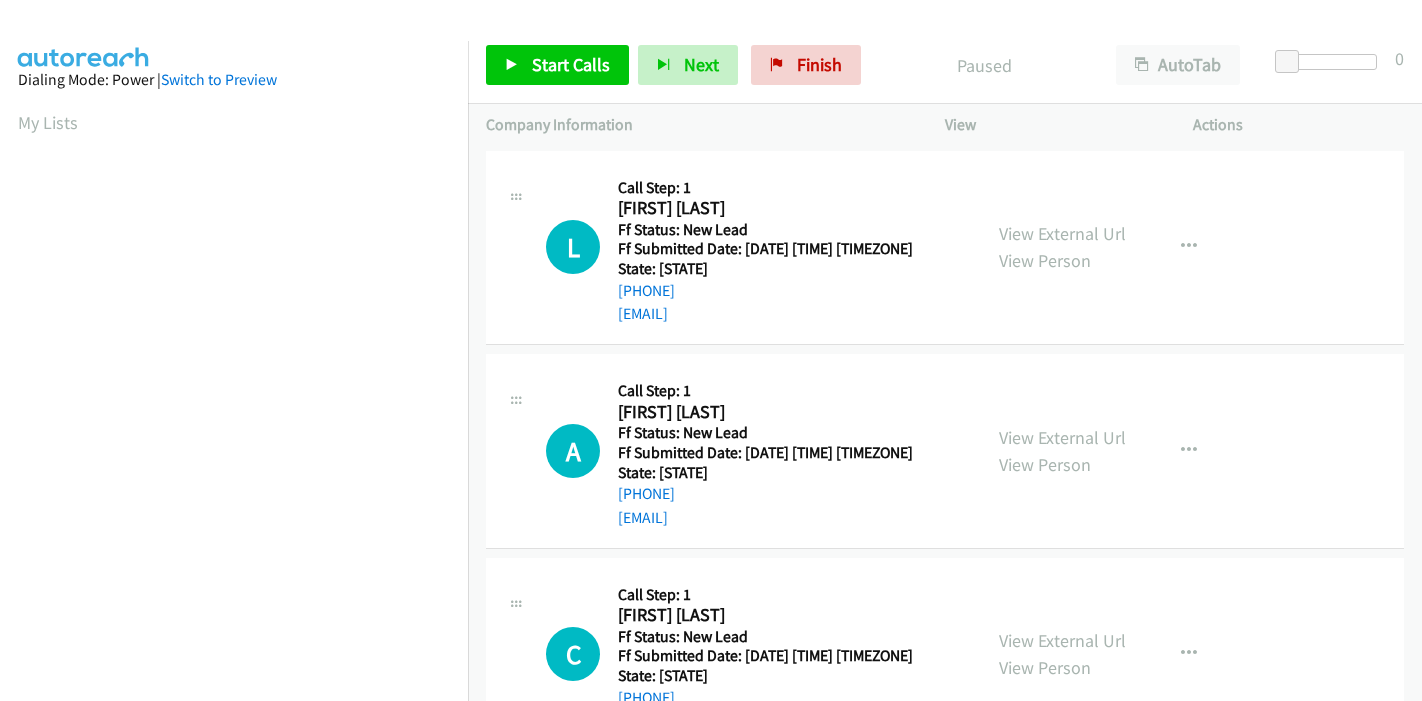 scroll, scrollTop: 0, scrollLeft: 0, axis: both 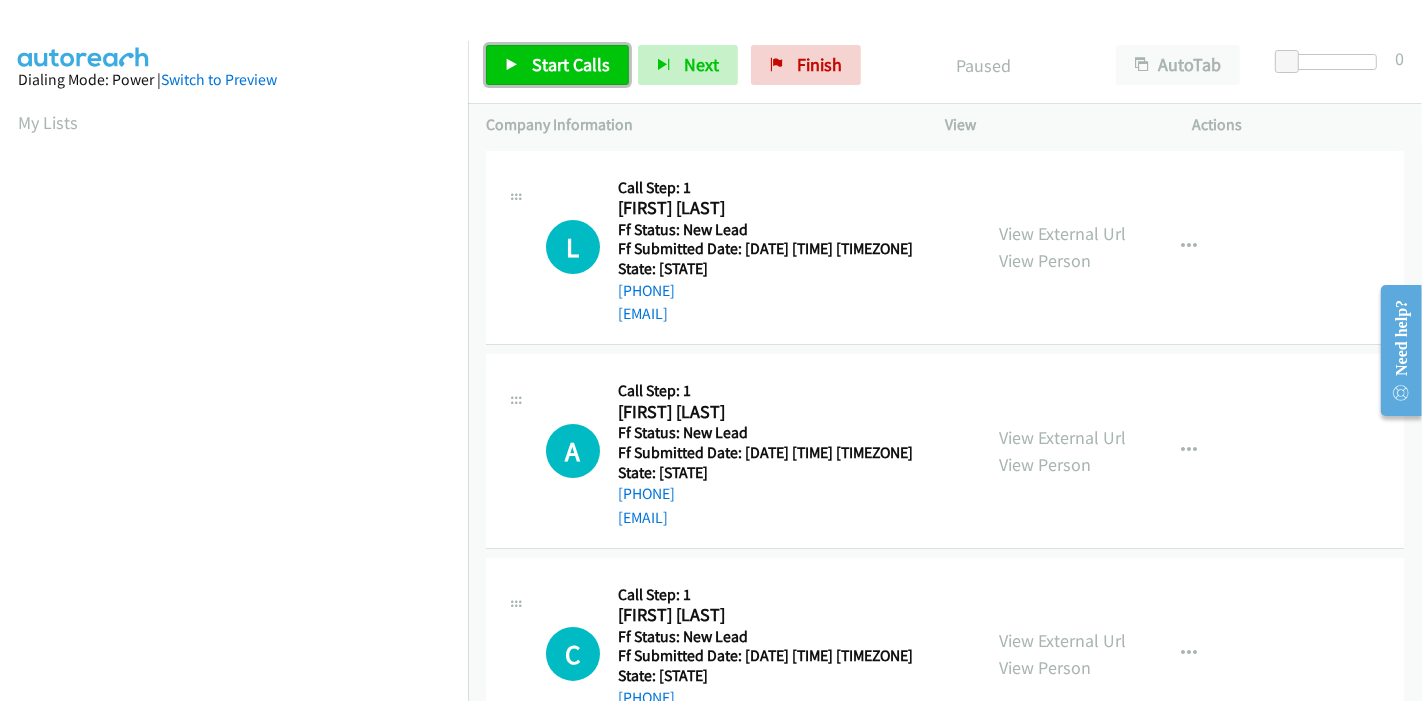 click on "Start Calls" at bounding box center (557, 65) 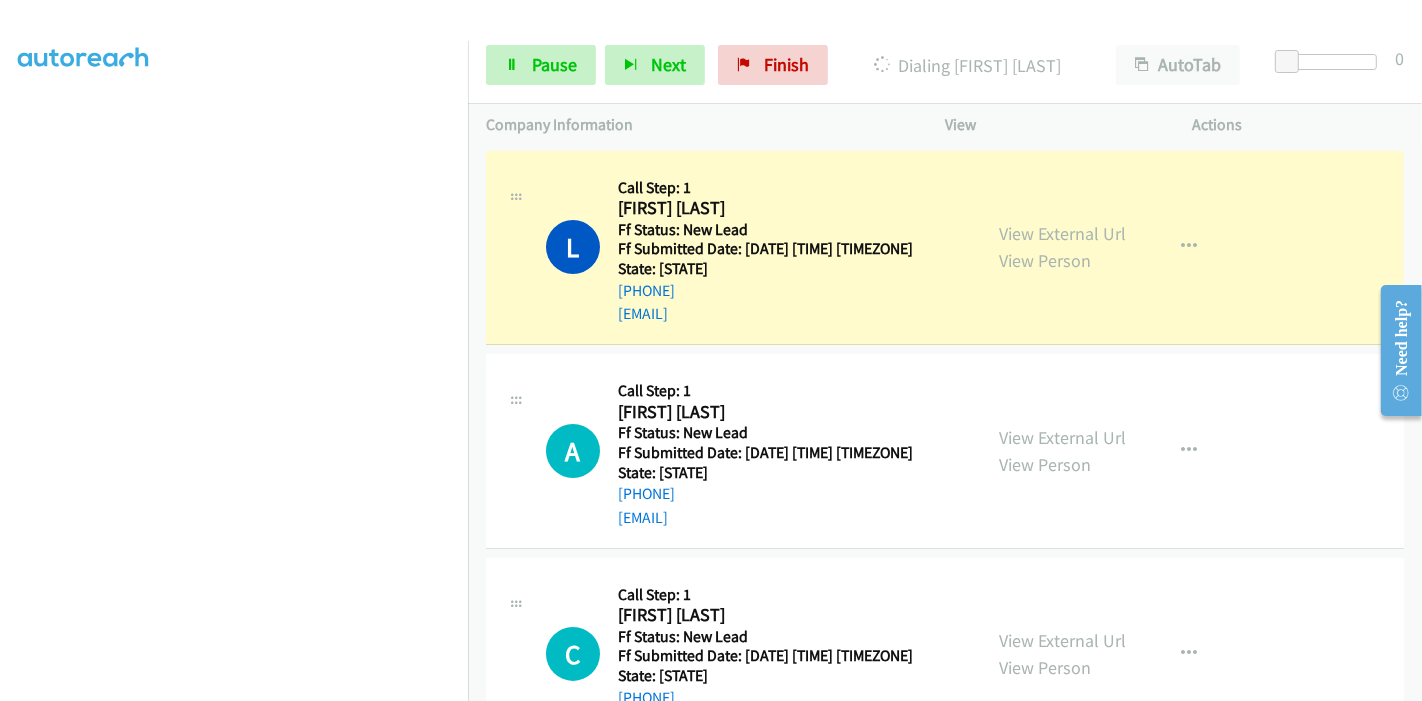 scroll, scrollTop: 0, scrollLeft: 0, axis: both 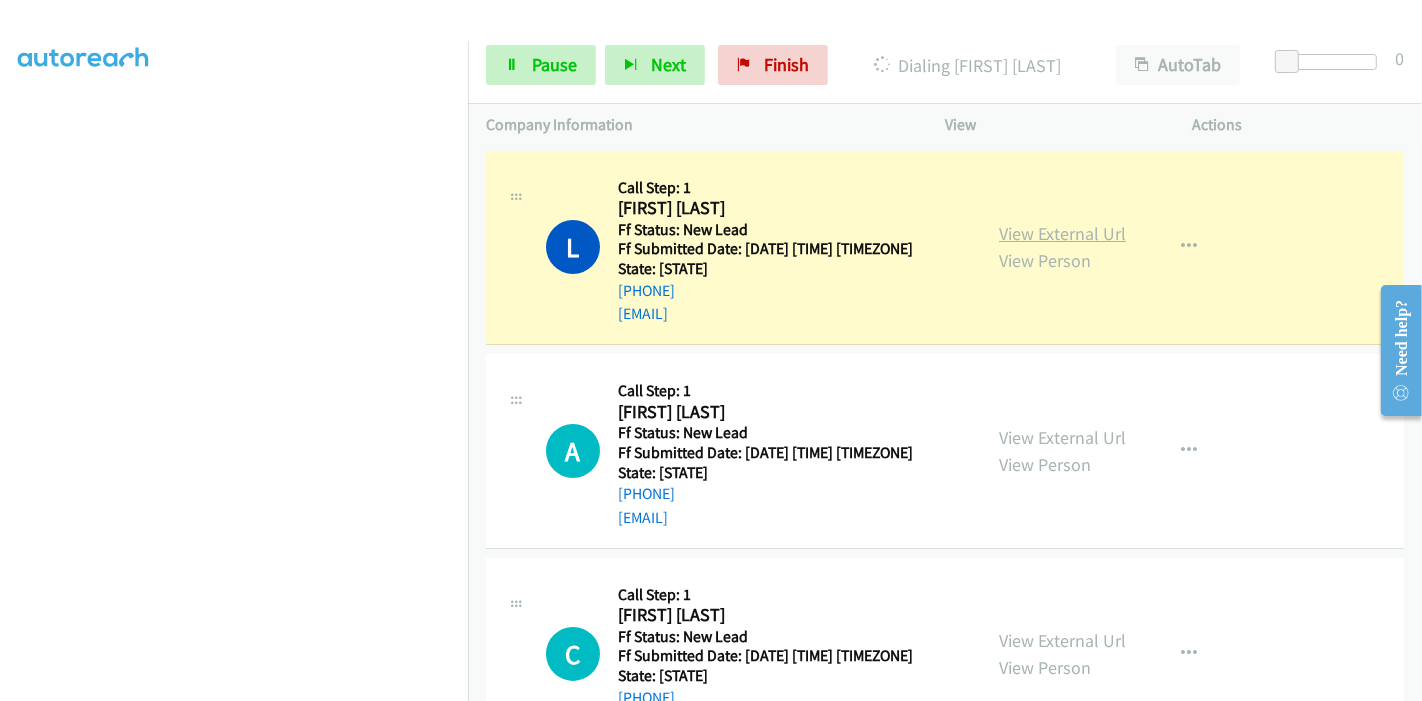 click on "View External Url" at bounding box center [1062, 233] 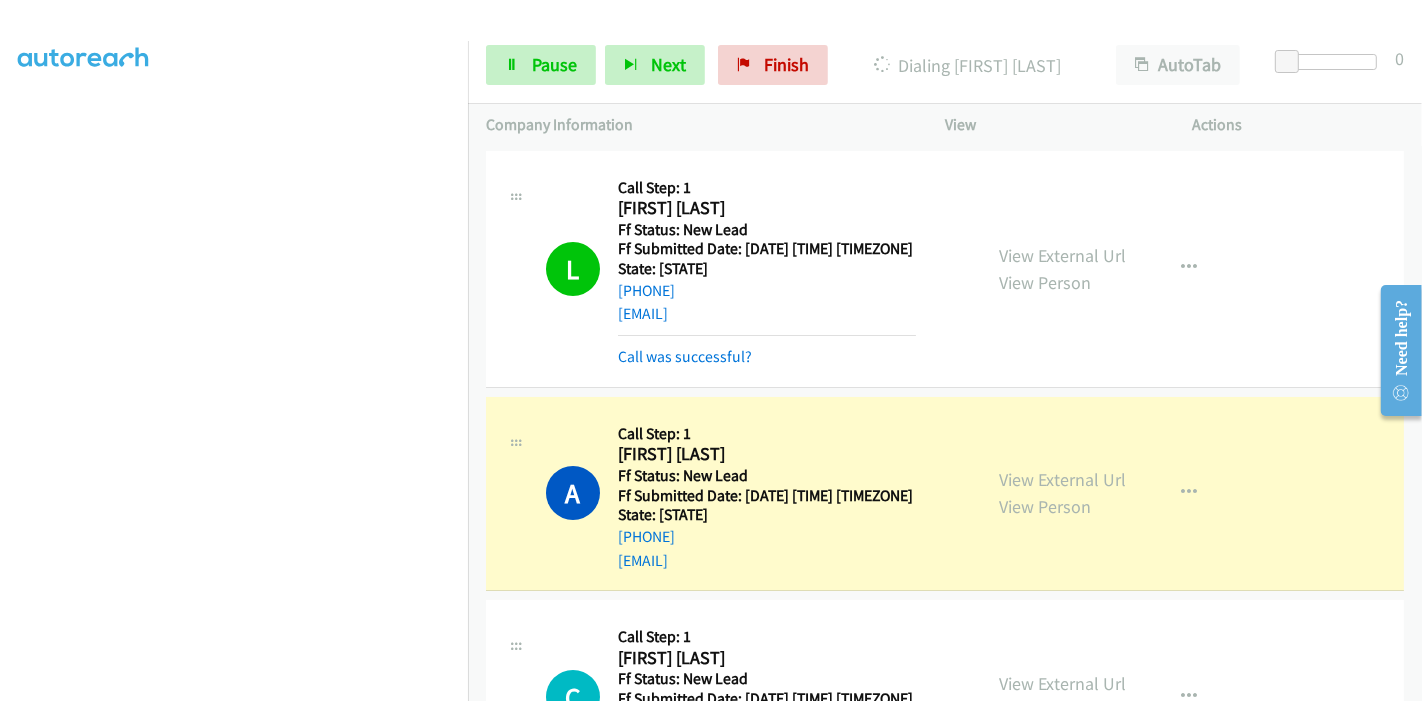 scroll, scrollTop: 0, scrollLeft: 0, axis: both 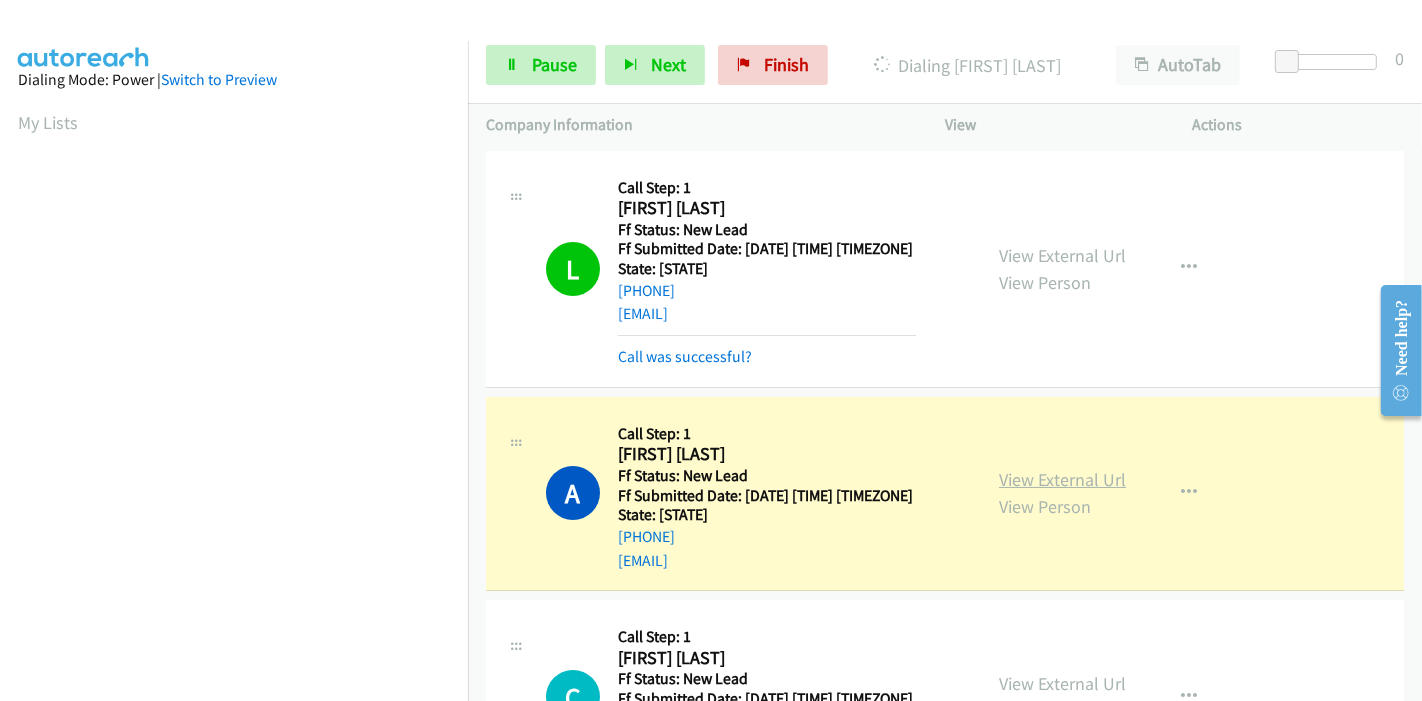 click on "View External Url" at bounding box center (1062, 479) 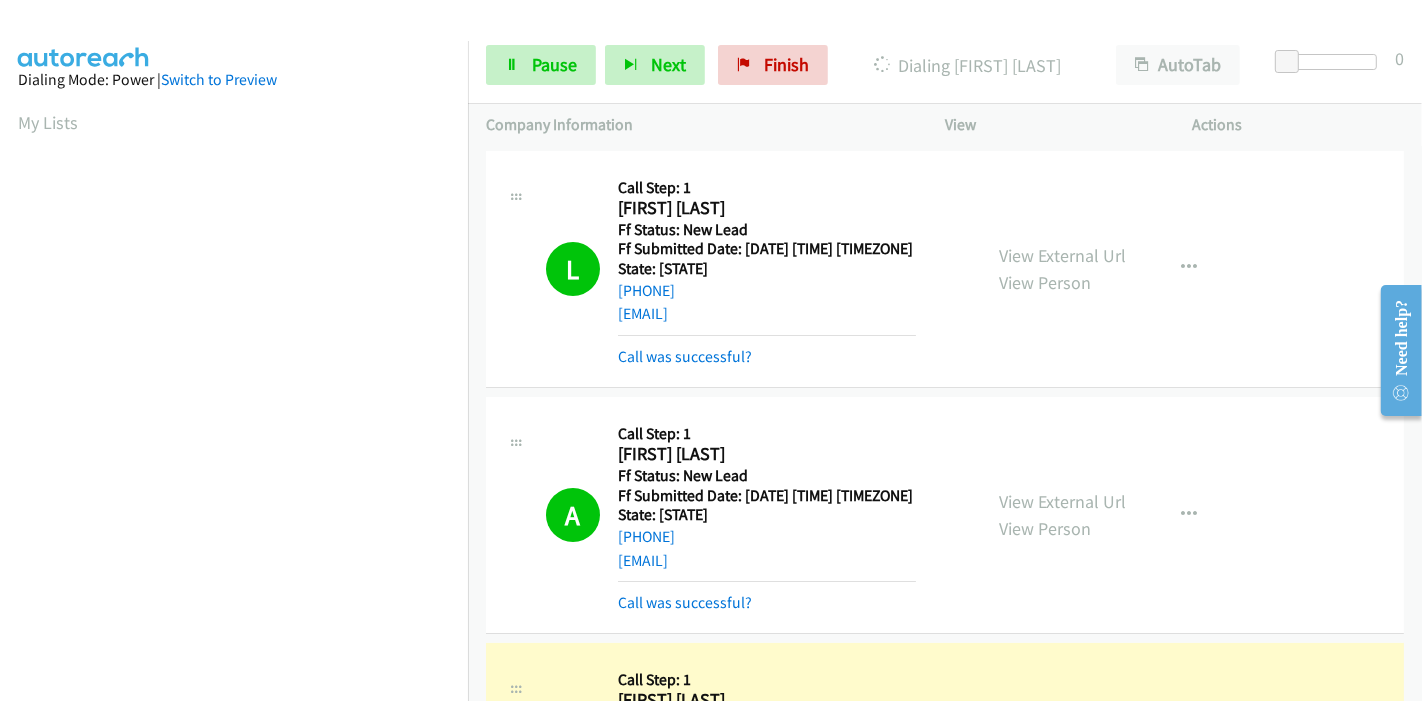 scroll, scrollTop: 422, scrollLeft: 0, axis: vertical 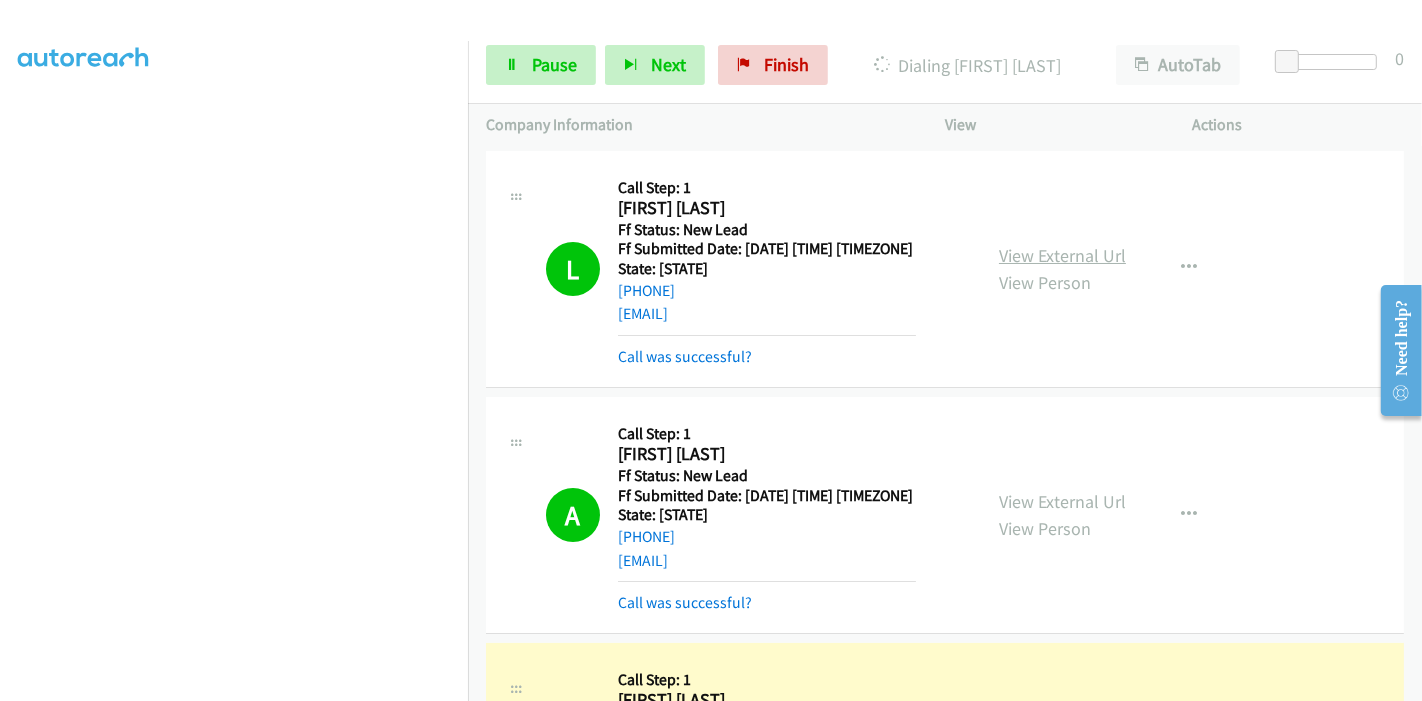 click on "View External Url" at bounding box center [1062, 255] 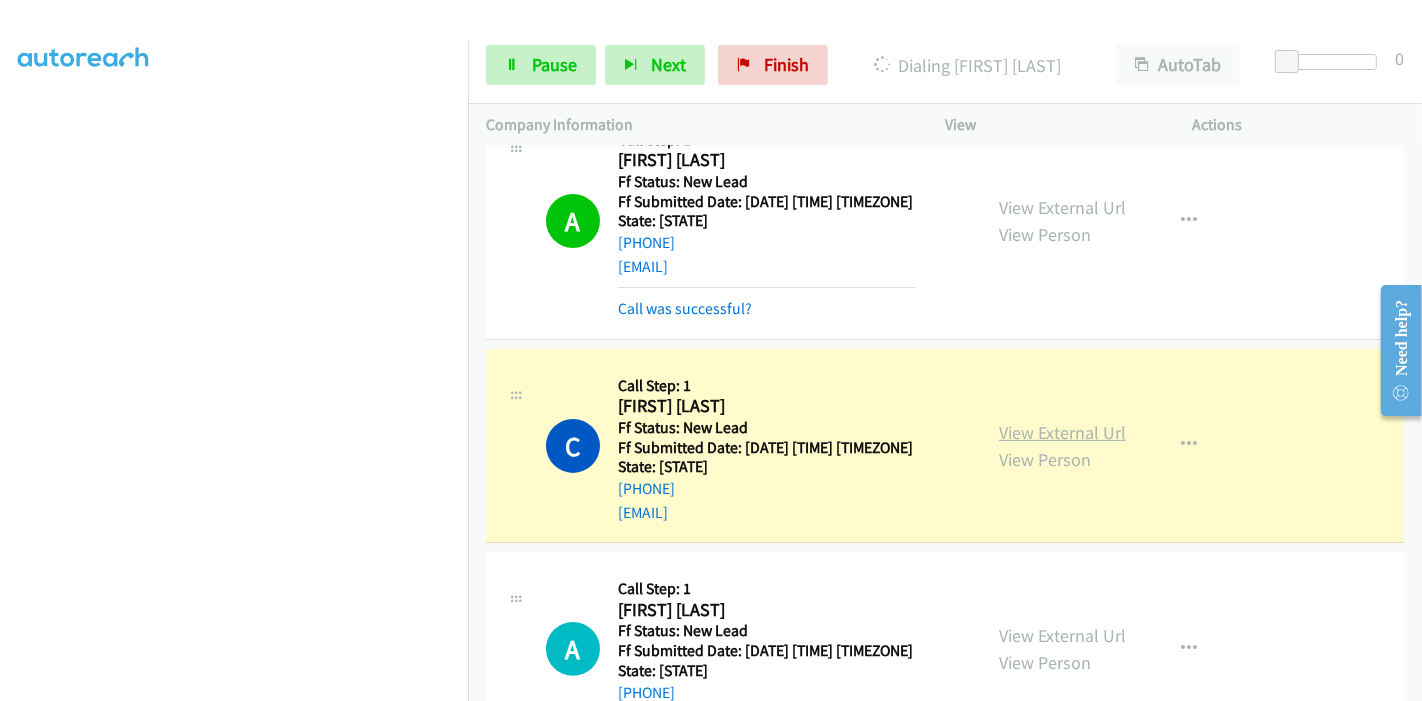 scroll, scrollTop: 333, scrollLeft: 0, axis: vertical 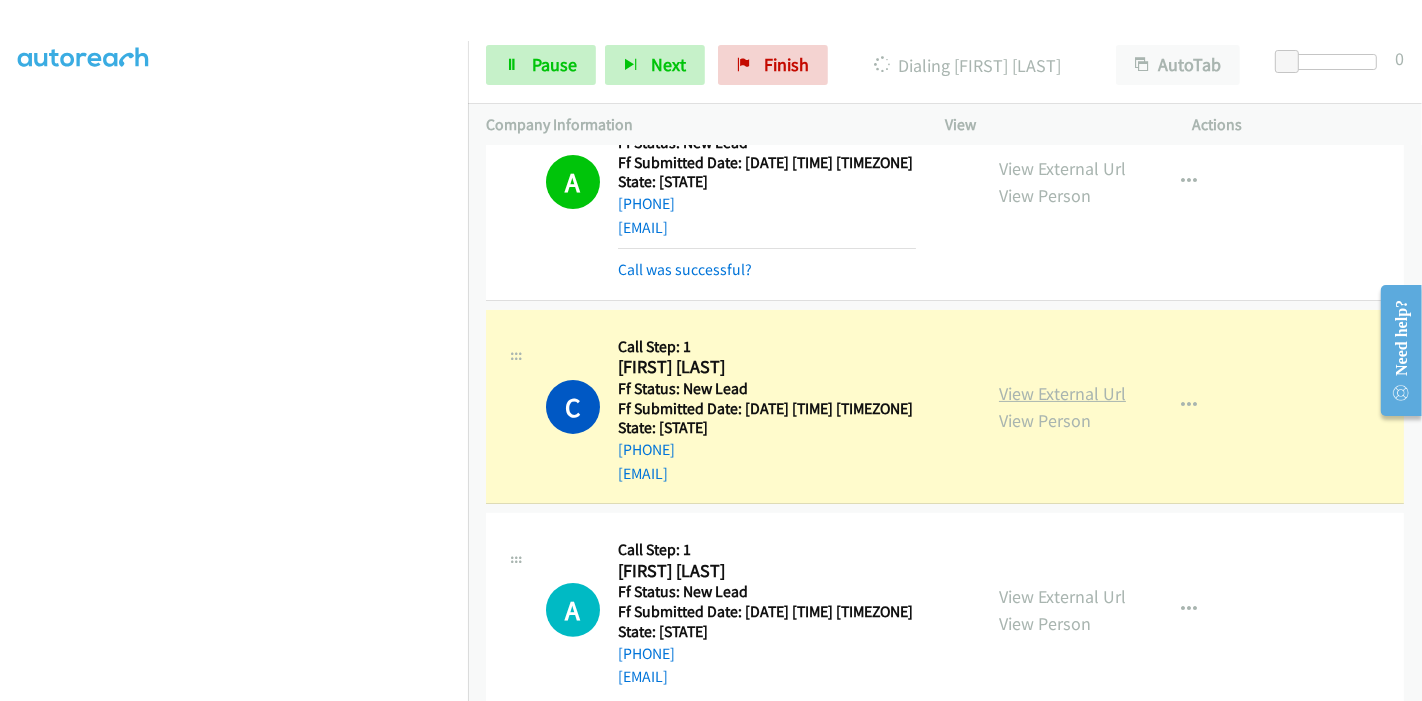 click on "View External Url" at bounding box center (1062, 393) 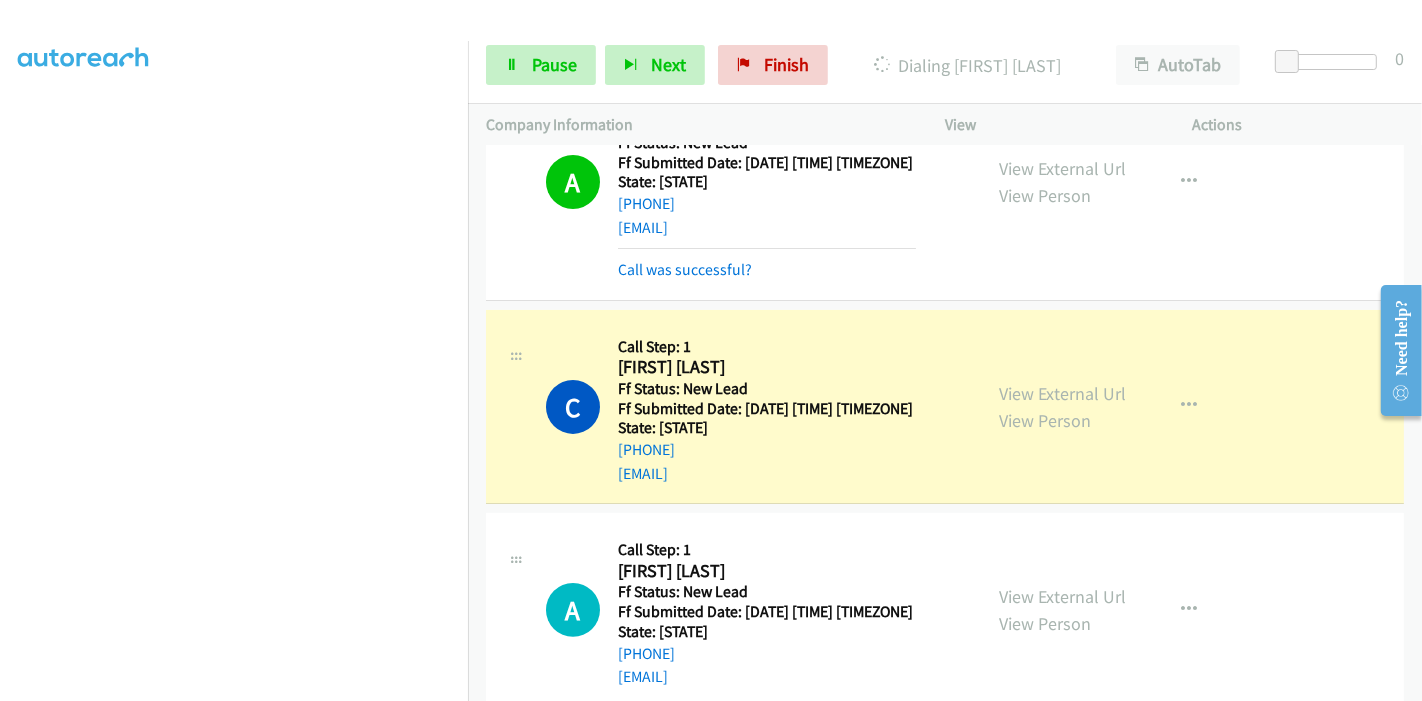 scroll, scrollTop: 0, scrollLeft: 0, axis: both 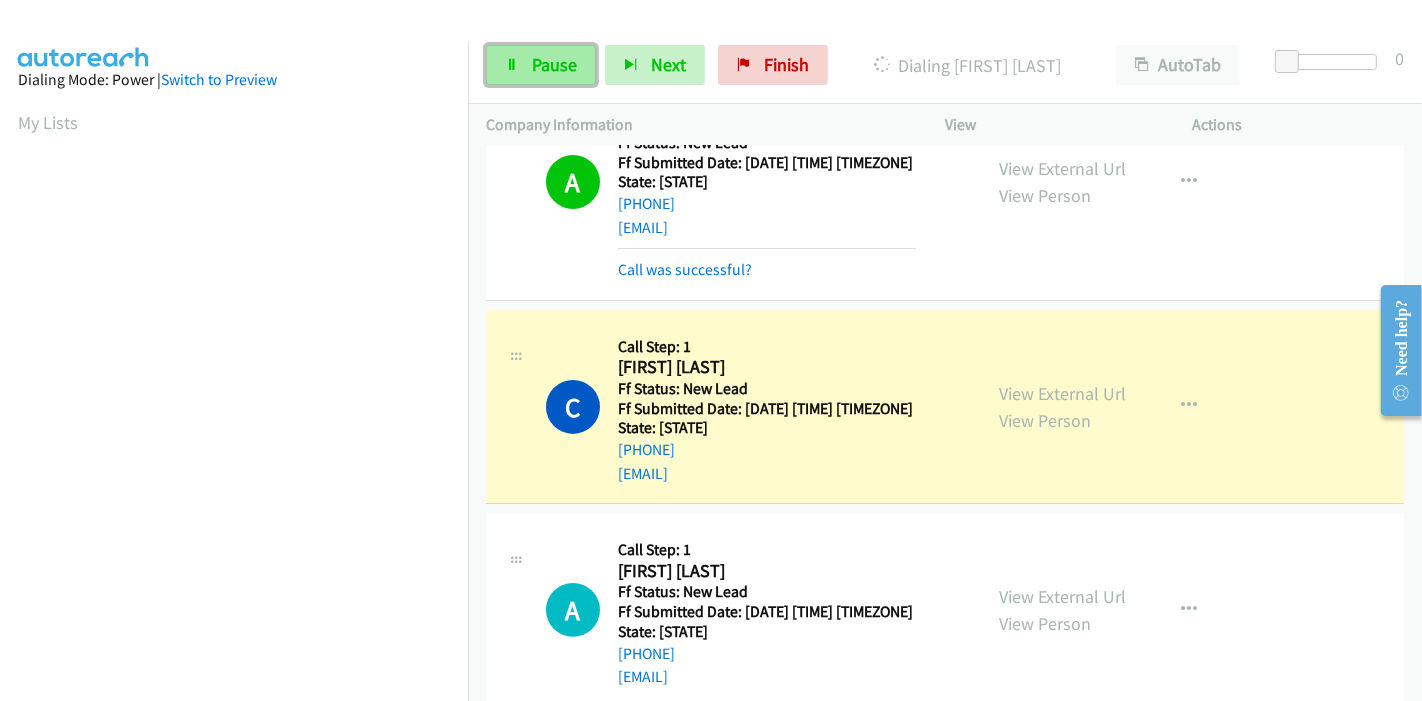 click on "Pause" at bounding box center [554, 64] 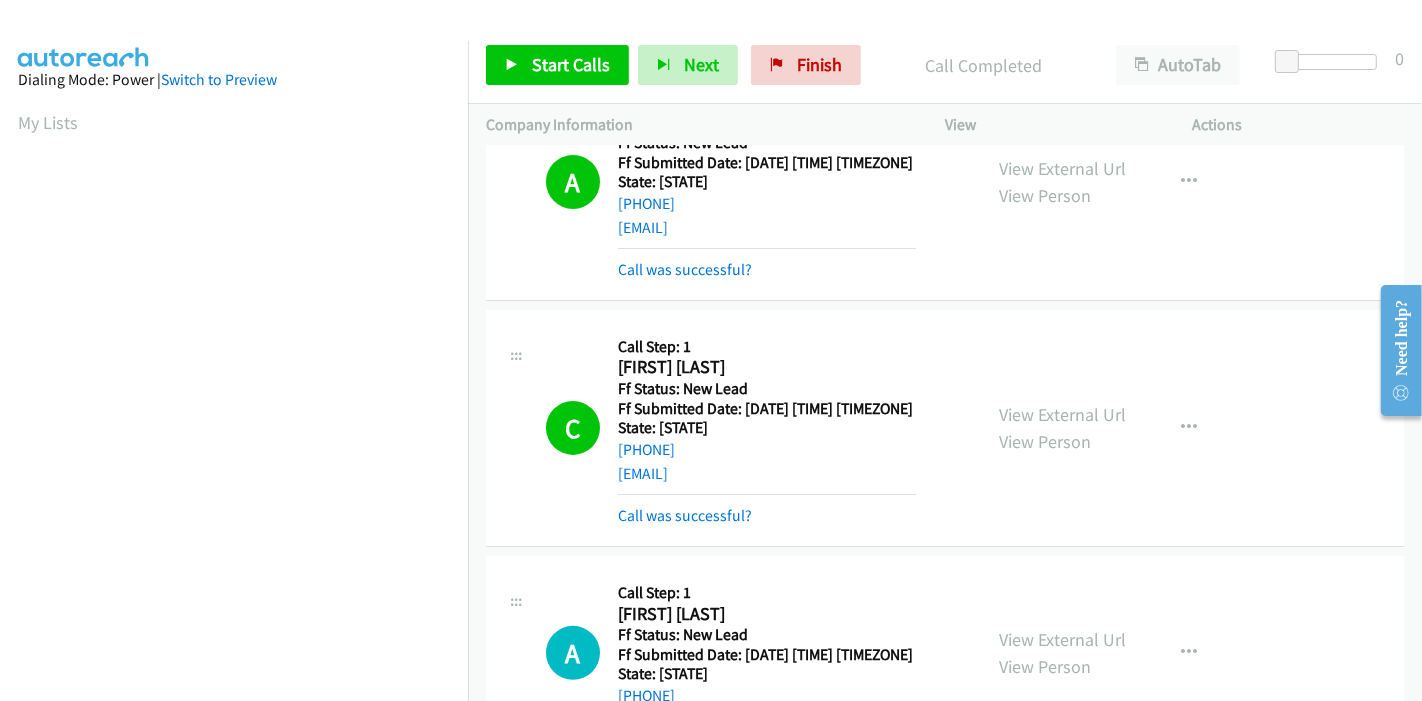 scroll, scrollTop: 422, scrollLeft: 0, axis: vertical 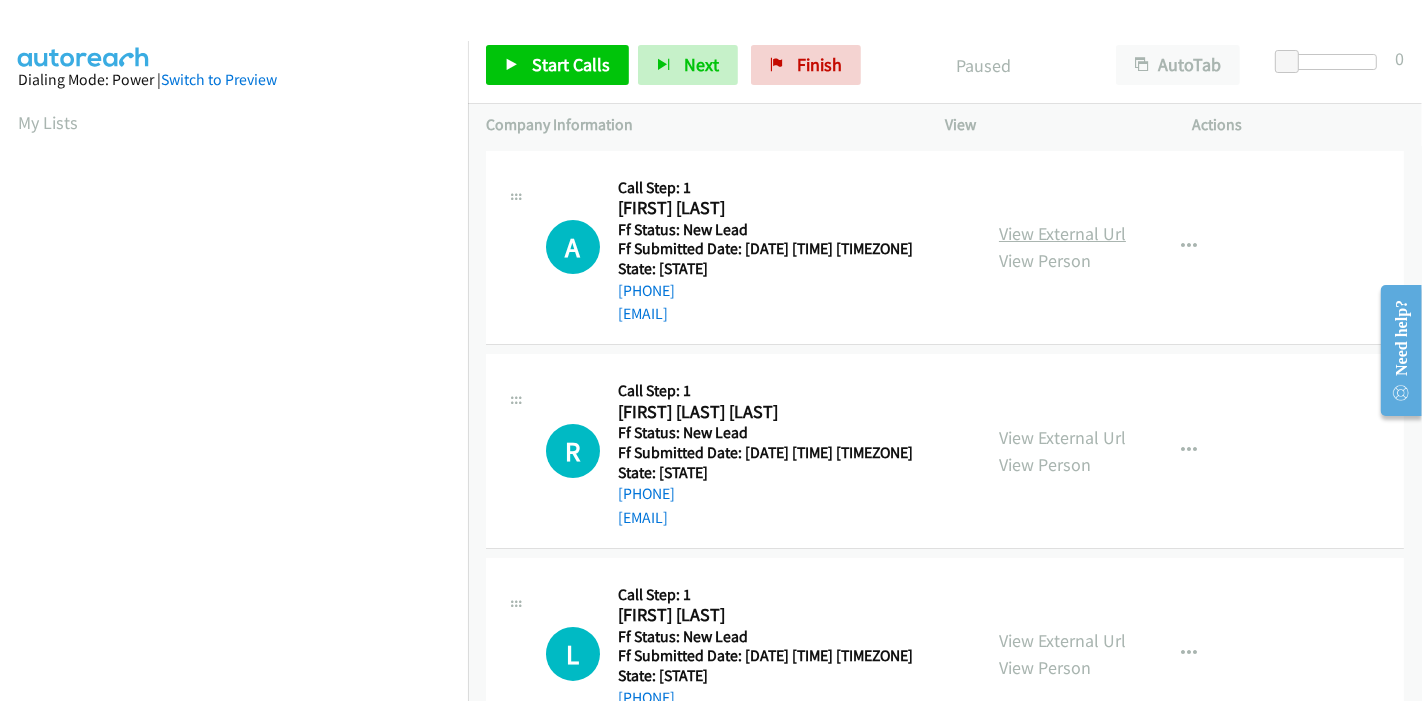 click on "View External Url" at bounding box center [1062, 233] 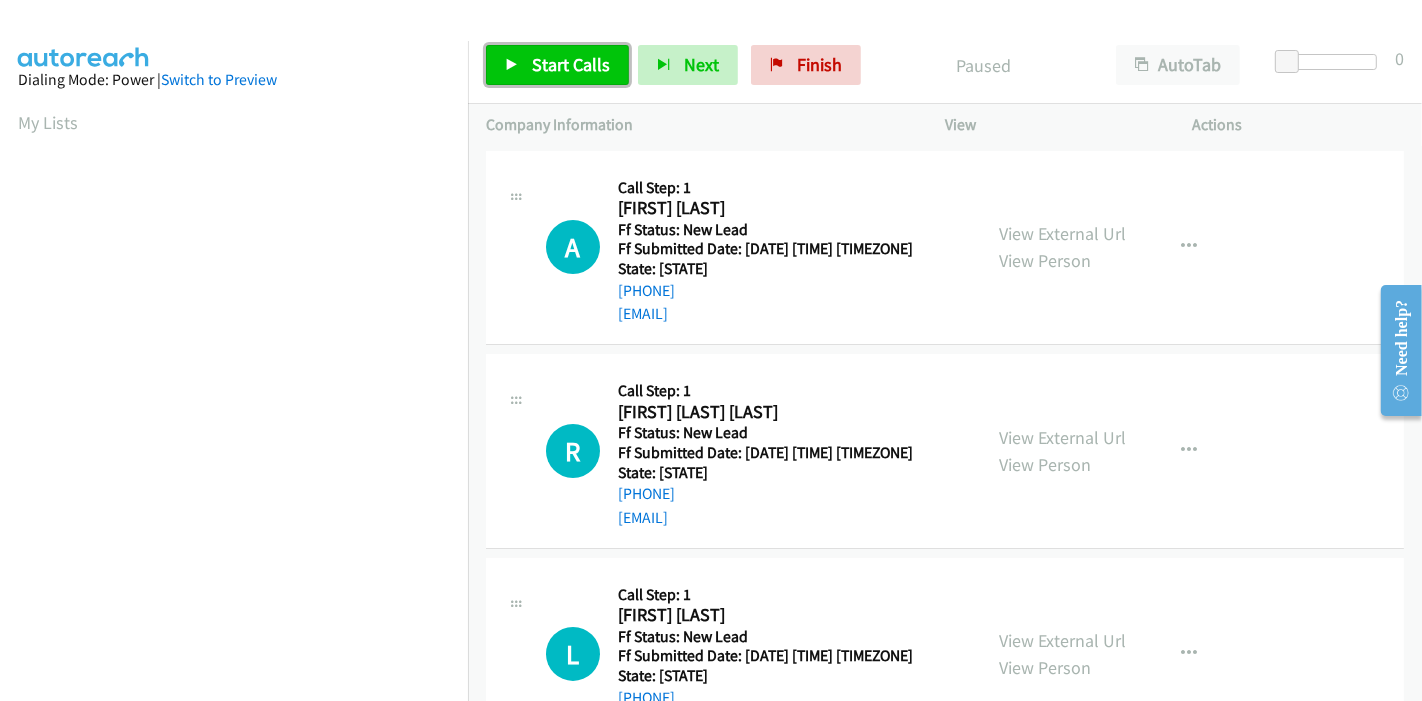 click on "Start Calls" at bounding box center [557, 65] 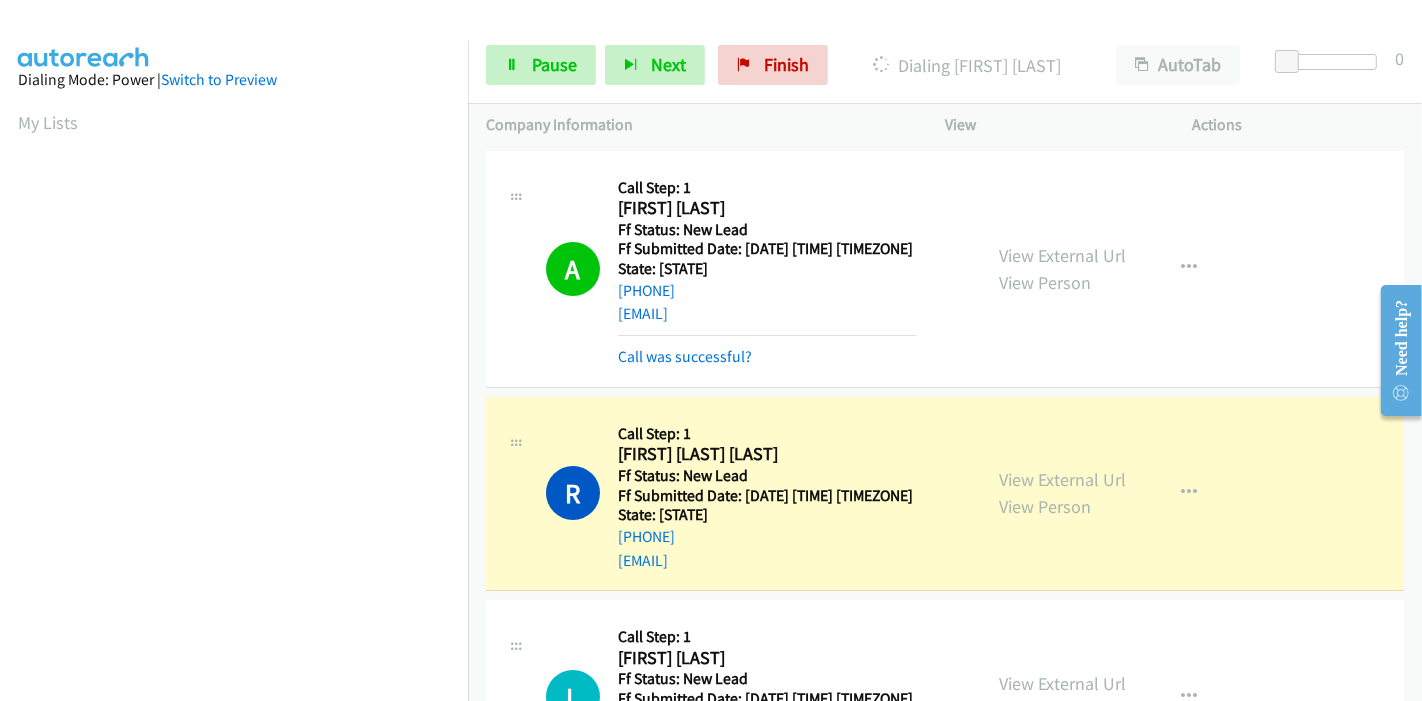 scroll, scrollTop: 422, scrollLeft: 0, axis: vertical 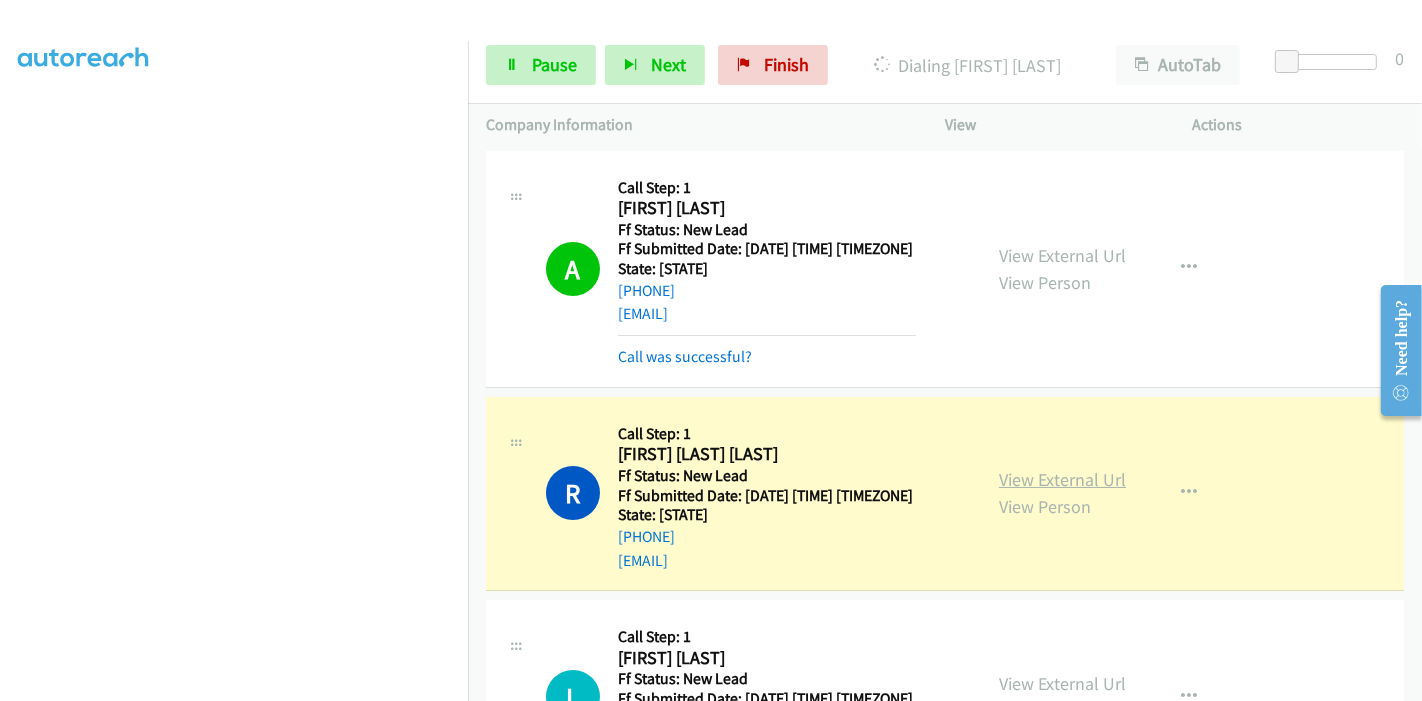 click on "View External Url" at bounding box center (1062, 479) 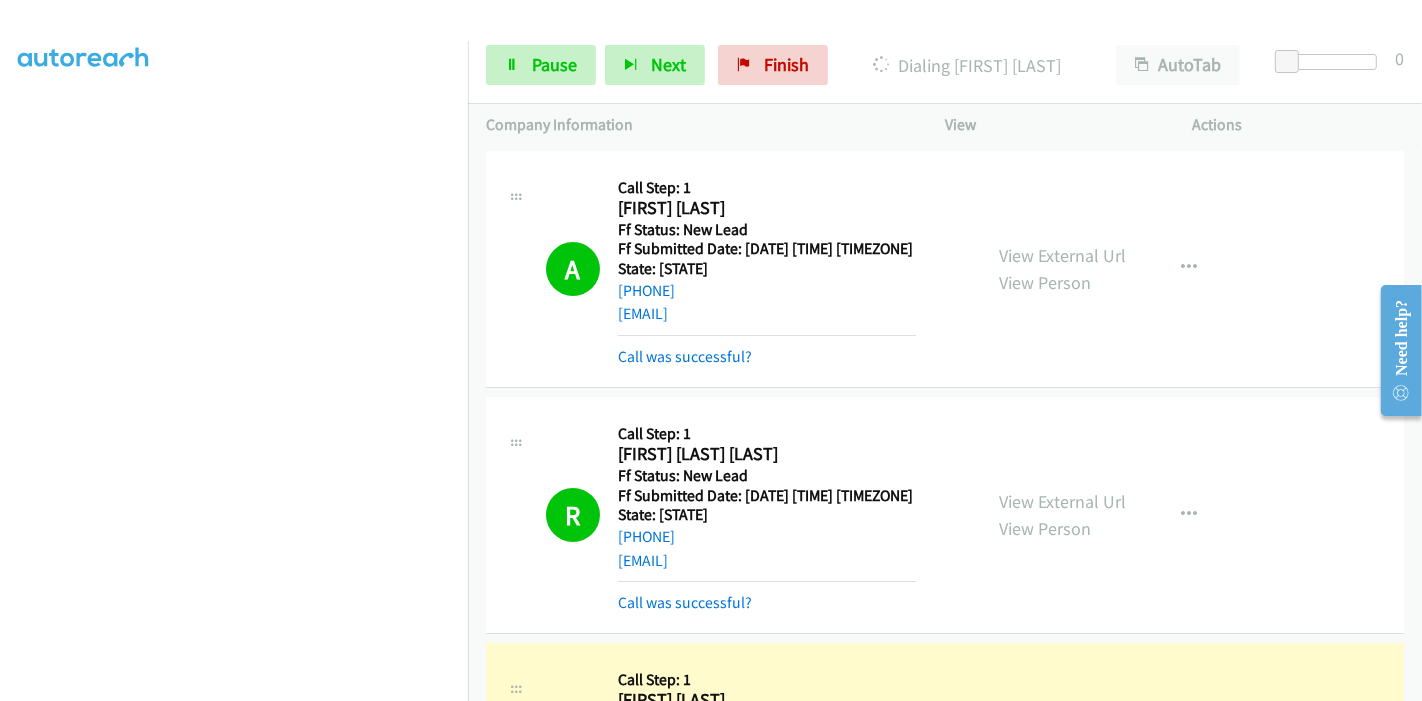 scroll, scrollTop: 0, scrollLeft: 0, axis: both 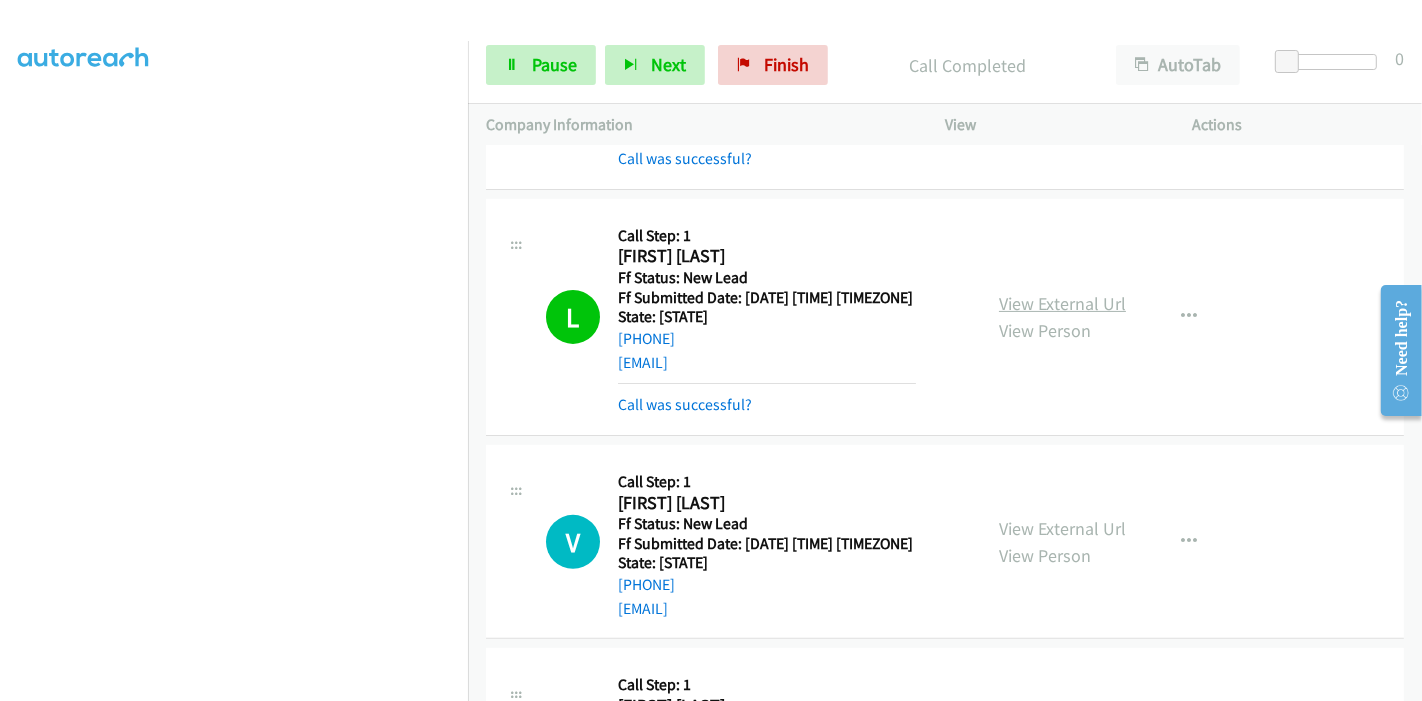 click on "View External Url" at bounding box center (1062, 303) 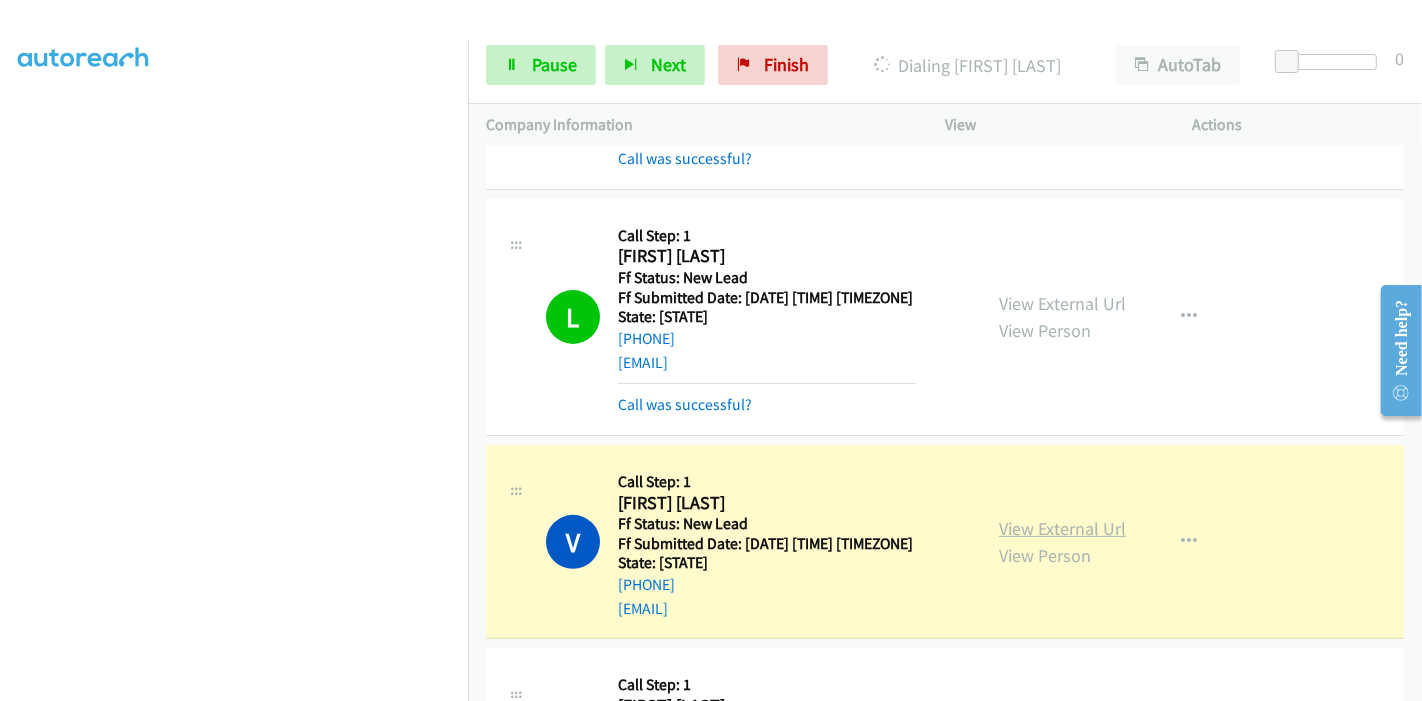 click on "View External Url" at bounding box center [1062, 528] 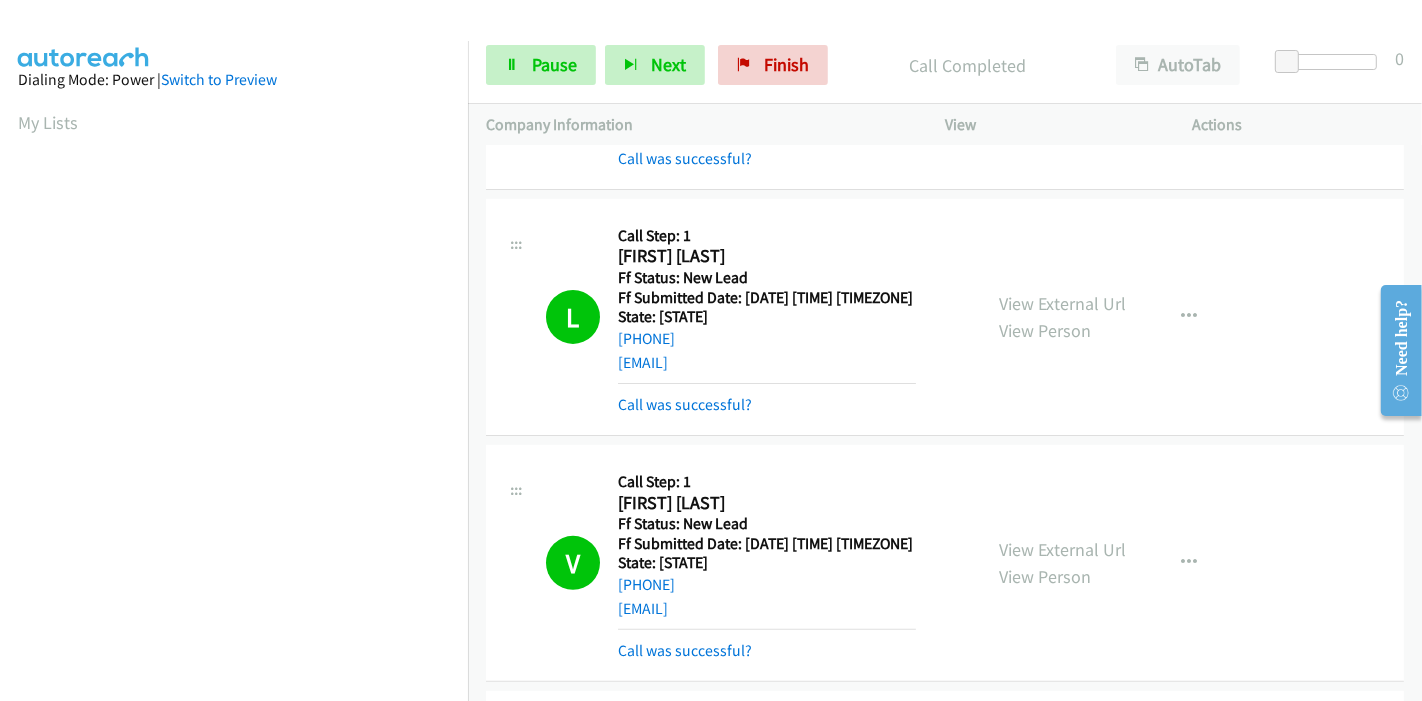 scroll, scrollTop: 422, scrollLeft: 0, axis: vertical 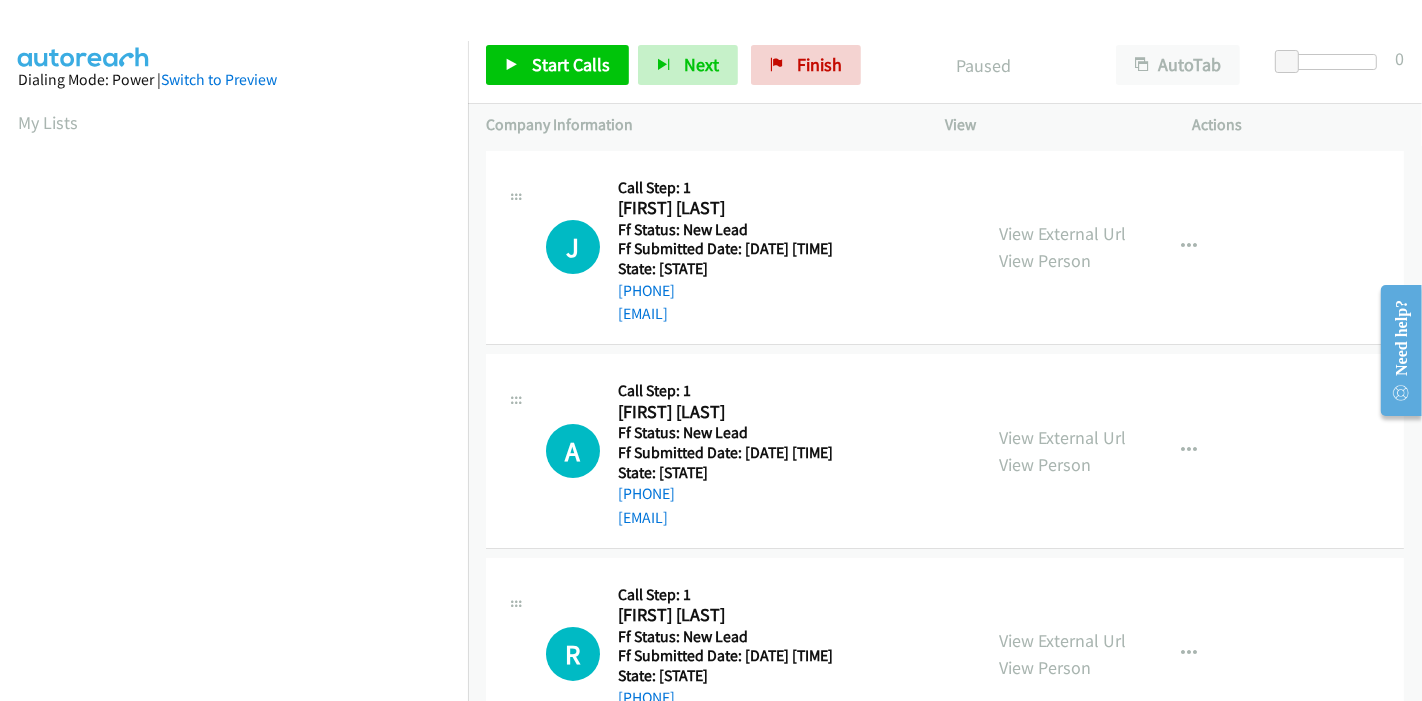 click on "Start Calls
Pause
Next
Finish
Paused
AutoTab
AutoTab
0" at bounding box center [945, 65] 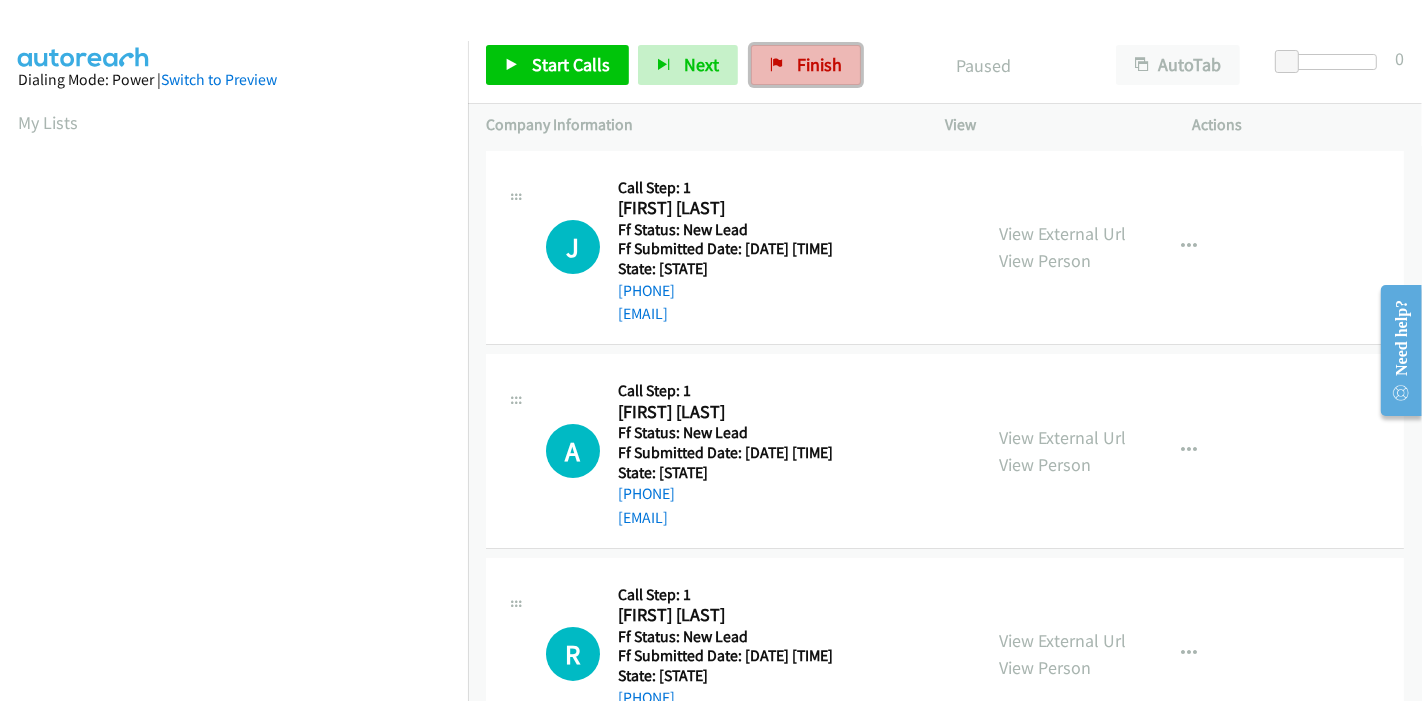 click on "Finish" at bounding box center [819, 64] 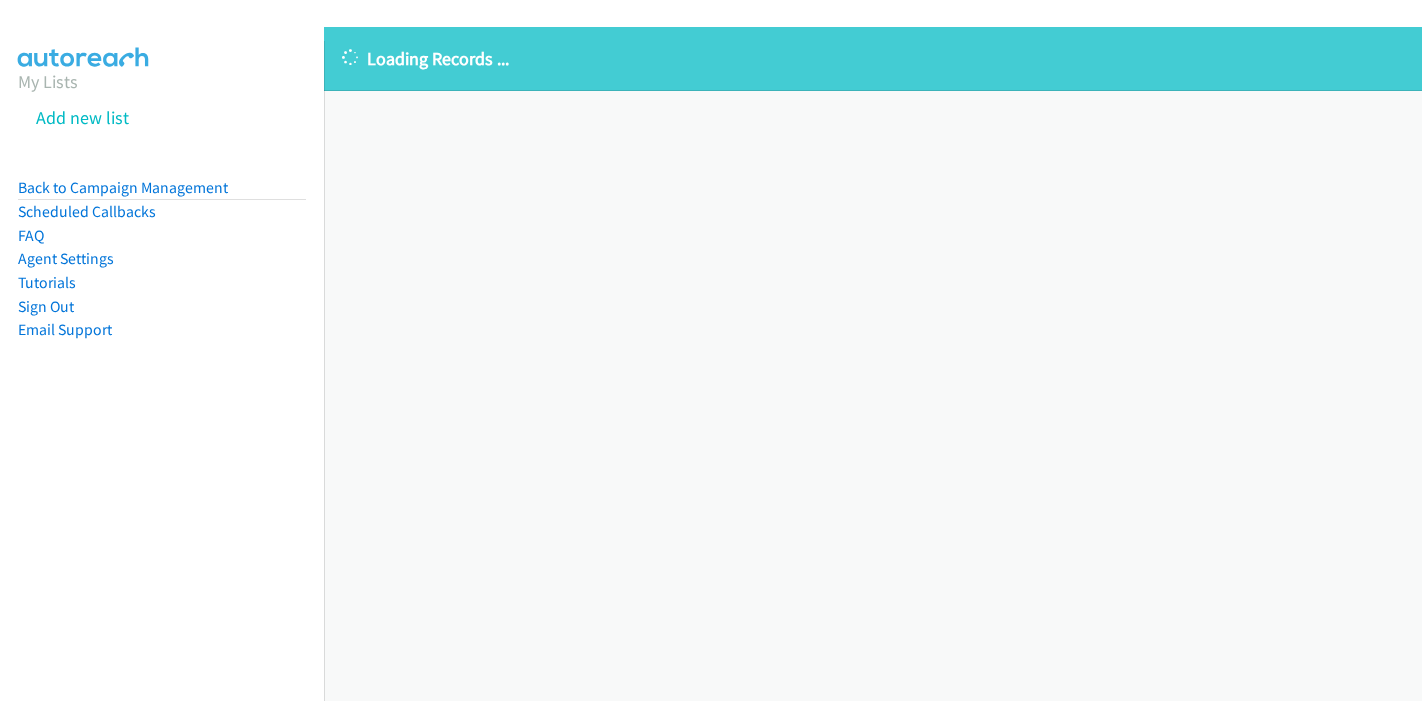 scroll, scrollTop: 0, scrollLeft: 0, axis: both 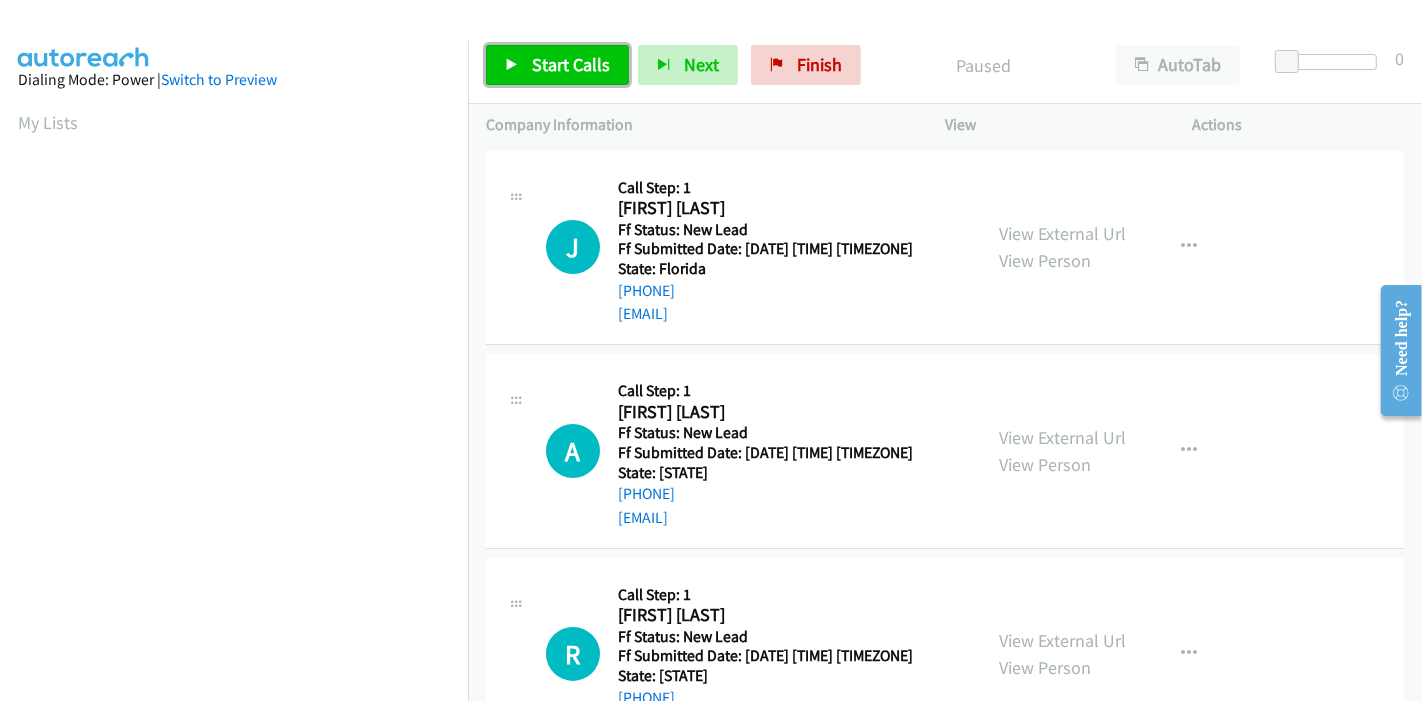 click on "Start Calls" at bounding box center [571, 64] 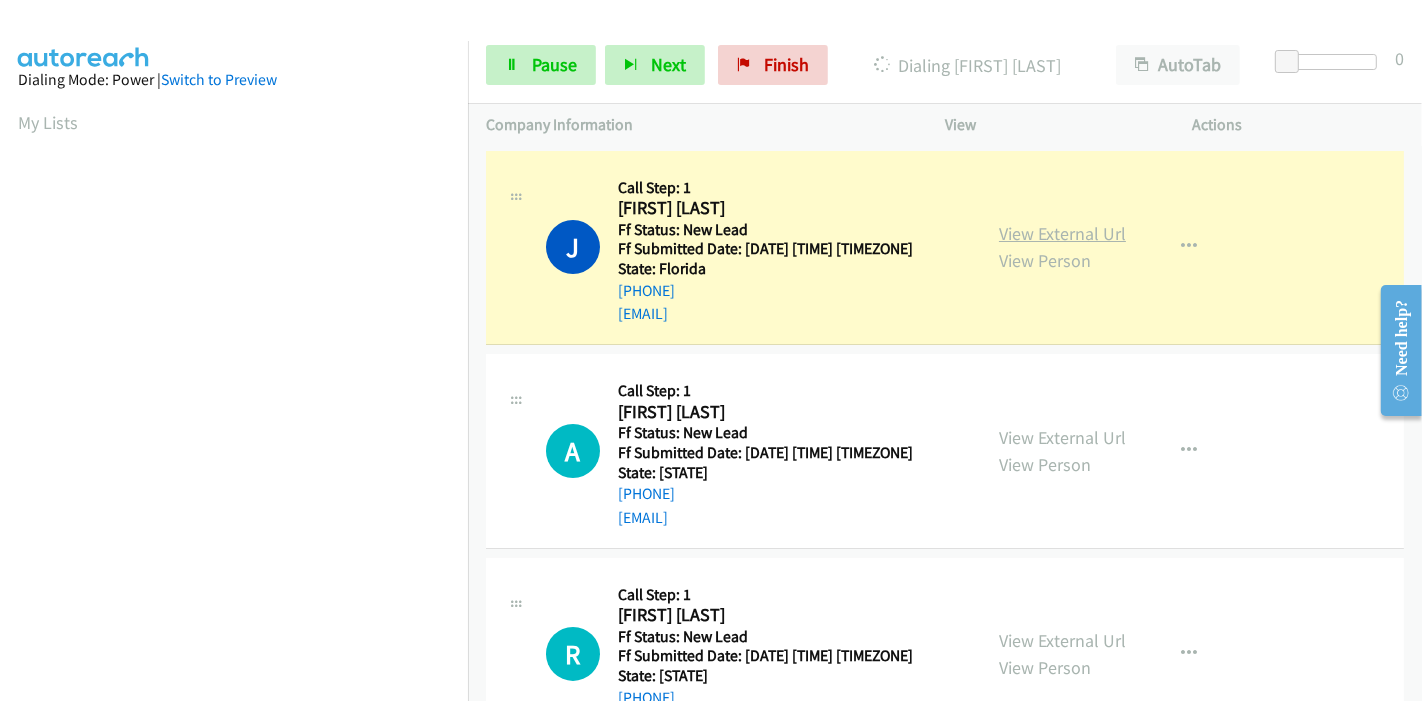 click on "View External Url" at bounding box center (1062, 233) 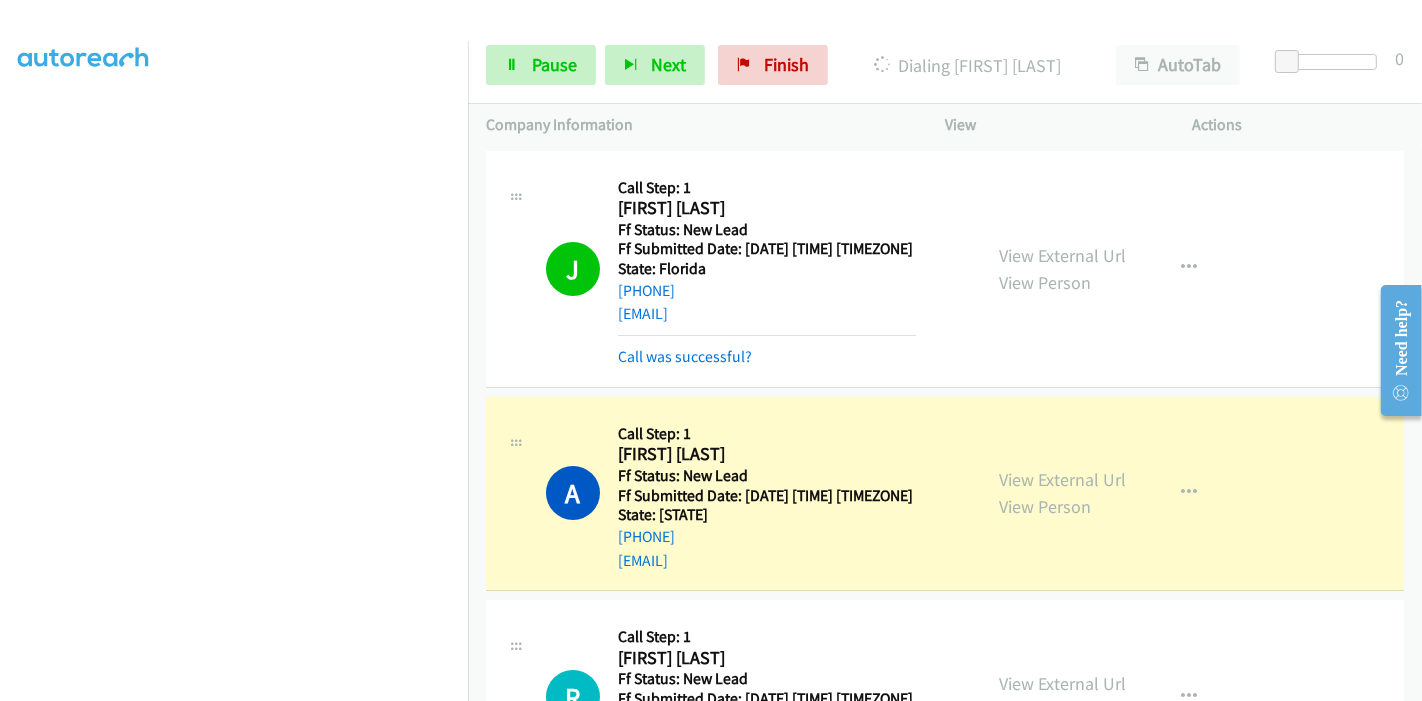 scroll, scrollTop: 0, scrollLeft: 0, axis: both 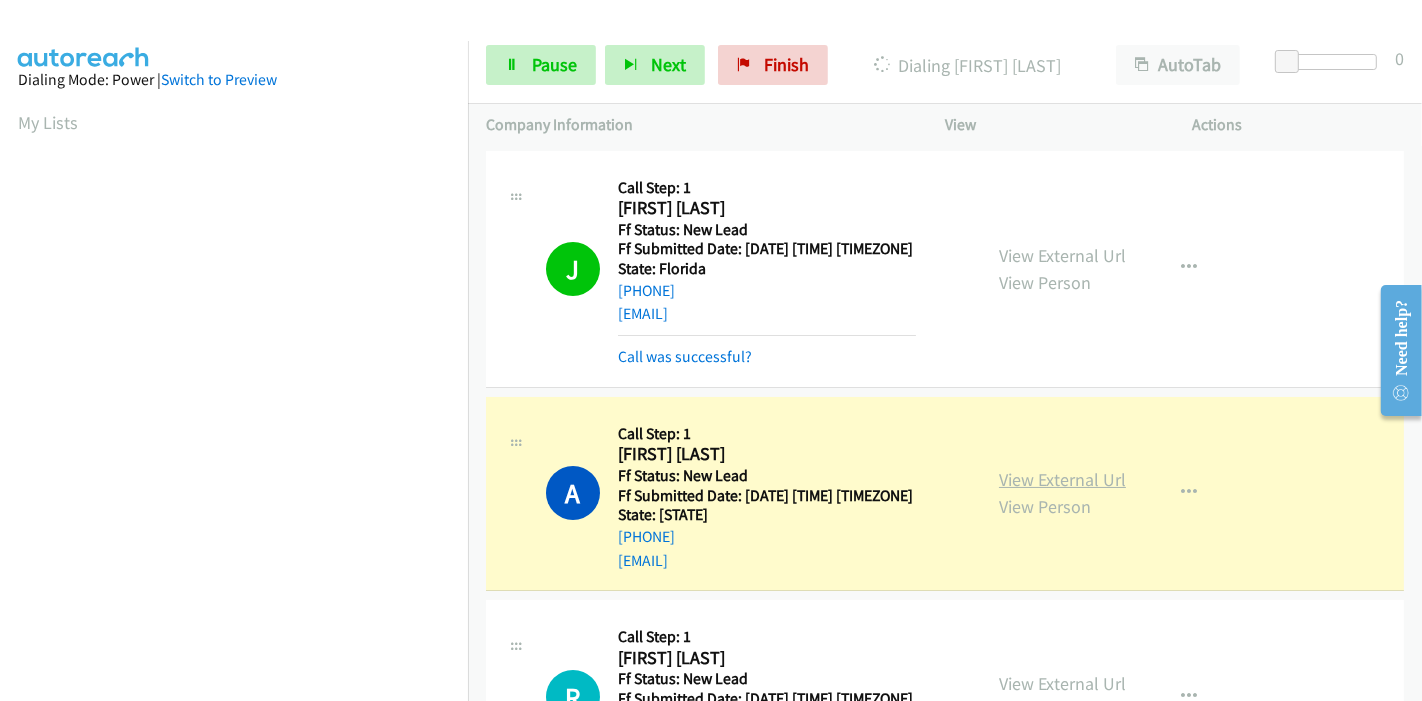 click on "View External Url" at bounding box center (1062, 479) 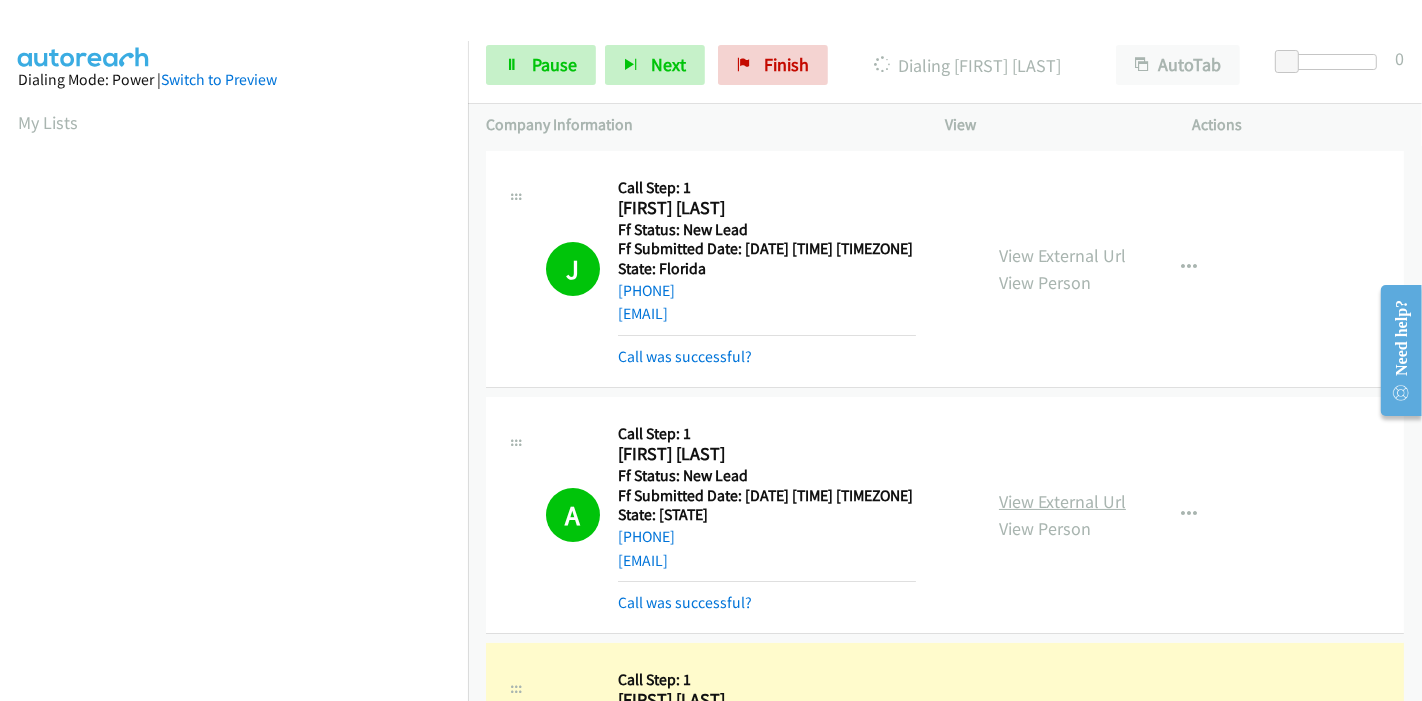 scroll, scrollTop: 422, scrollLeft: 0, axis: vertical 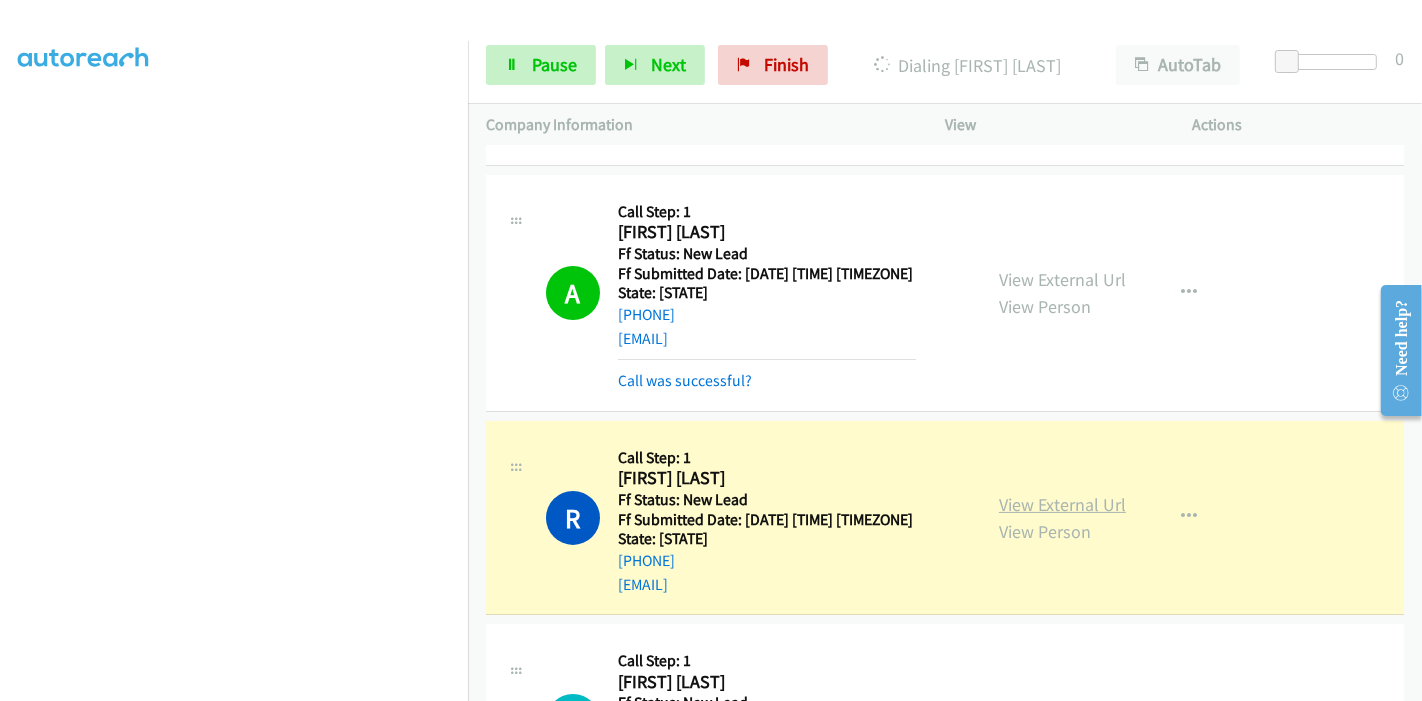 click on "View External Url" at bounding box center (1062, 504) 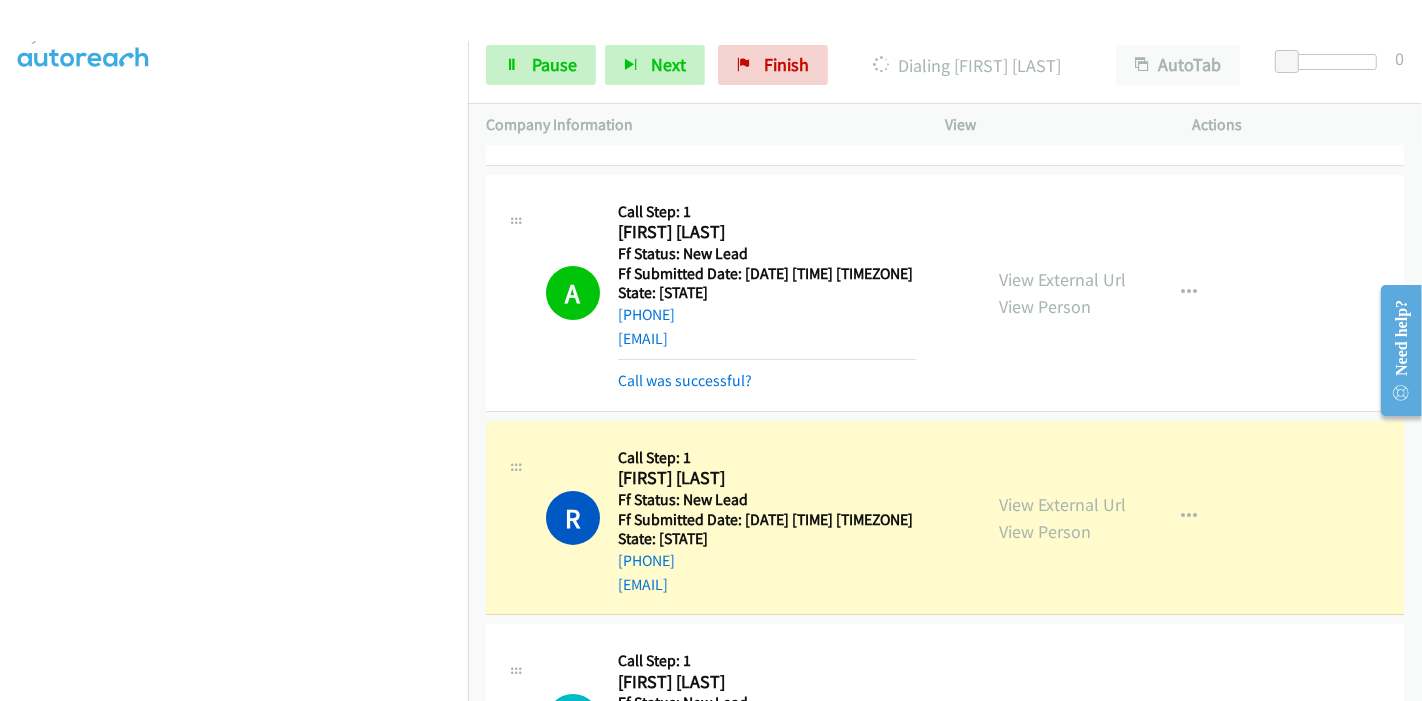 scroll, scrollTop: 89, scrollLeft: 0, axis: vertical 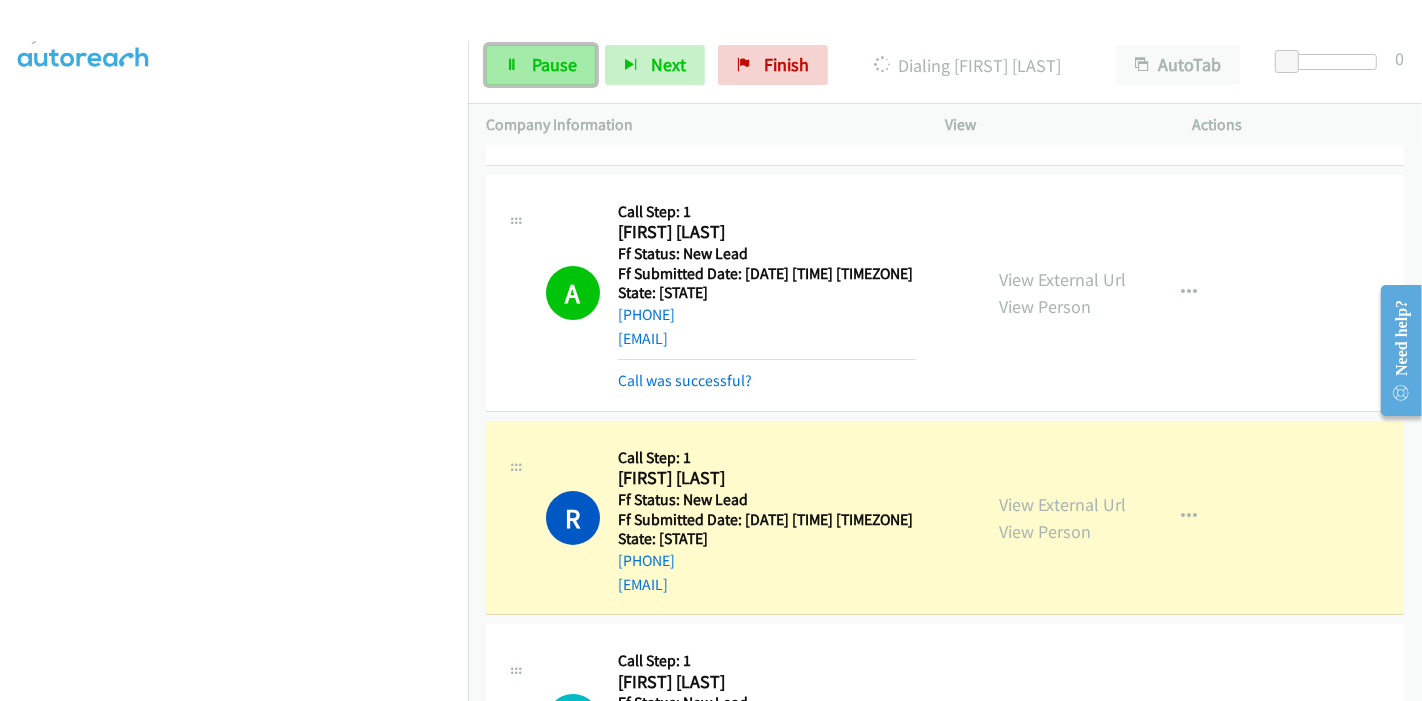 click on "Pause" at bounding box center (554, 64) 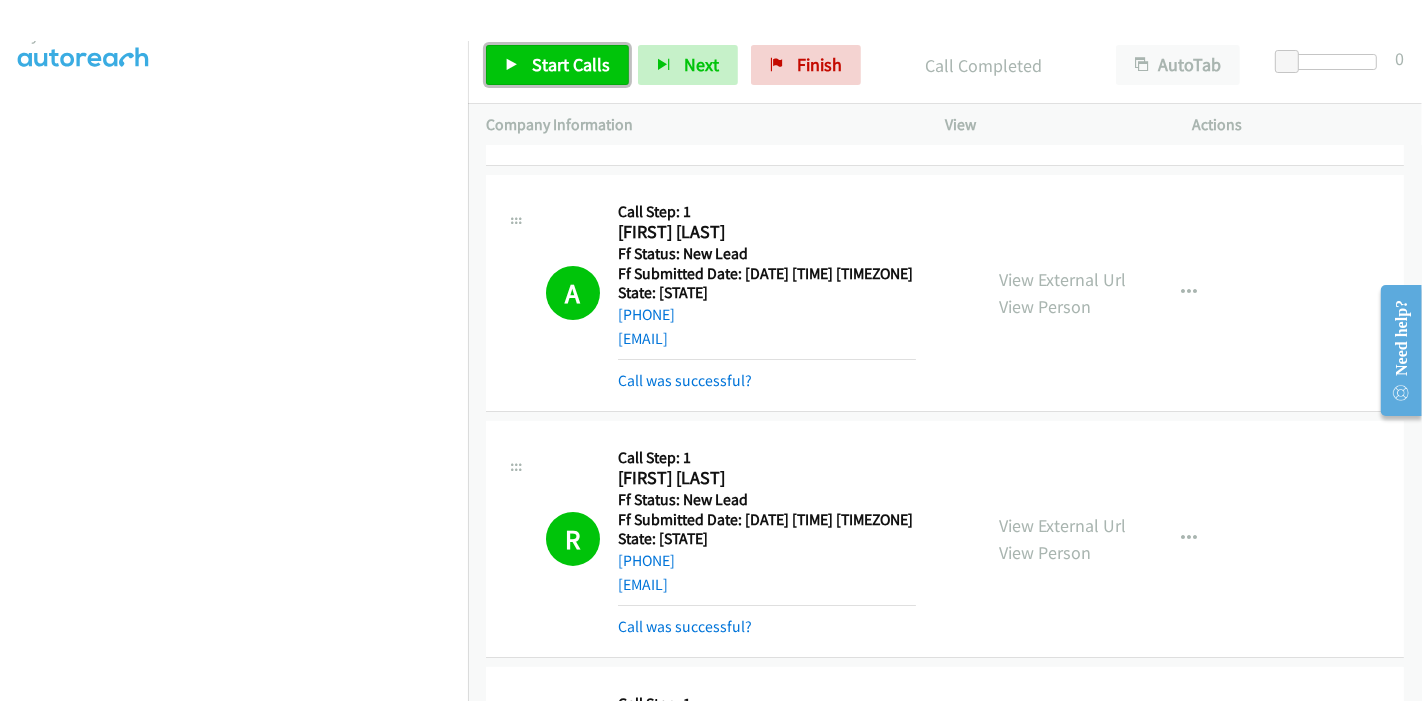 click on "Start Calls" at bounding box center (557, 65) 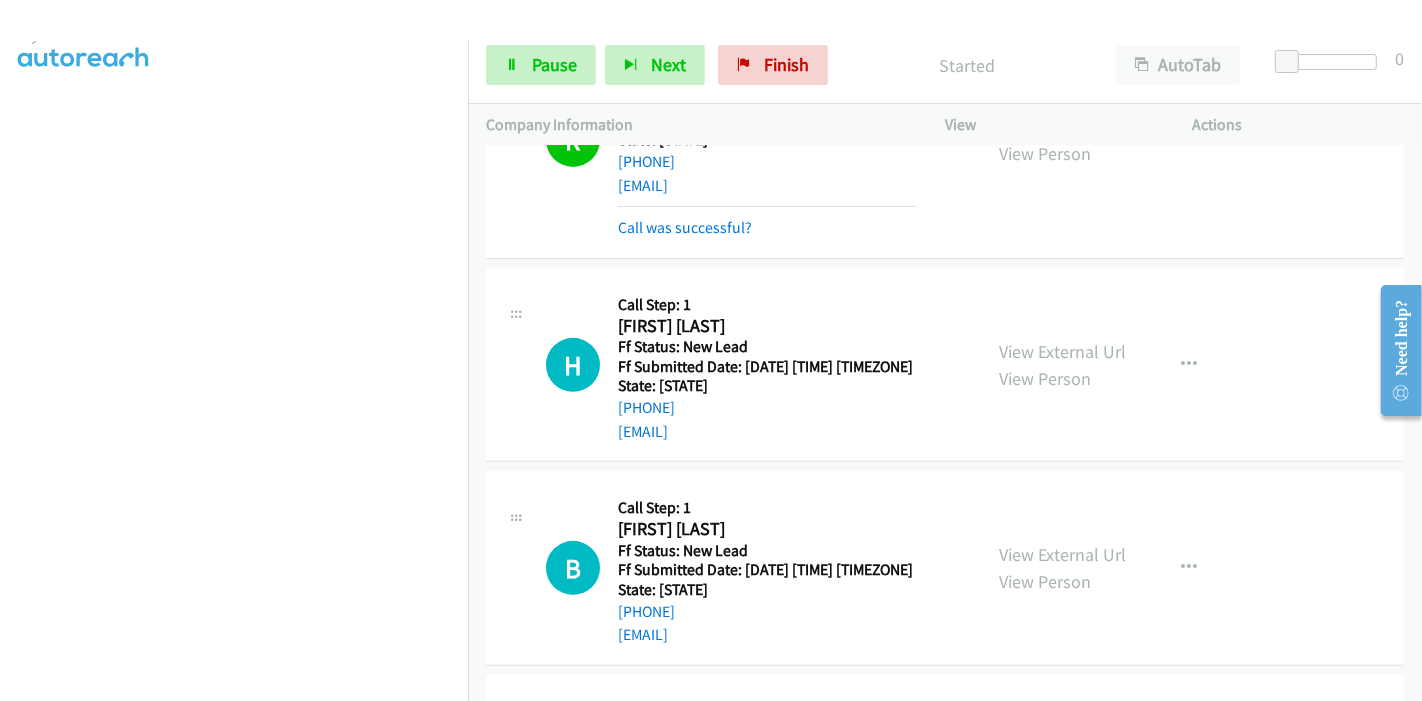 scroll, scrollTop: 666, scrollLeft: 0, axis: vertical 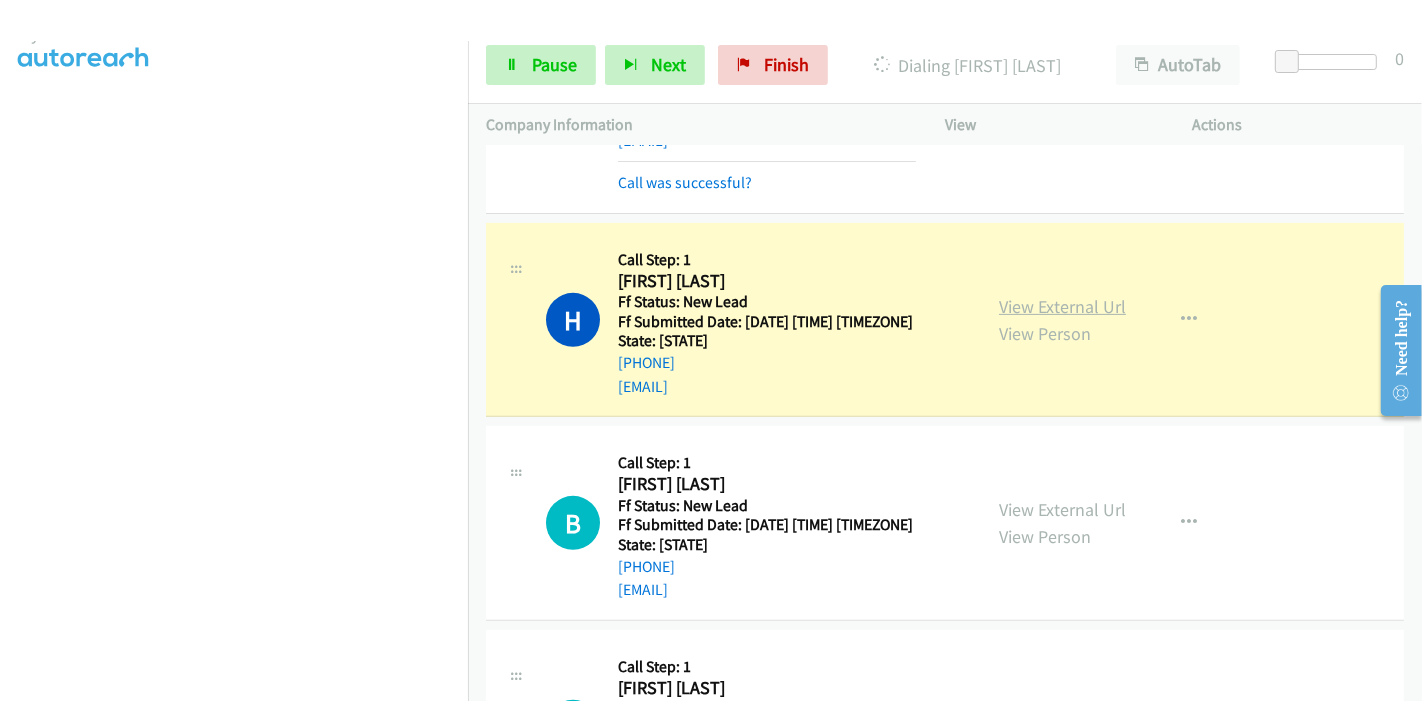 click on "View External Url" at bounding box center [1062, 306] 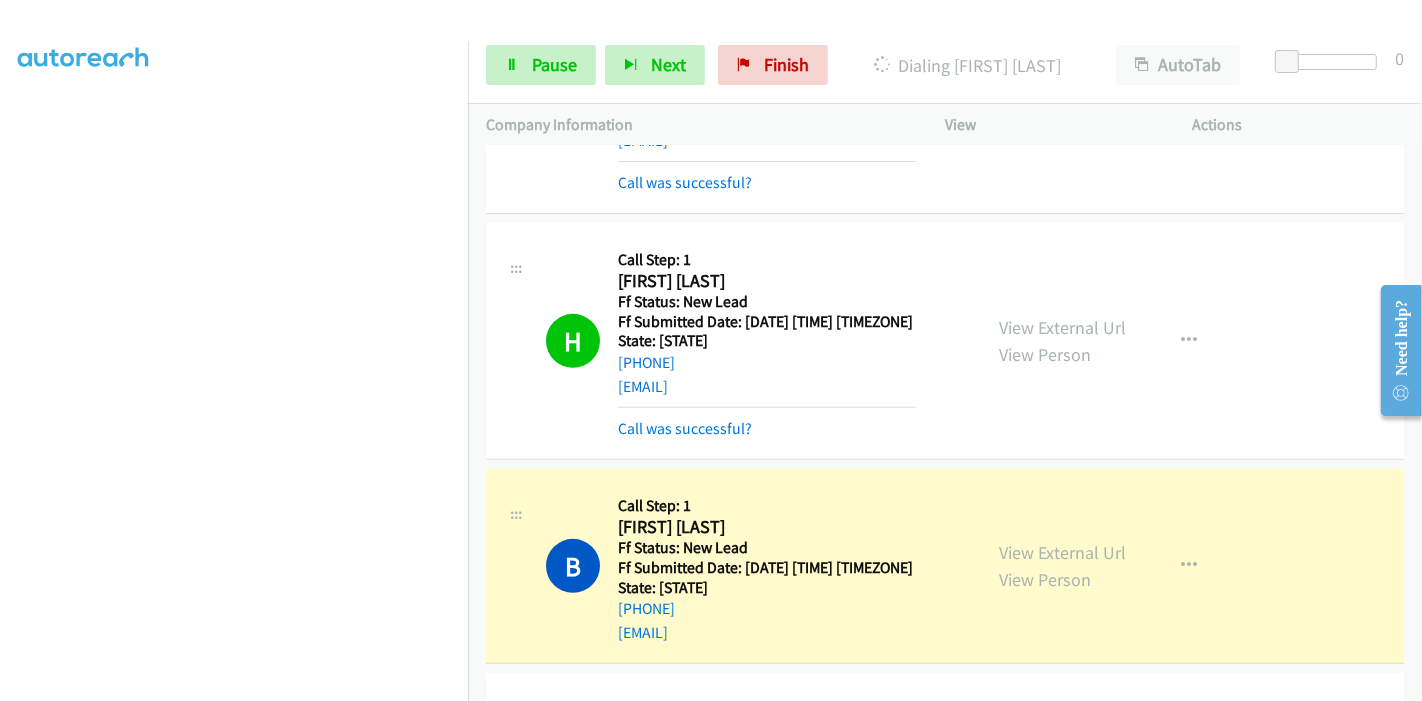 scroll, scrollTop: 0, scrollLeft: 0, axis: both 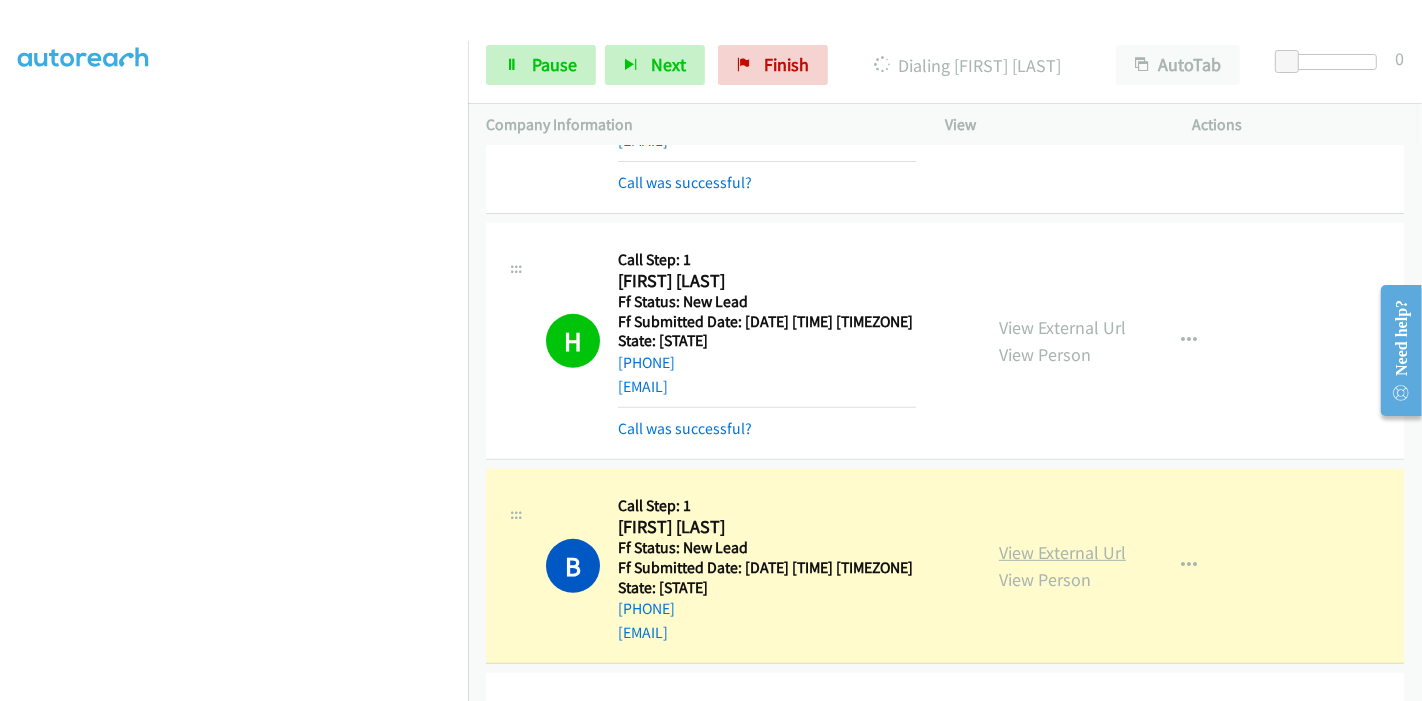click on "View External Url" at bounding box center (1062, 552) 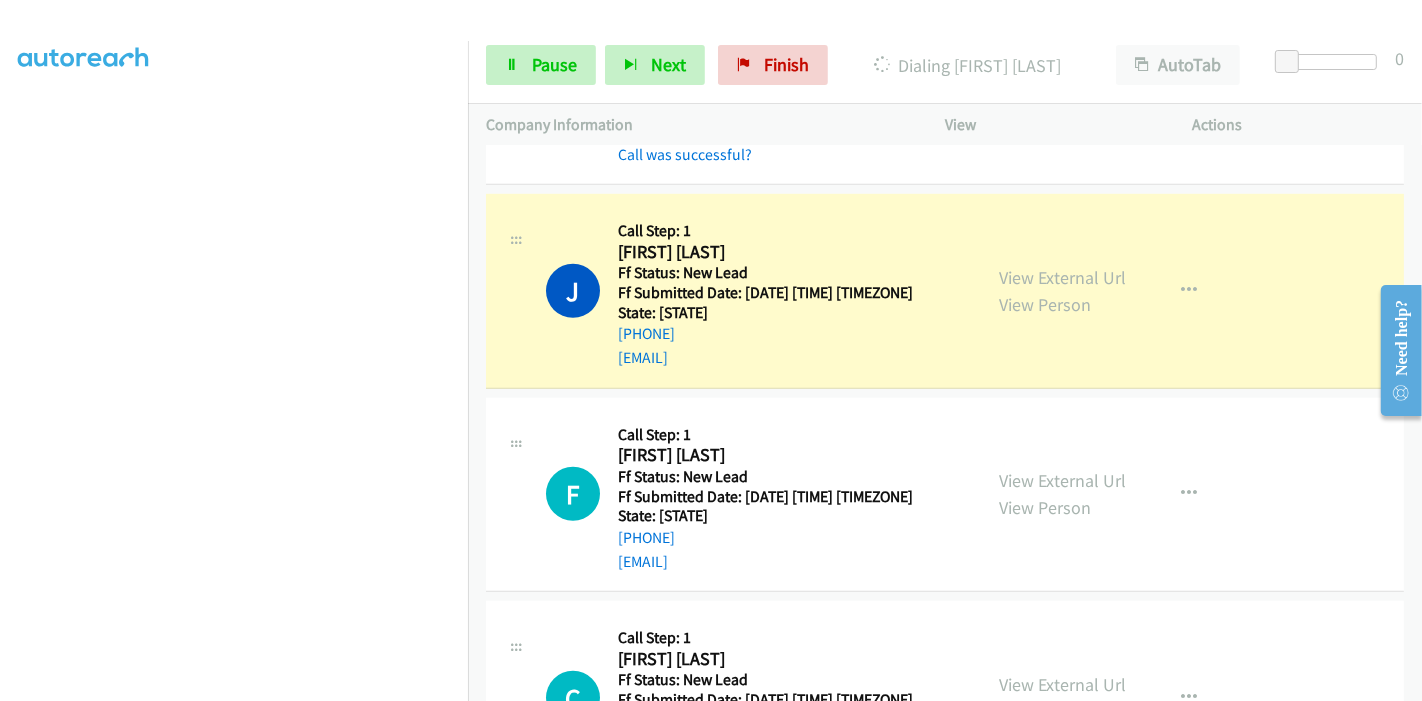 scroll, scrollTop: 1222, scrollLeft: 0, axis: vertical 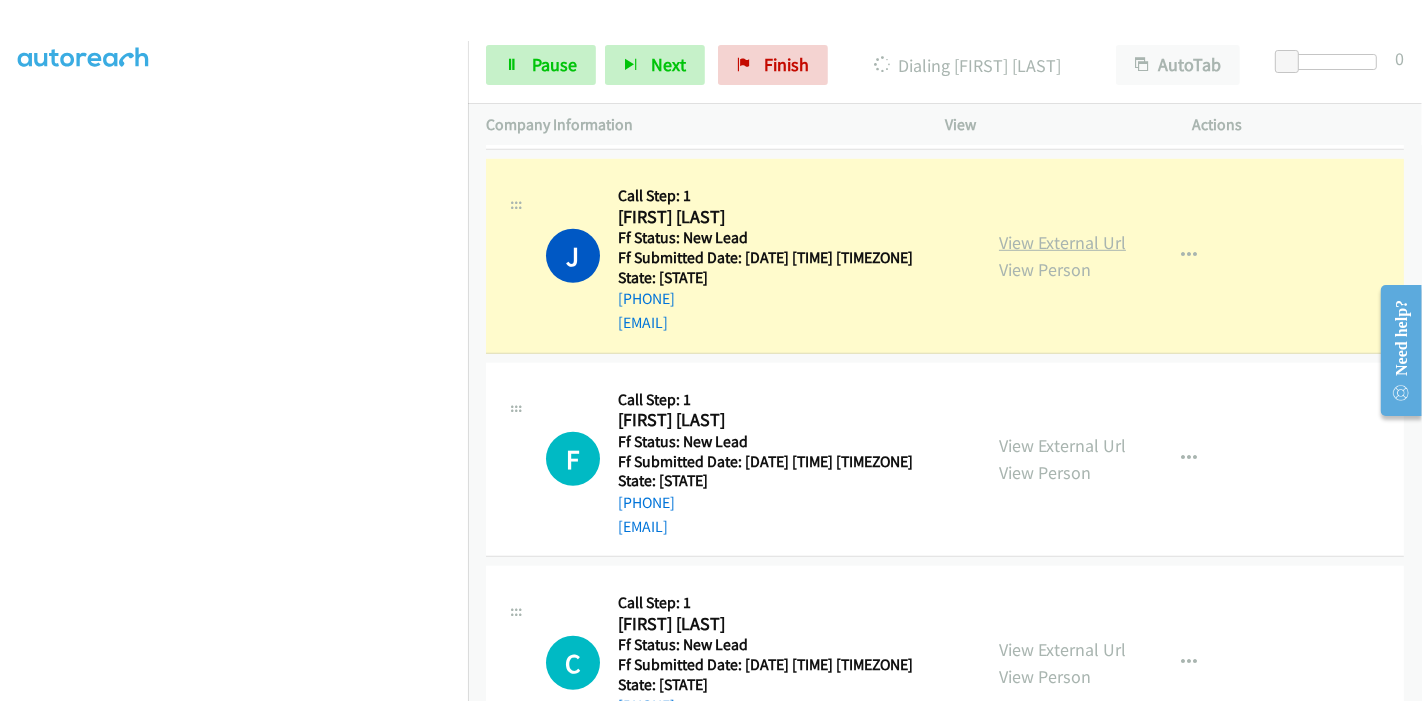click on "View External Url" at bounding box center [1062, 242] 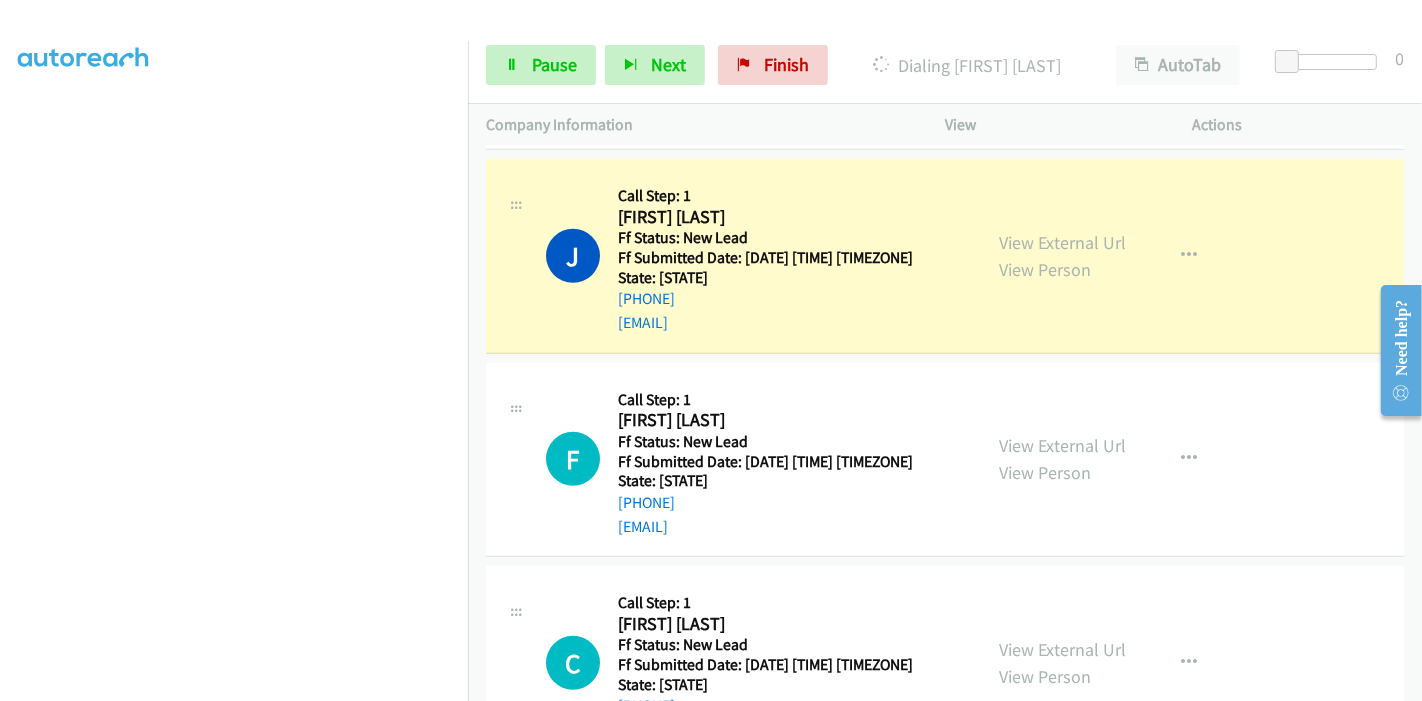 scroll, scrollTop: 0, scrollLeft: 0, axis: both 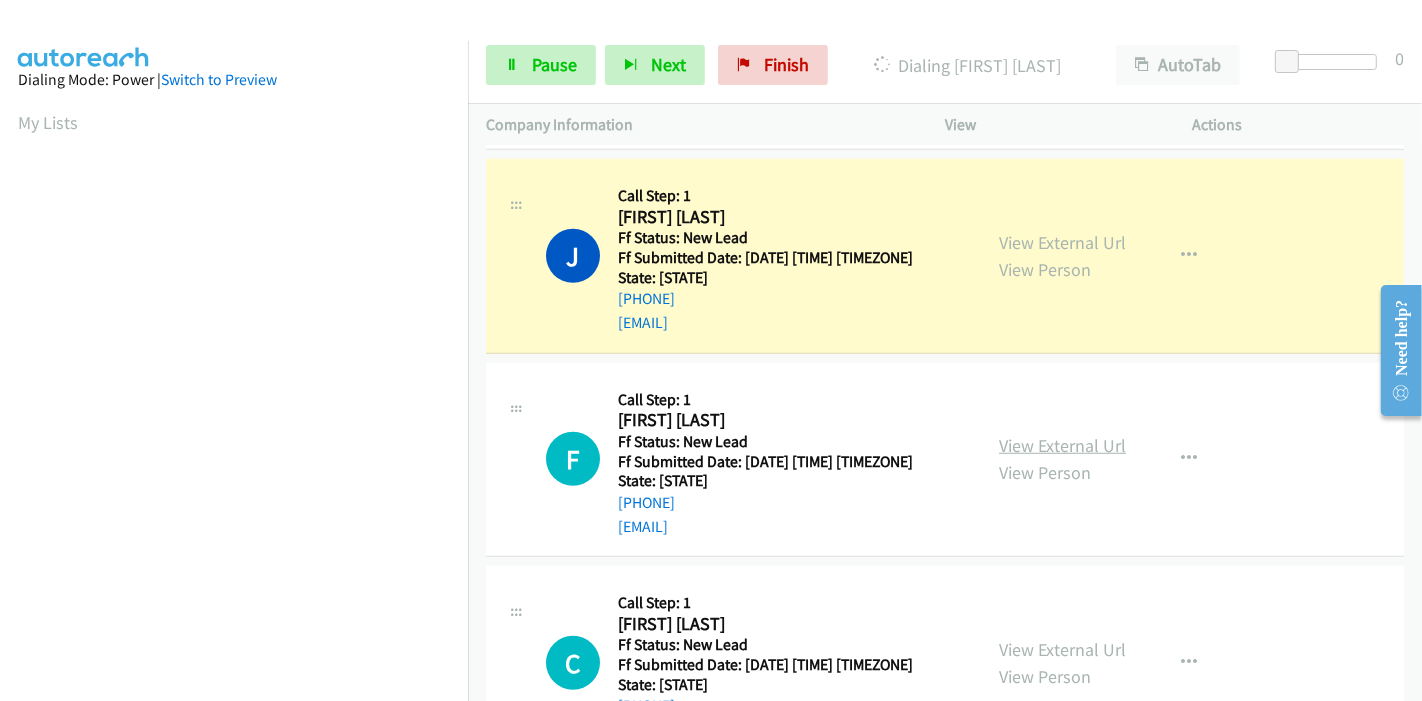 click on "View External Url" at bounding box center (1062, 445) 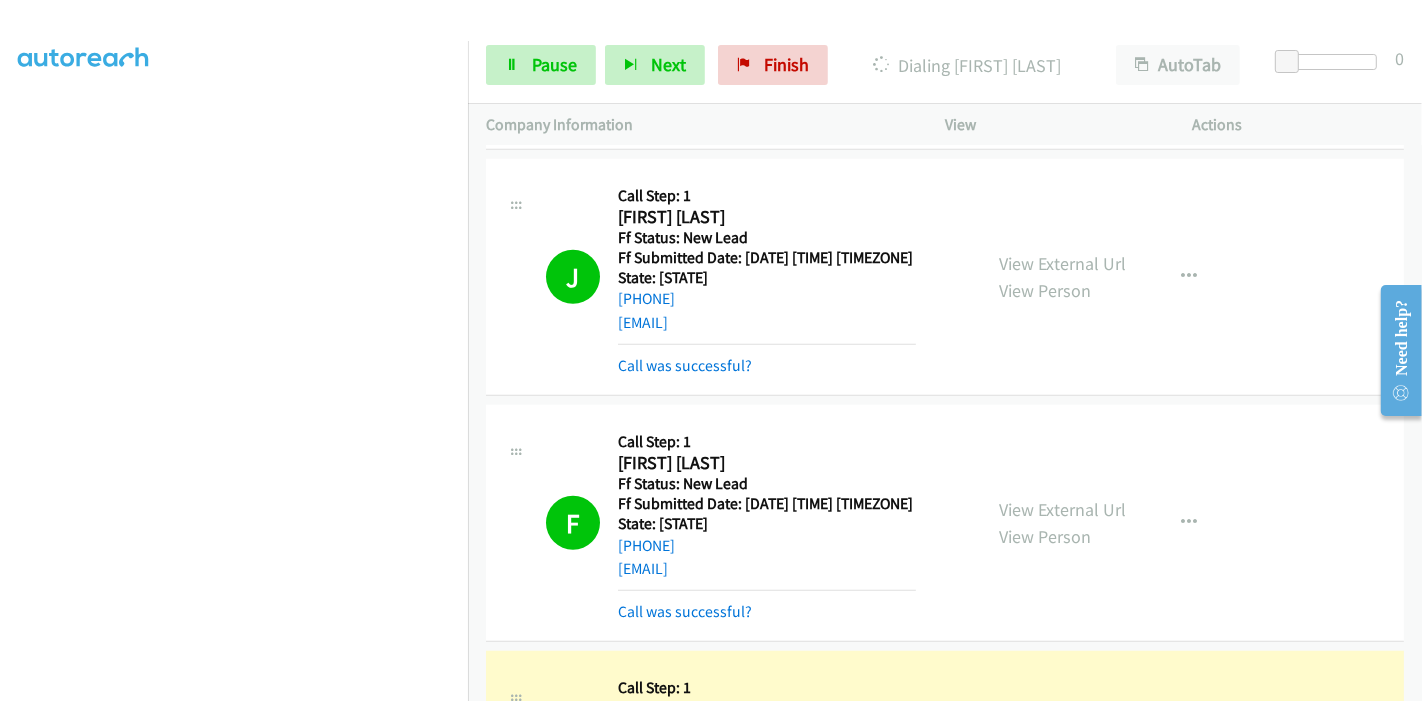 scroll, scrollTop: 0, scrollLeft: 0, axis: both 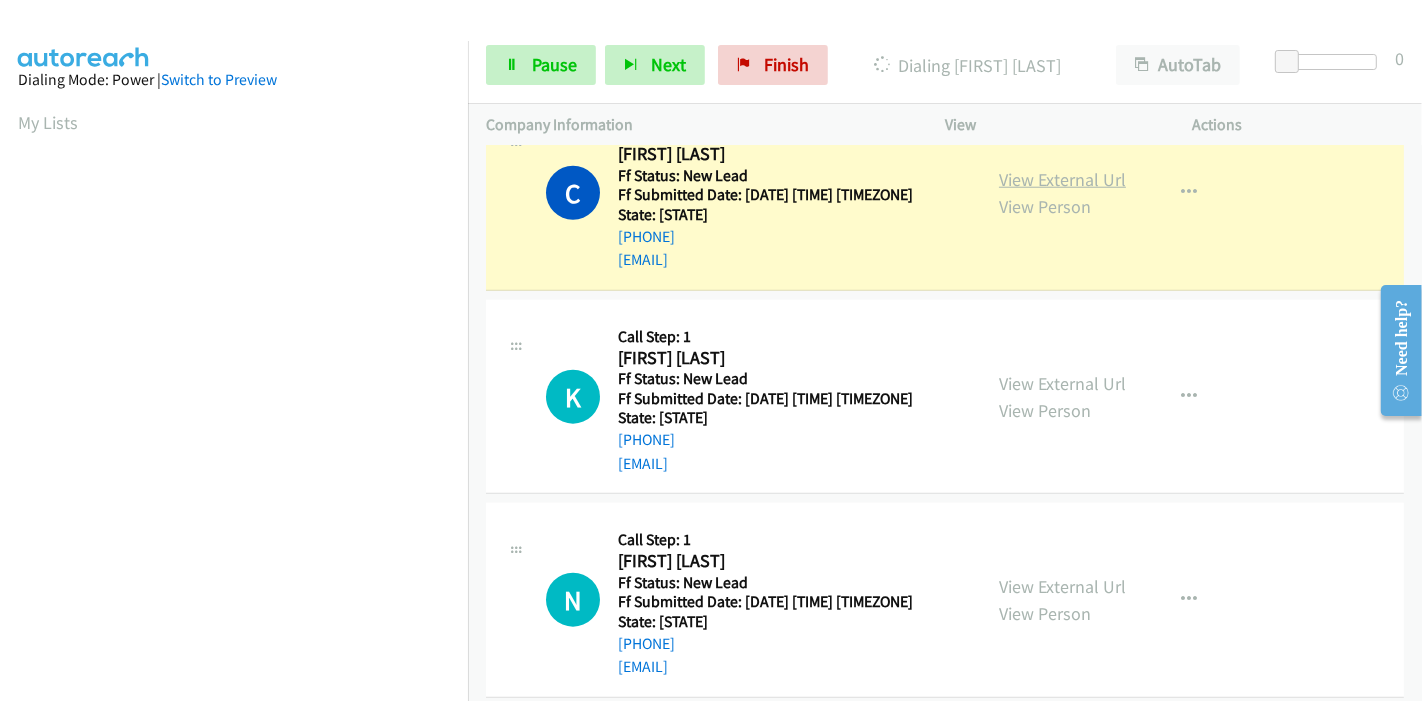 click on "View External Url" at bounding box center [1062, 179] 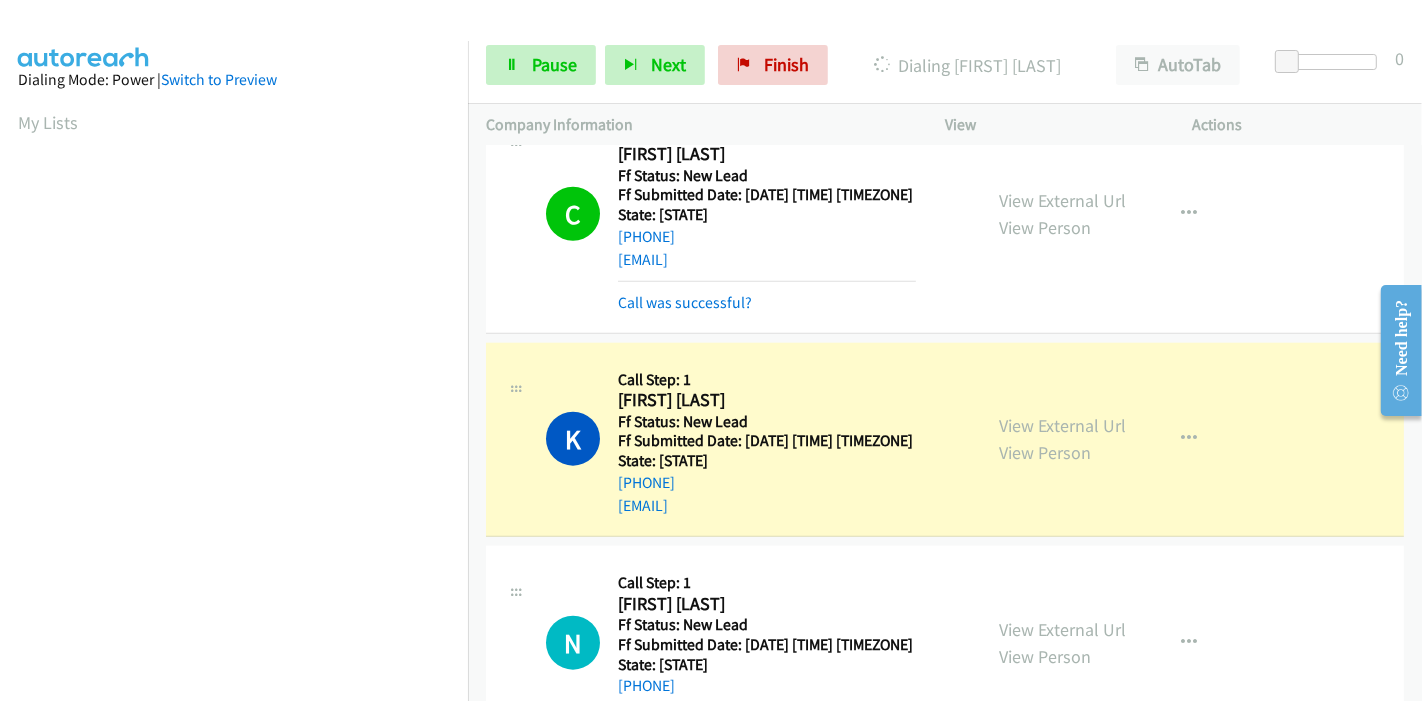 scroll, scrollTop: 422, scrollLeft: 0, axis: vertical 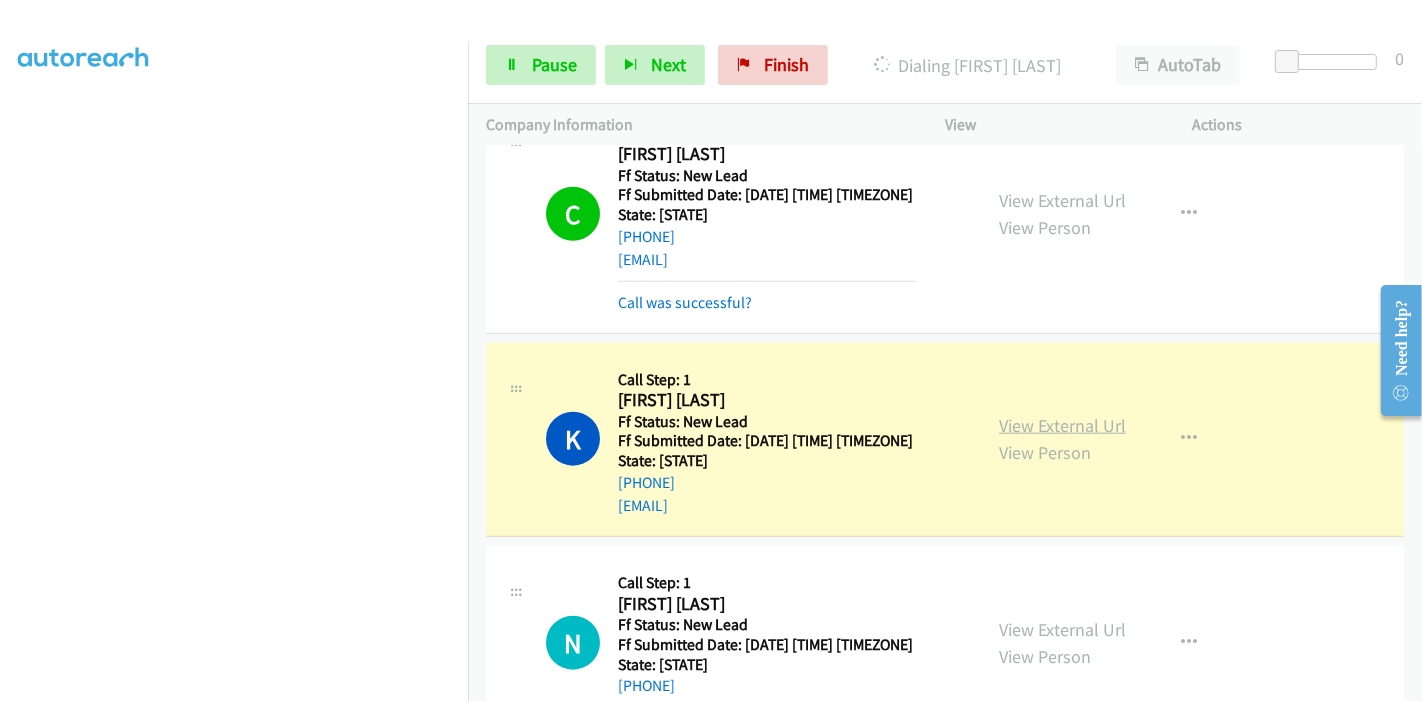 click on "View External Url" at bounding box center (1062, 425) 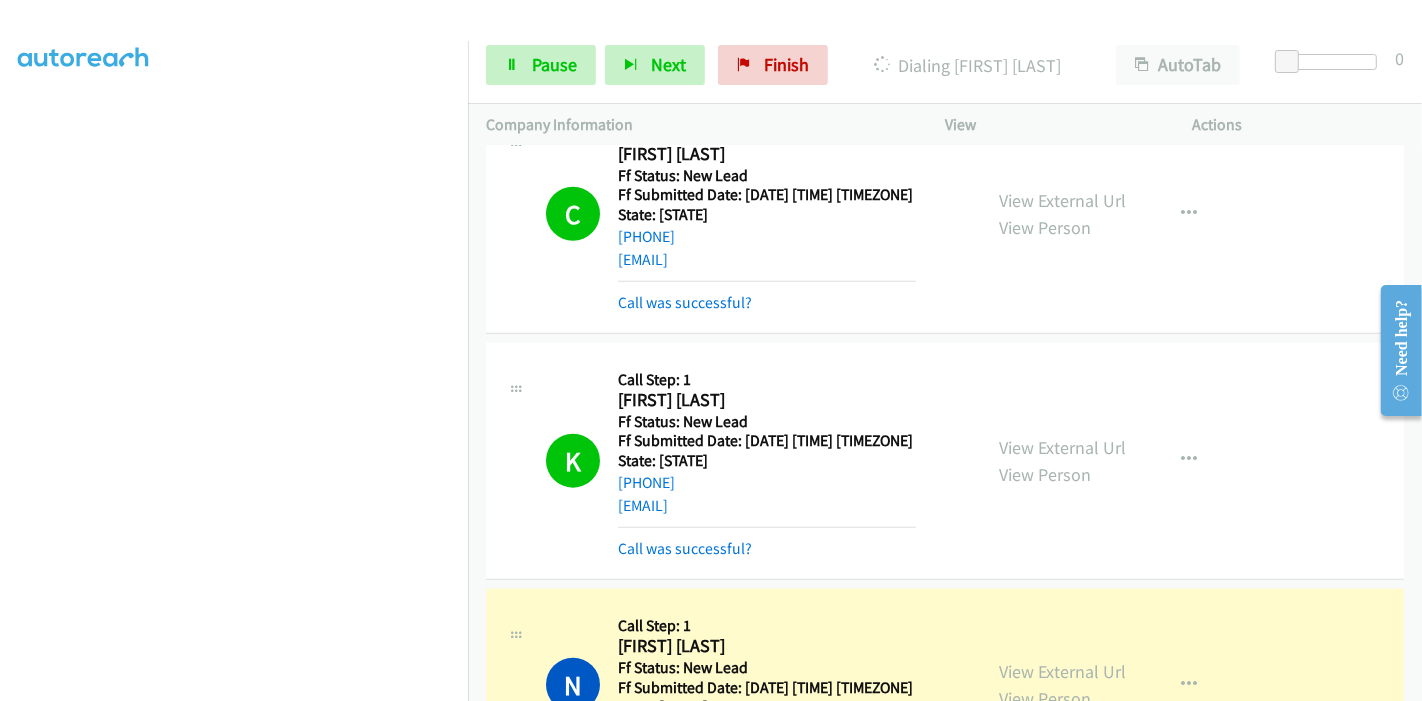 scroll, scrollTop: 0, scrollLeft: 0, axis: both 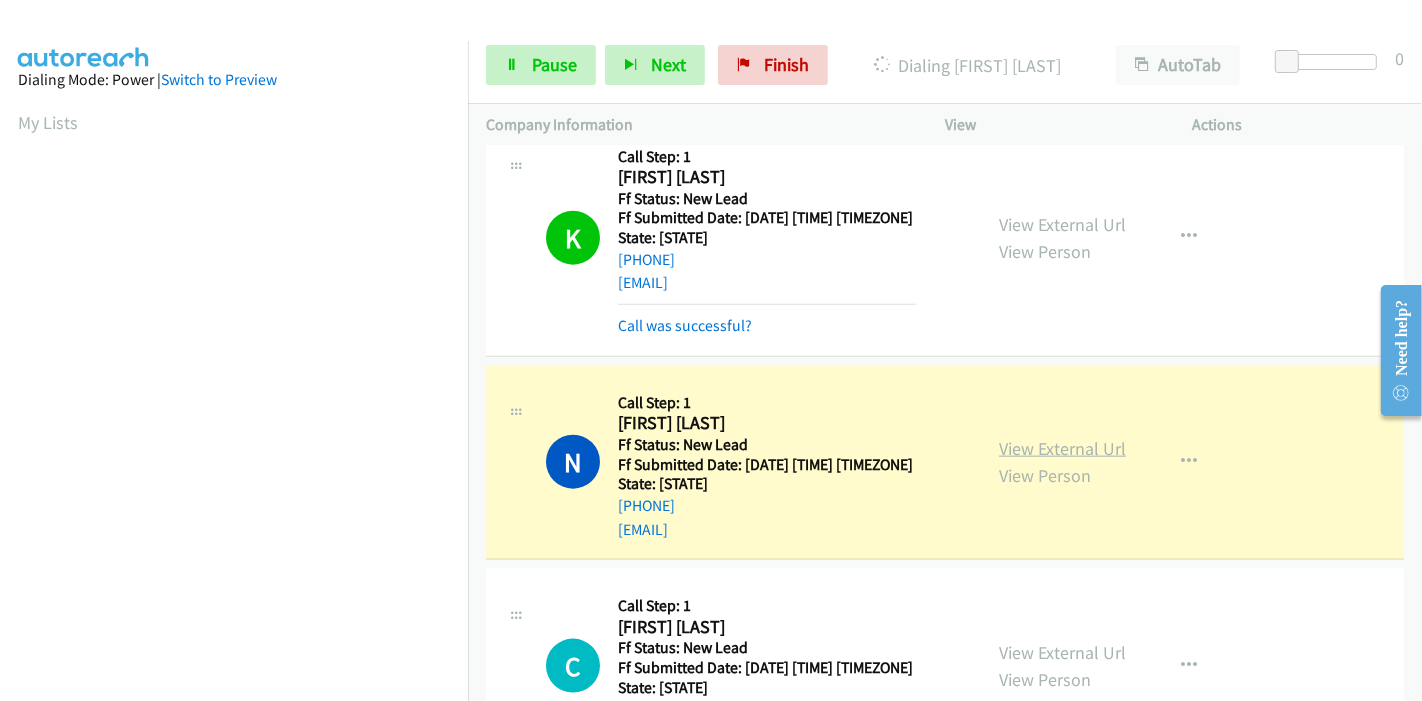 click on "View External Url" at bounding box center [1062, 448] 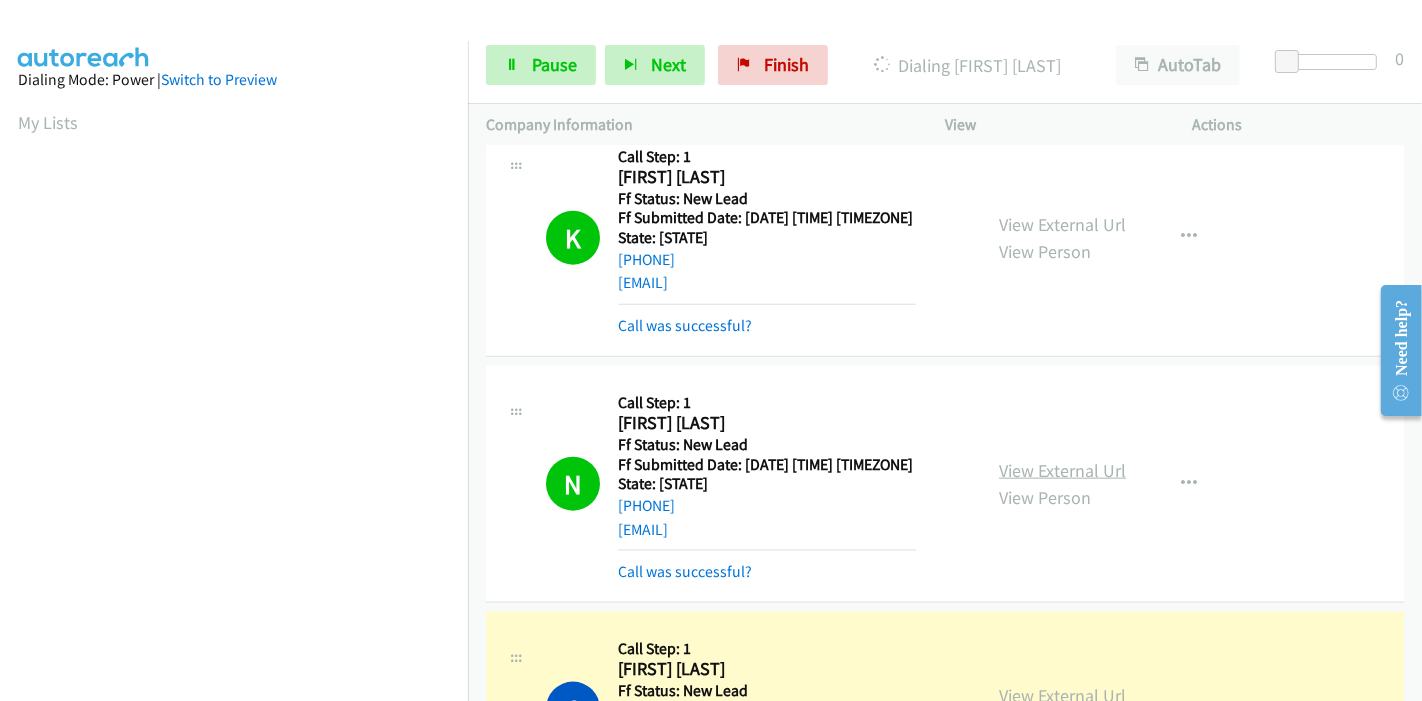 scroll, scrollTop: 422, scrollLeft: 0, axis: vertical 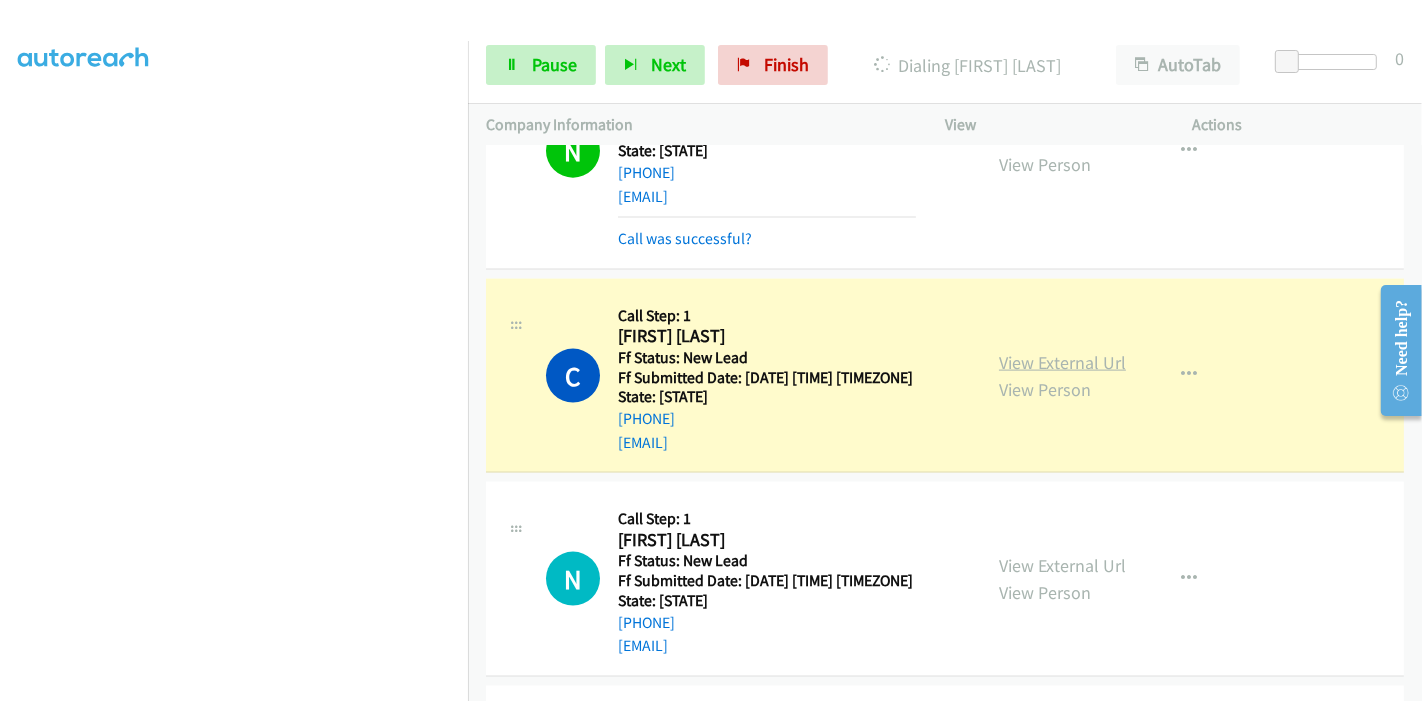 click on "View External Url" at bounding box center [1062, 362] 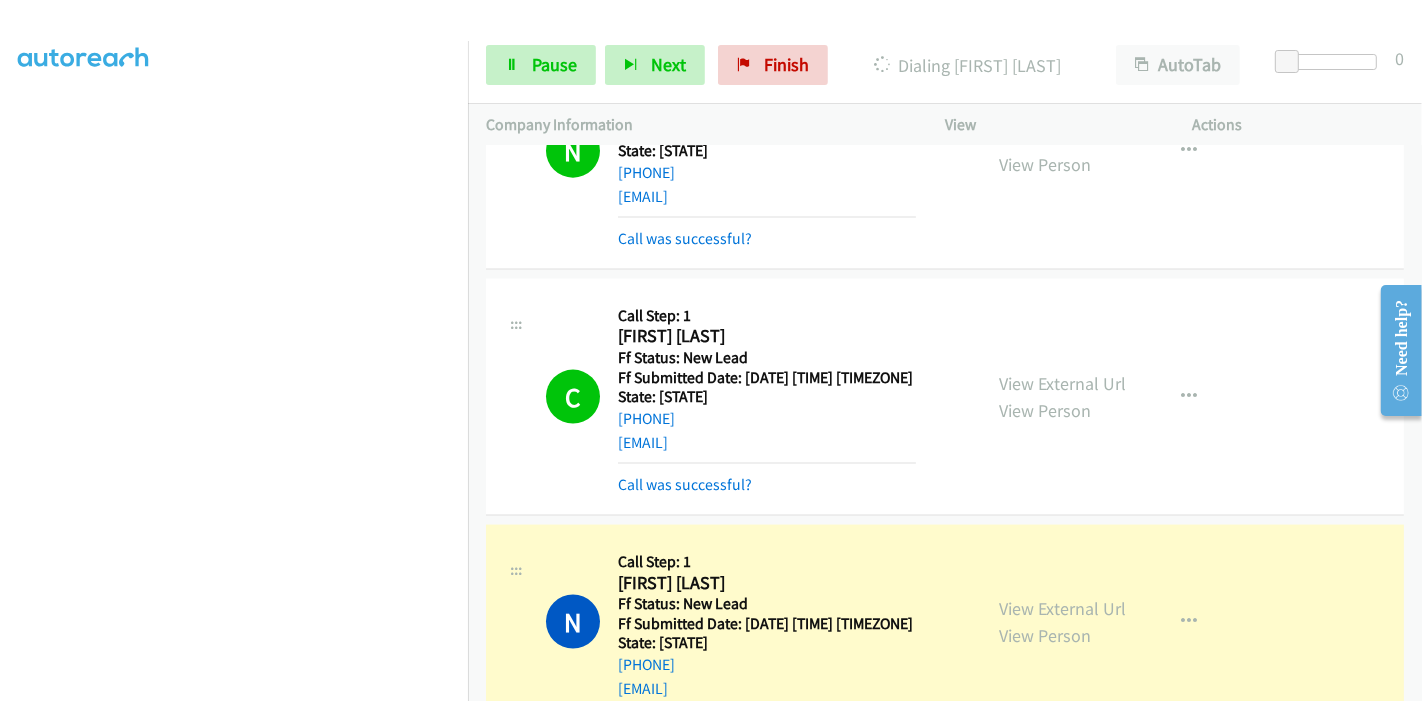 scroll, scrollTop: 0, scrollLeft: 0, axis: both 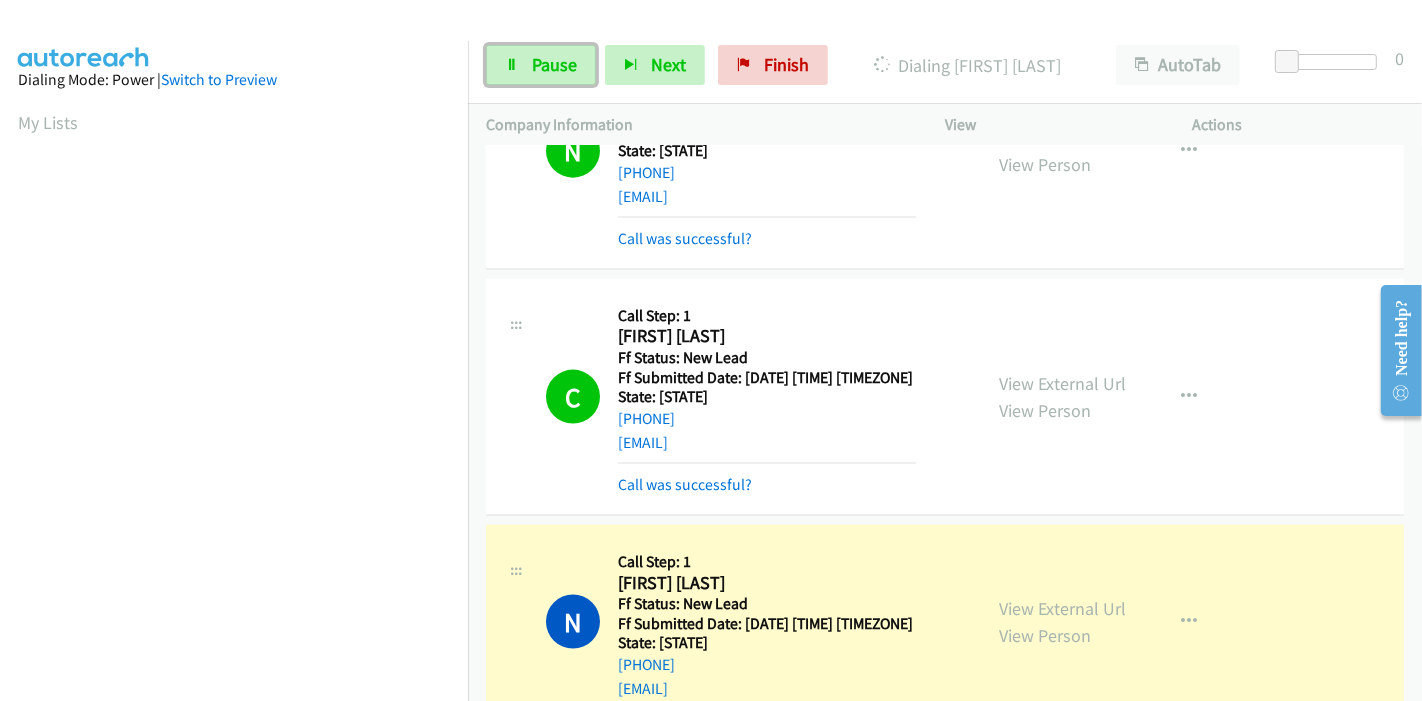 drag, startPoint x: 538, startPoint y: 70, endPoint x: 497, endPoint y: 205, distance: 141.08862 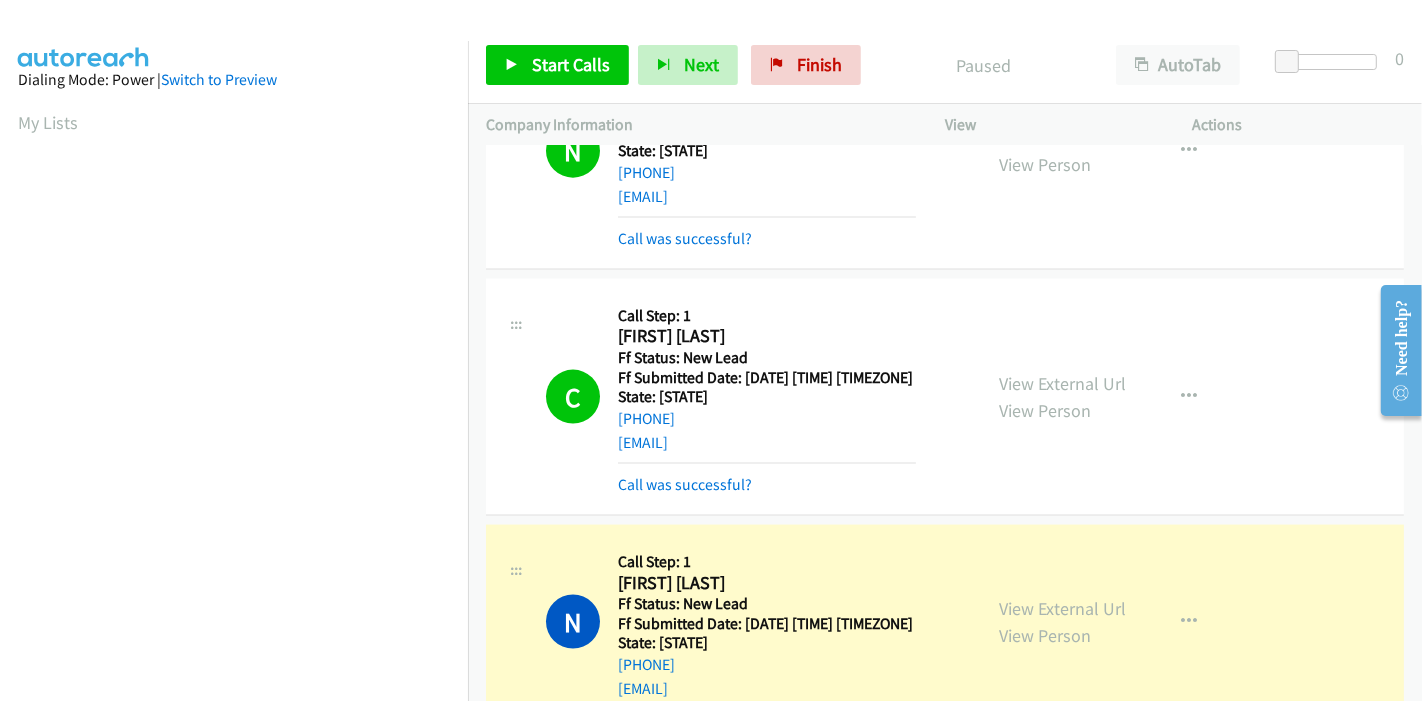scroll, scrollTop: 422, scrollLeft: 0, axis: vertical 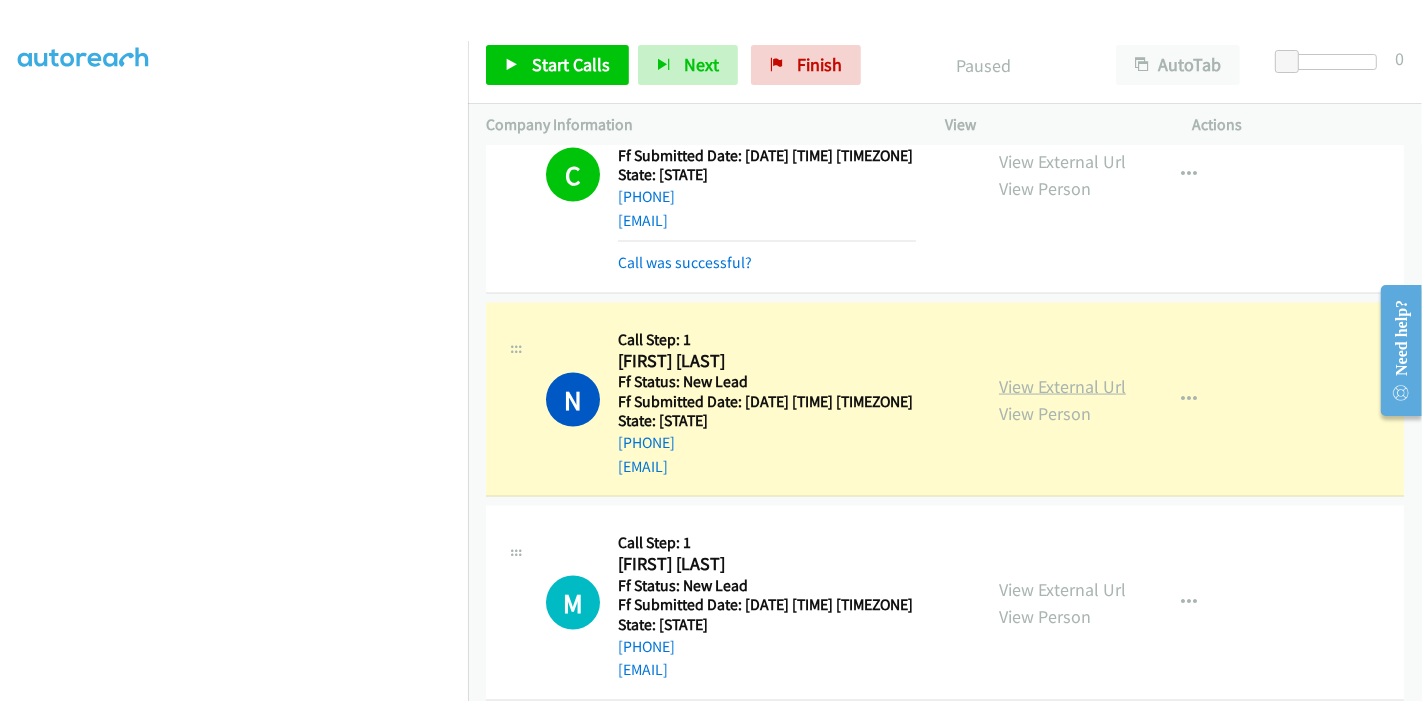 click on "View External Url" at bounding box center [1062, 386] 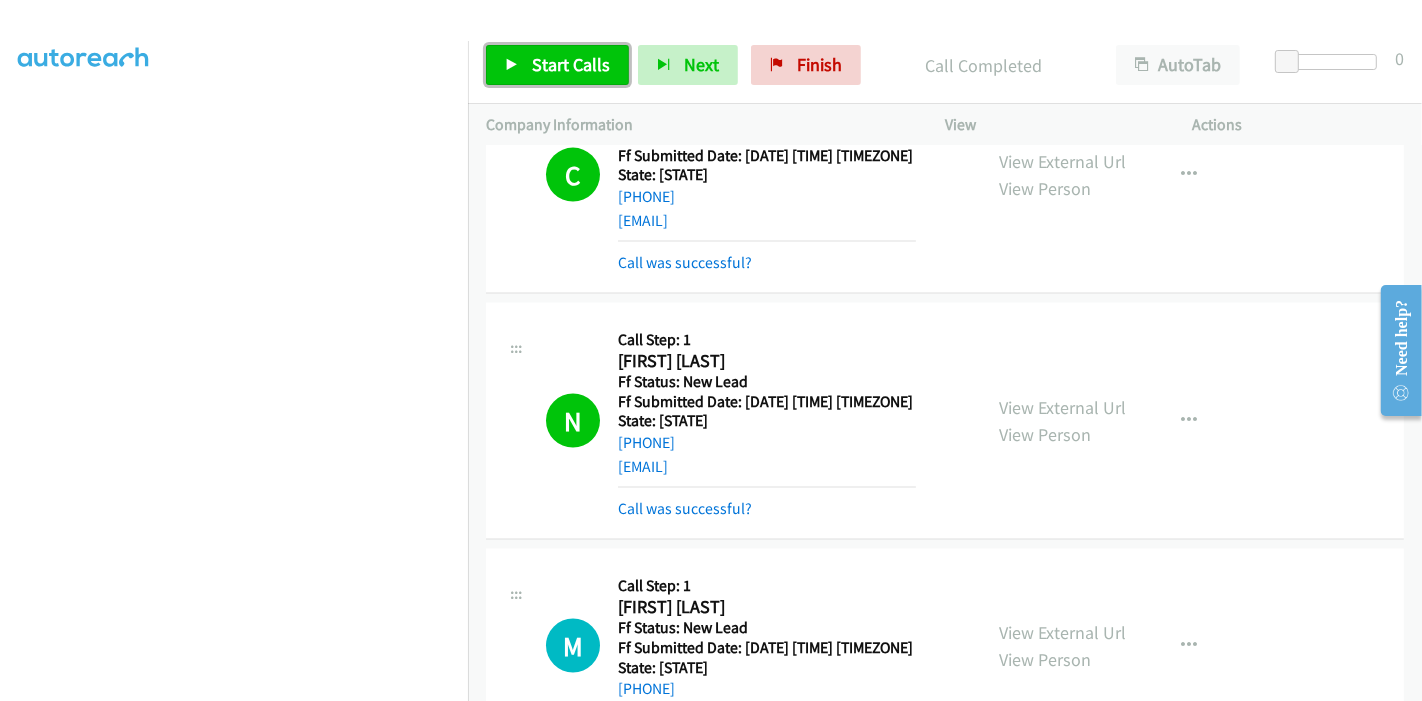click on "Start Calls" at bounding box center (571, 64) 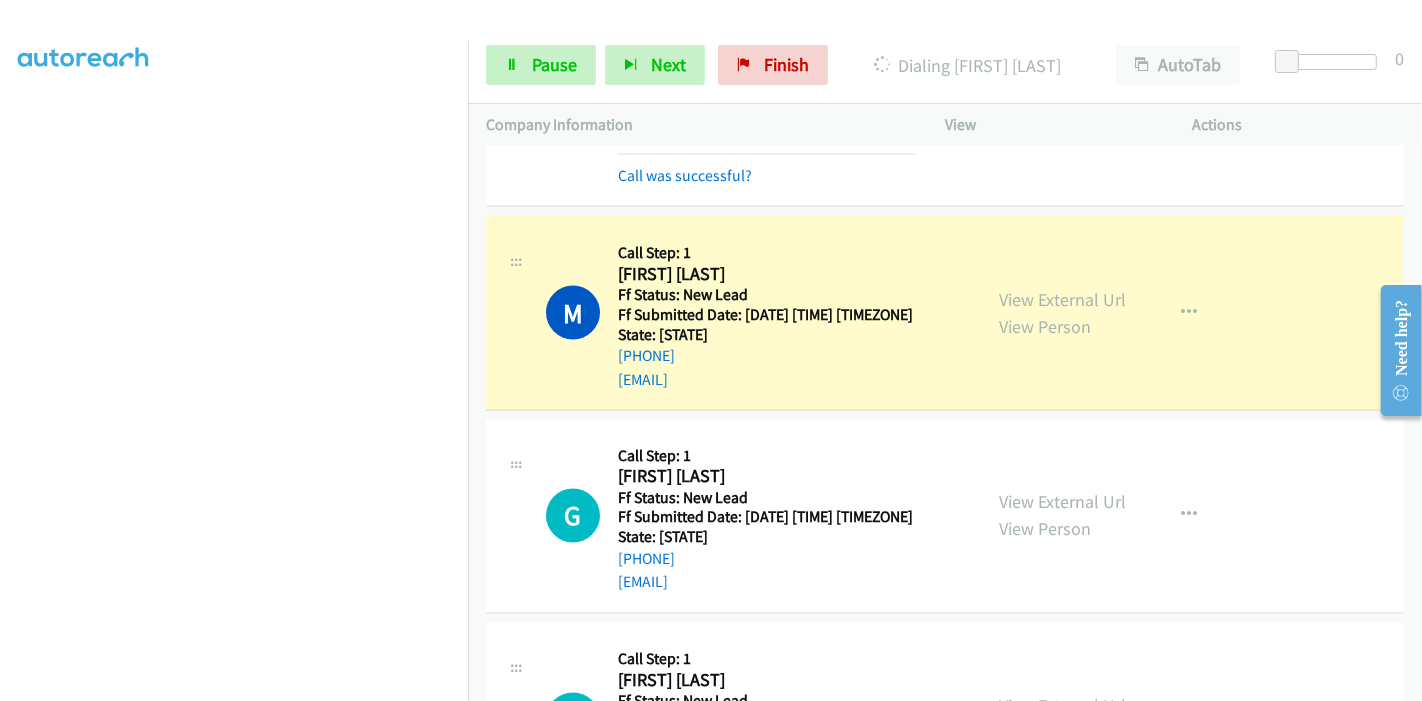 scroll, scrollTop: 3000, scrollLeft: 0, axis: vertical 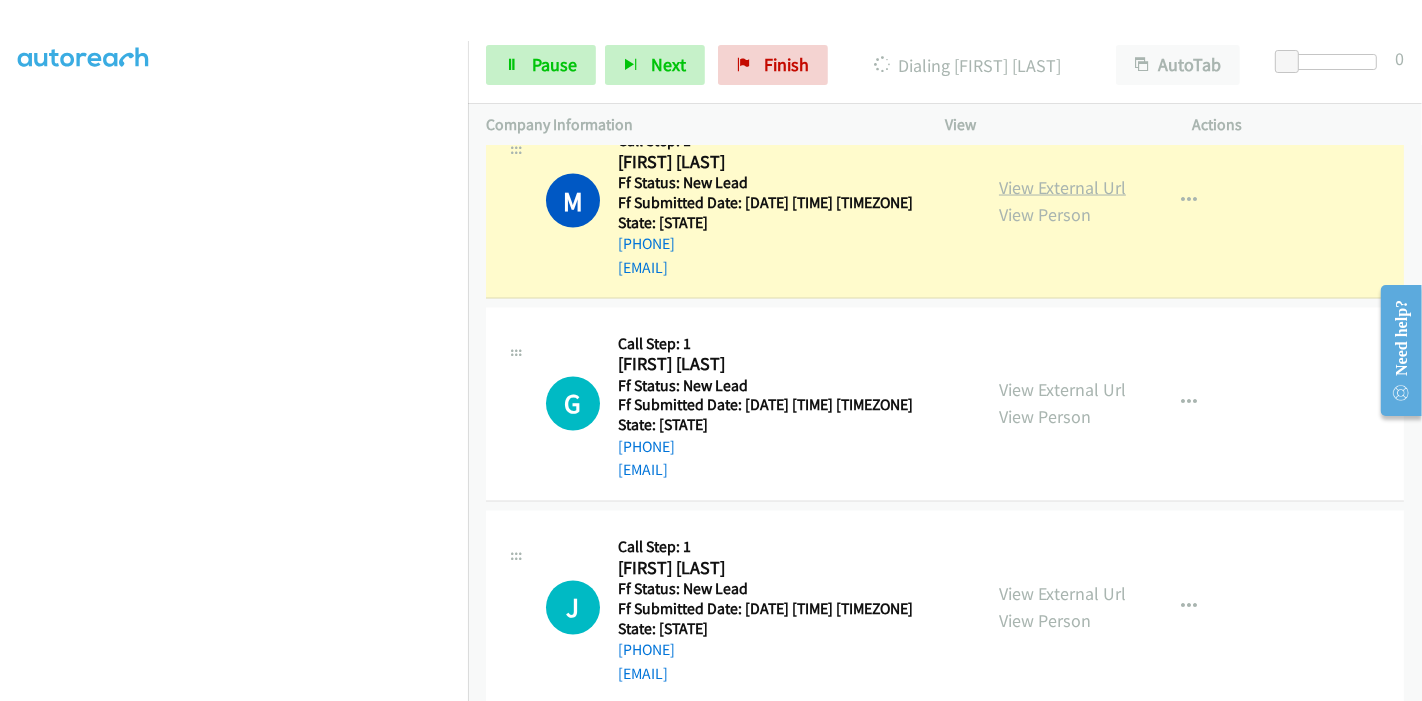 click on "View External Url" at bounding box center (1062, 187) 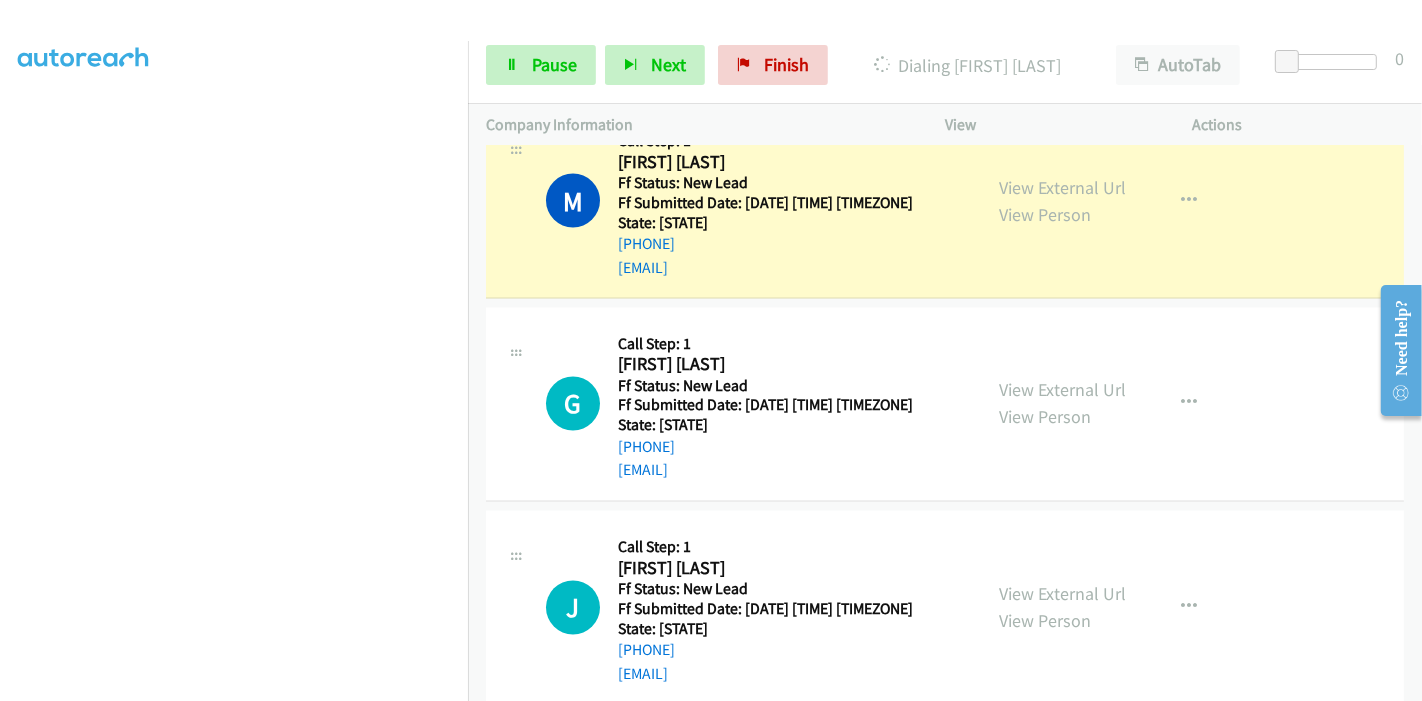 scroll, scrollTop: 0, scrollLeft: 0, axis: both 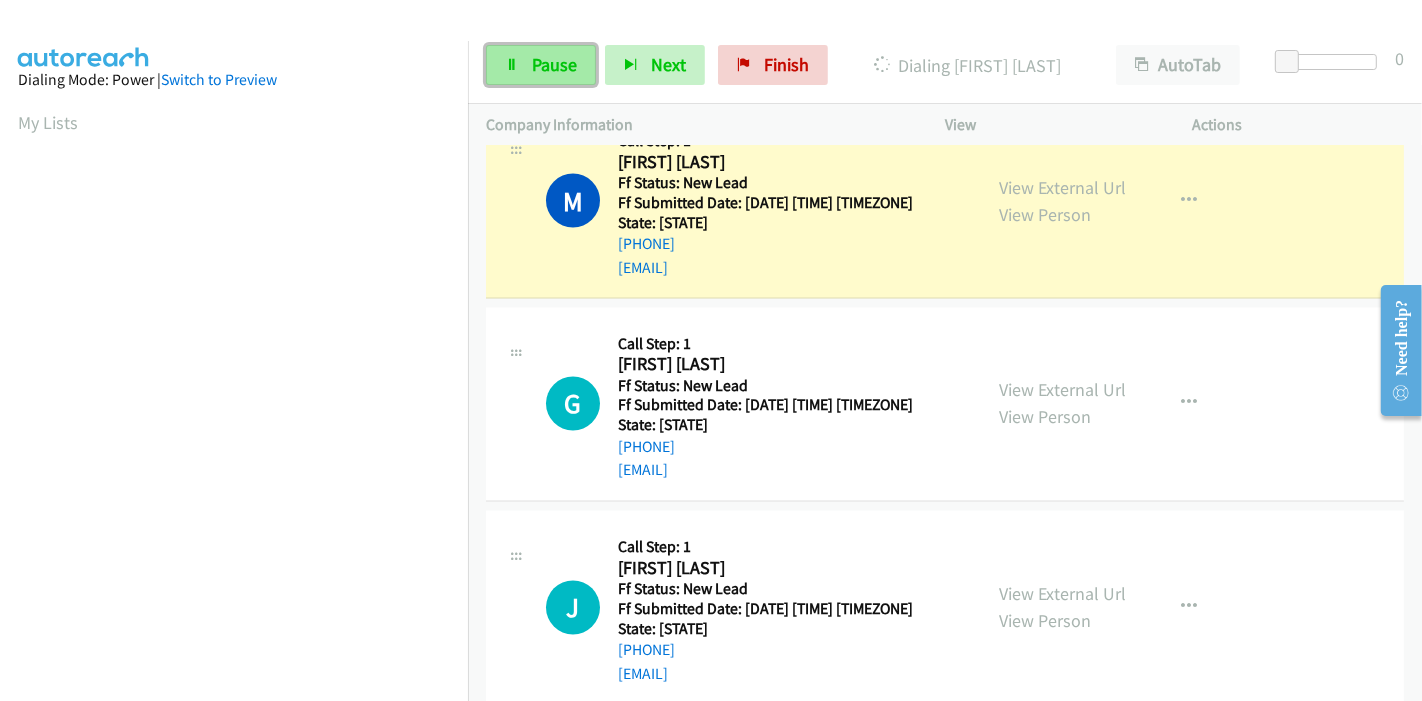 click on "Pause" at bounding box center (541, 65) 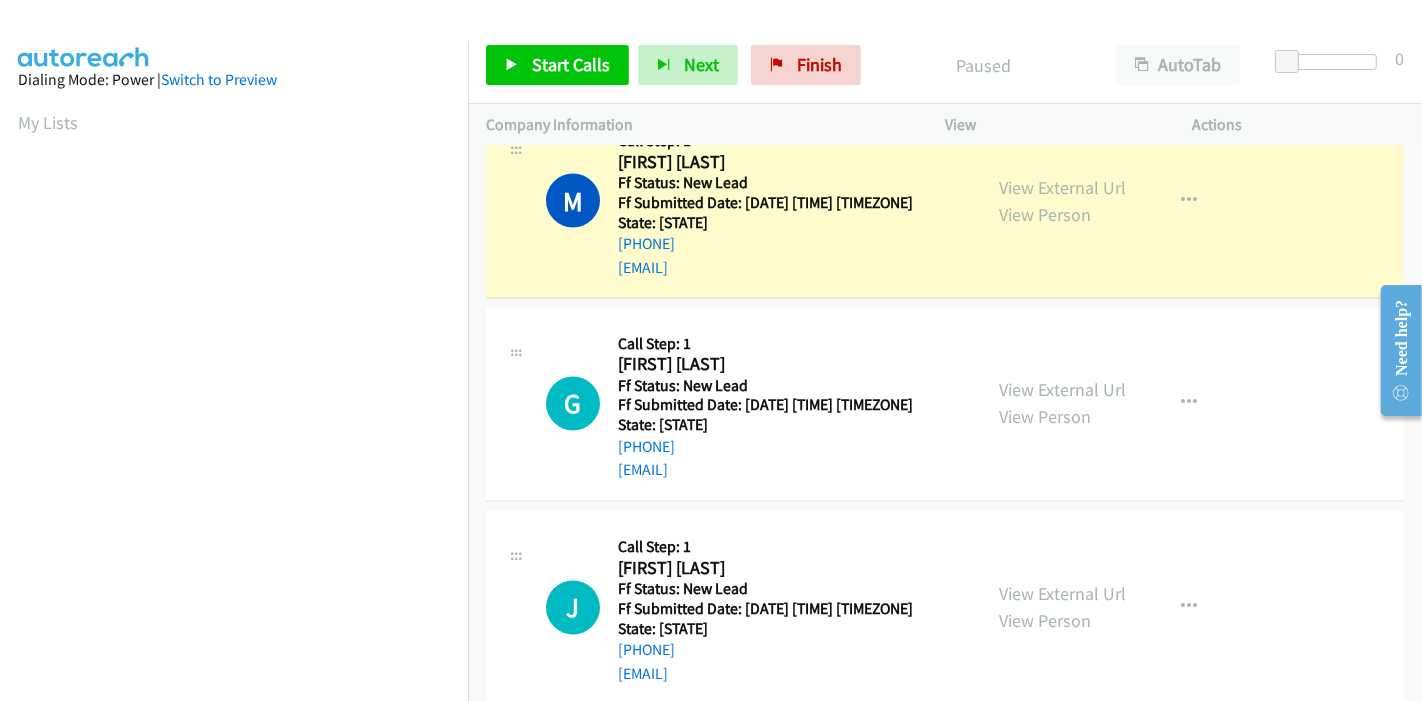 scroll, scrollTop: 2888, scrollLeft: 0, axis: vertical 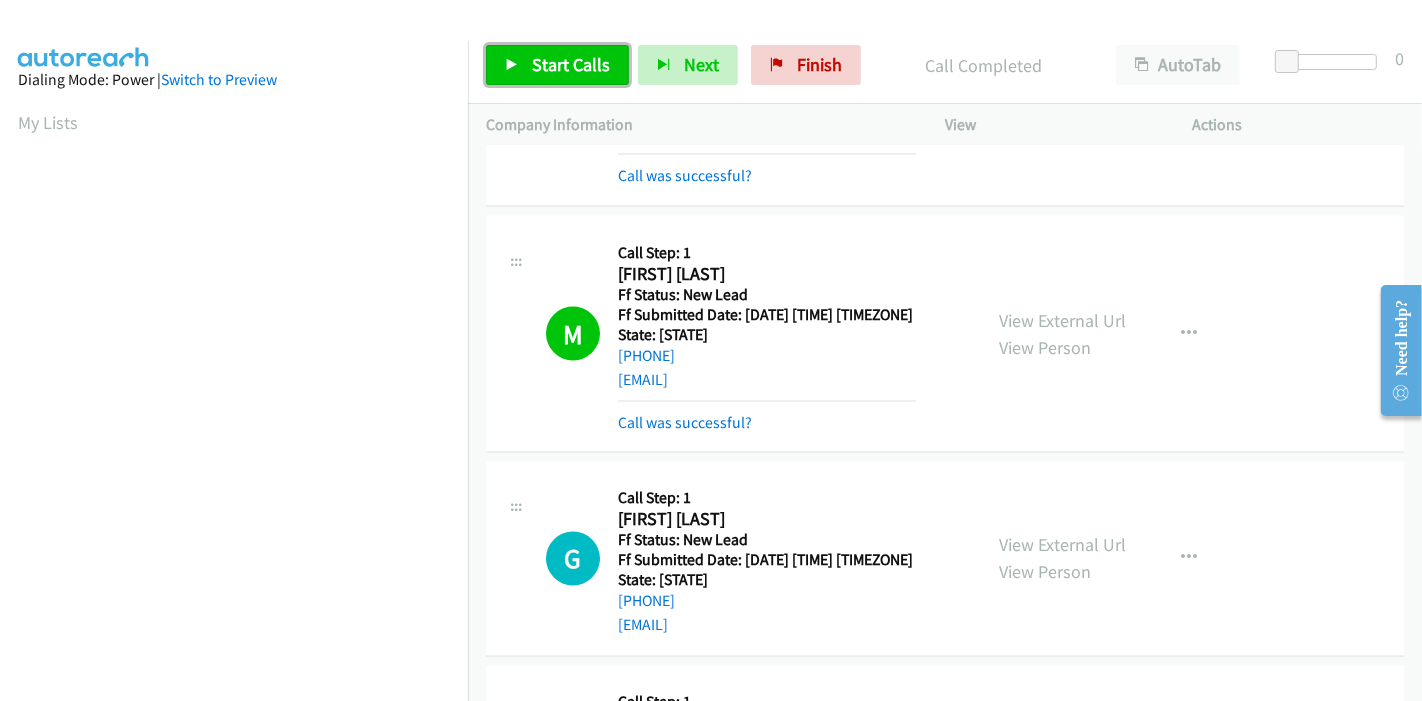 click on "Start Calls" at bounding box center (571, 64) 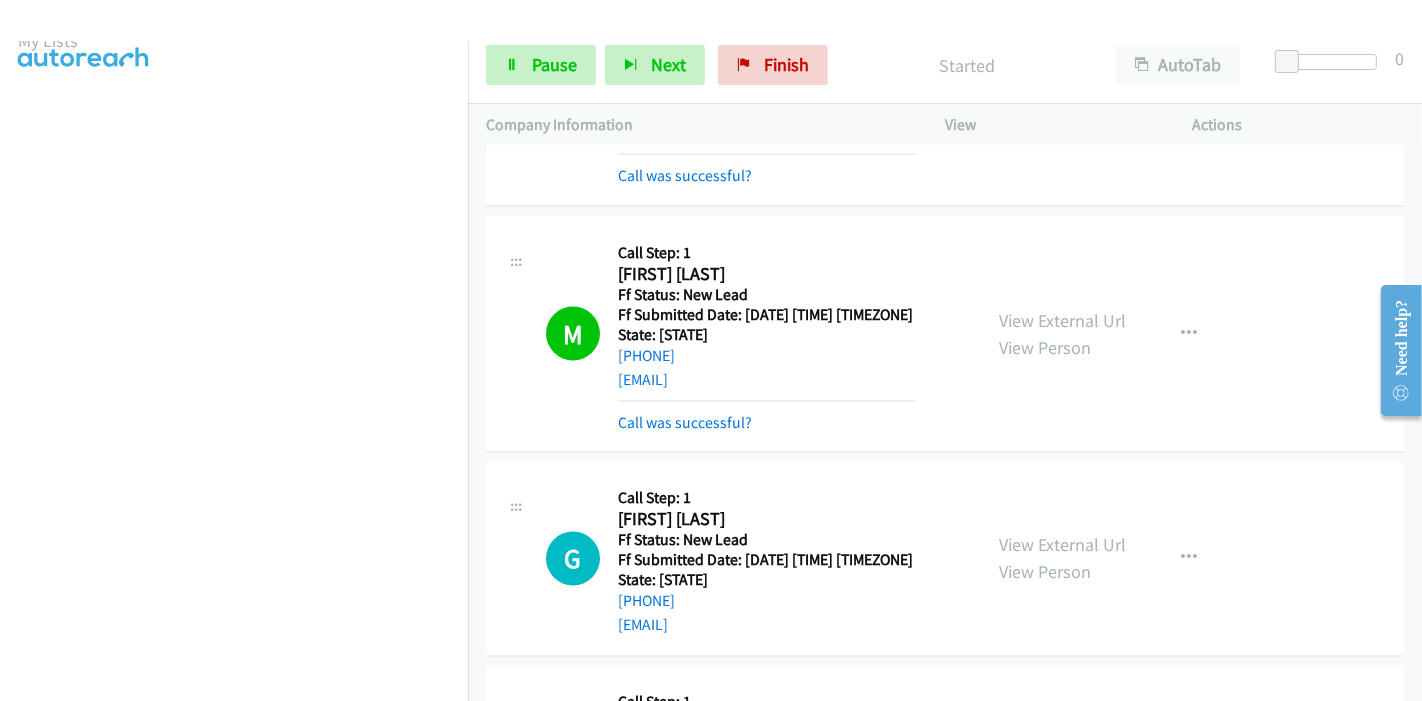 scroll, scrollTop: 111, scrollLeft: 0, axis: vertical 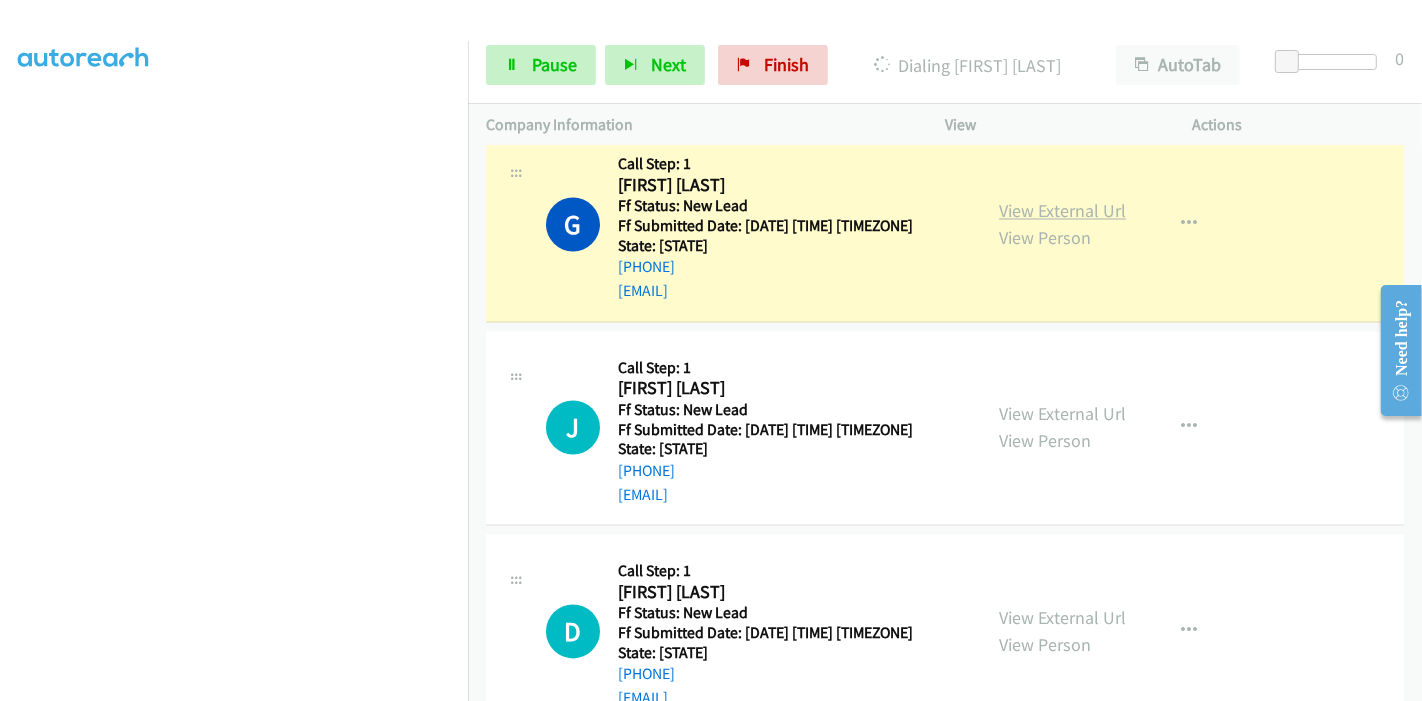 click on "View External Url" at bounding box center [1062, 211] 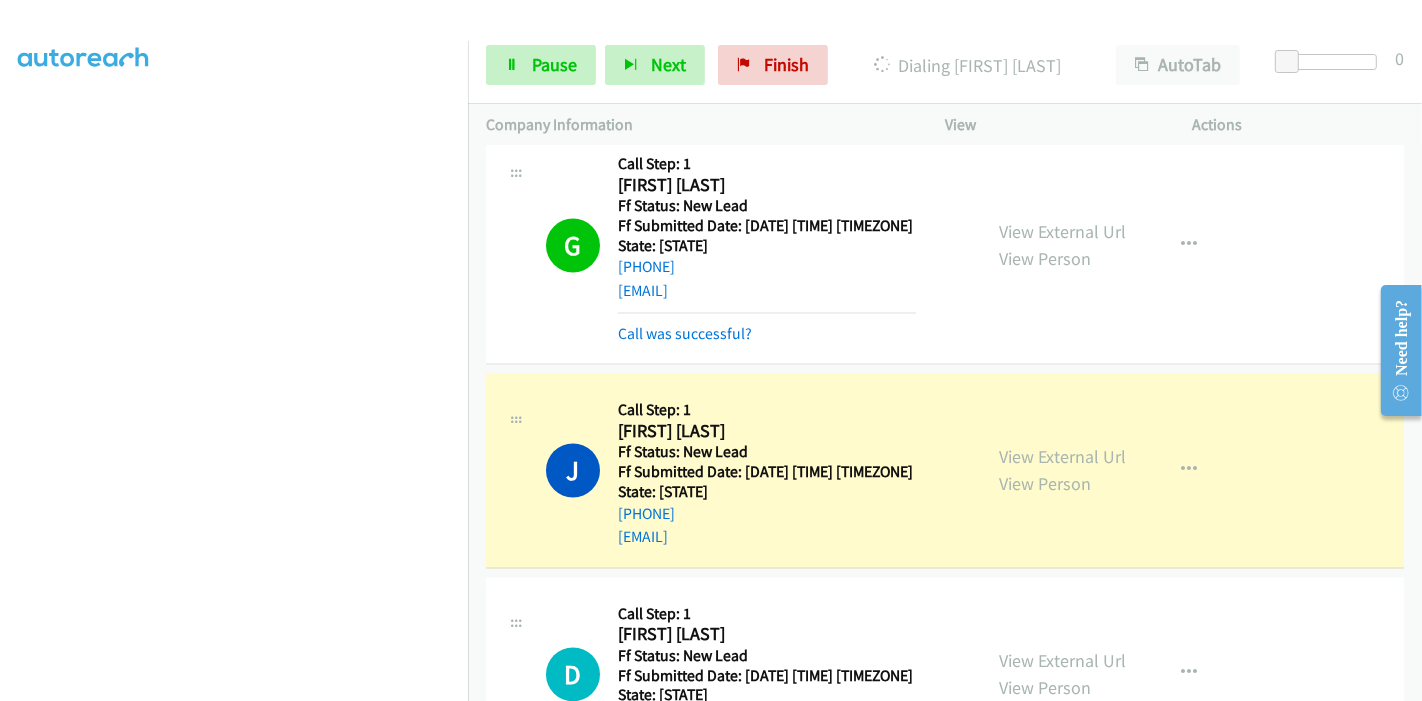 scroll, scrollTop: 0, scrollLeft: 0, axis: both 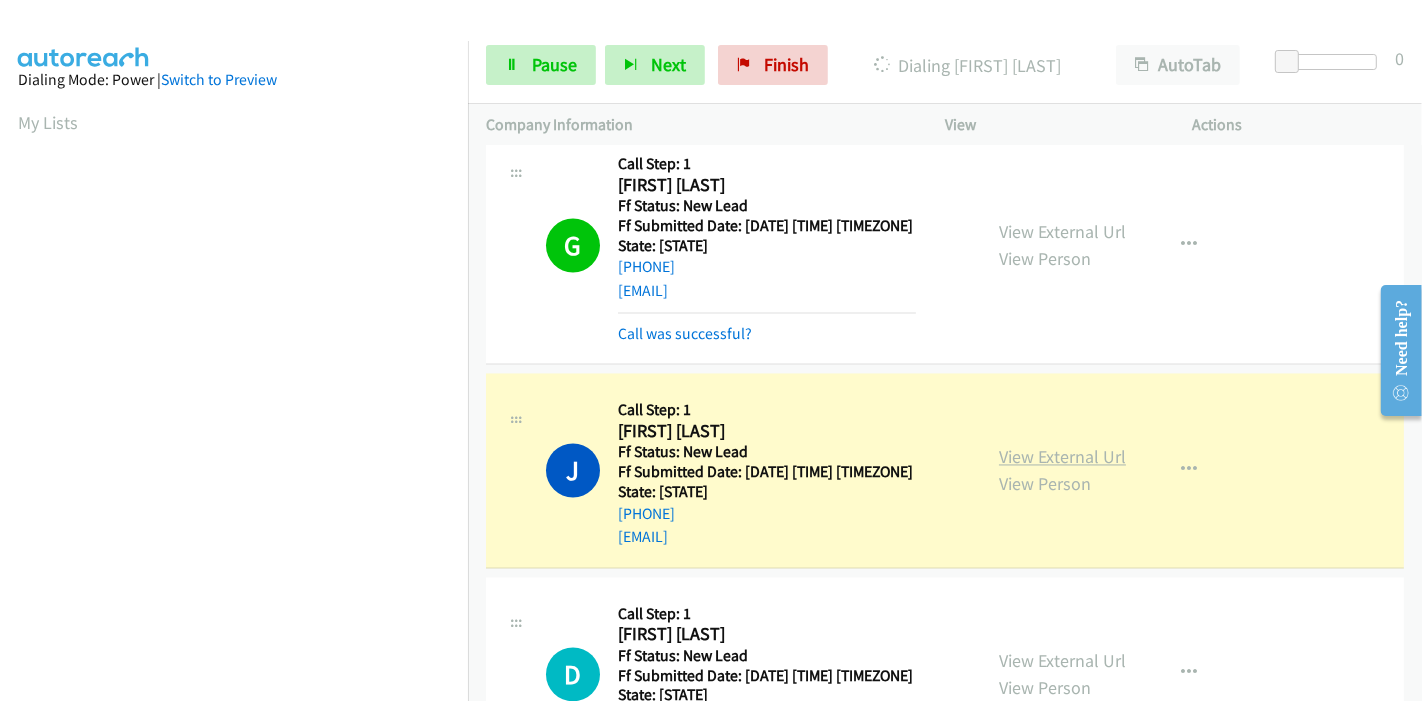 click on "View External Url" at bounding box center (1062, 457) 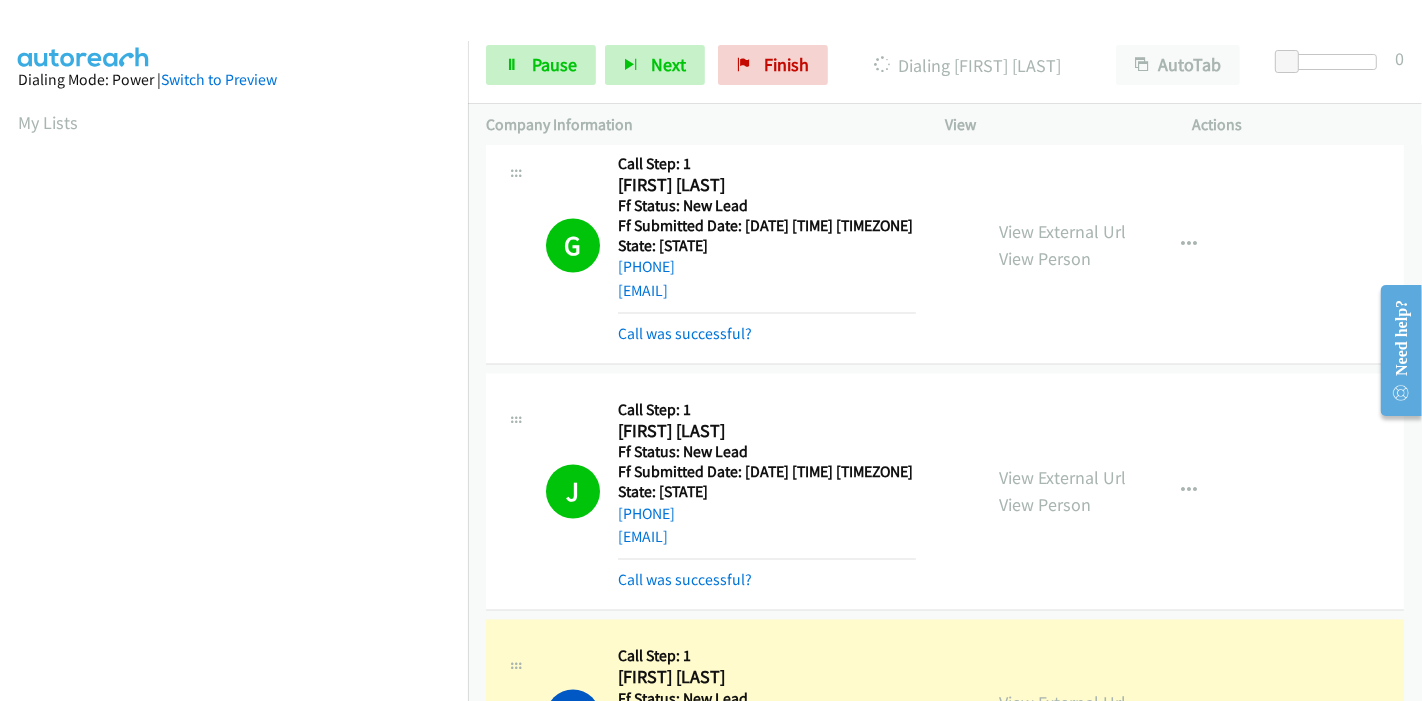 scroll, scrollTop: 422, scrollLeft: 0, axis: vertical 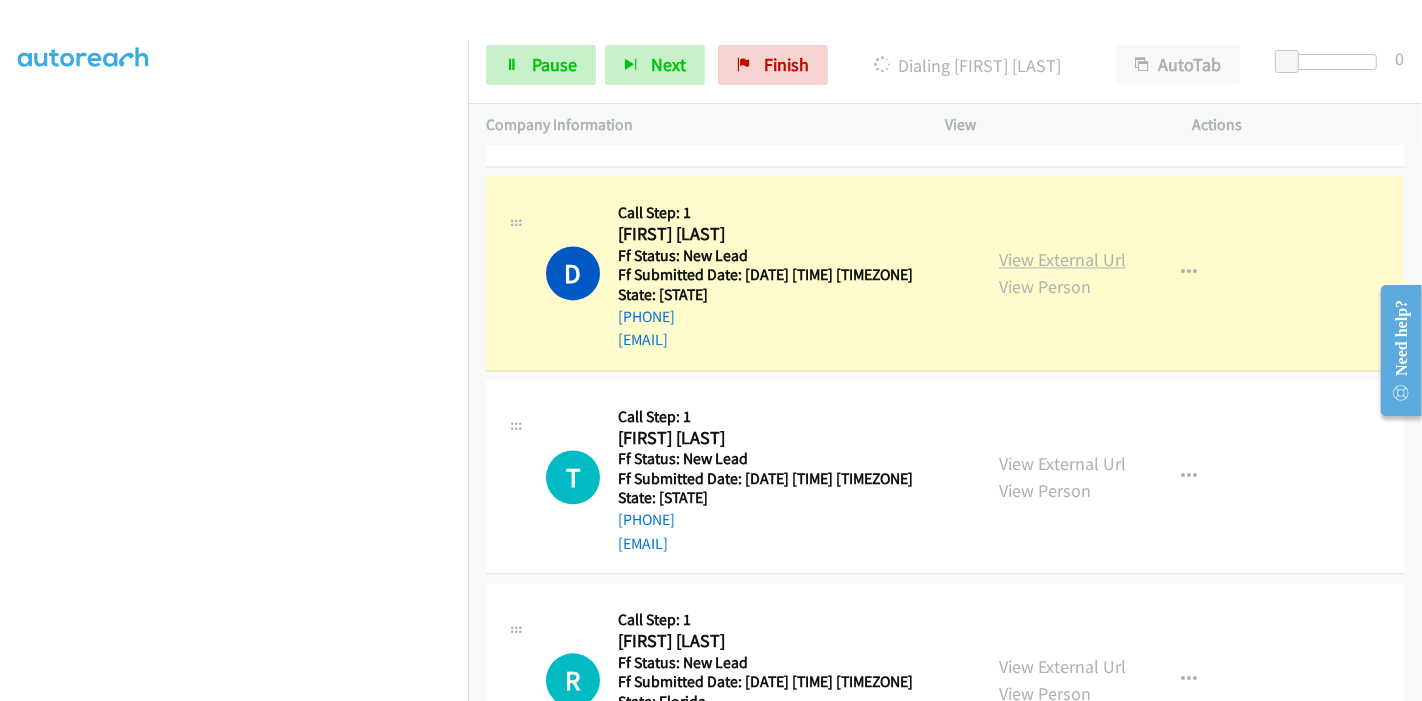 click on "View External Url" at bounding box center (1062, 259) 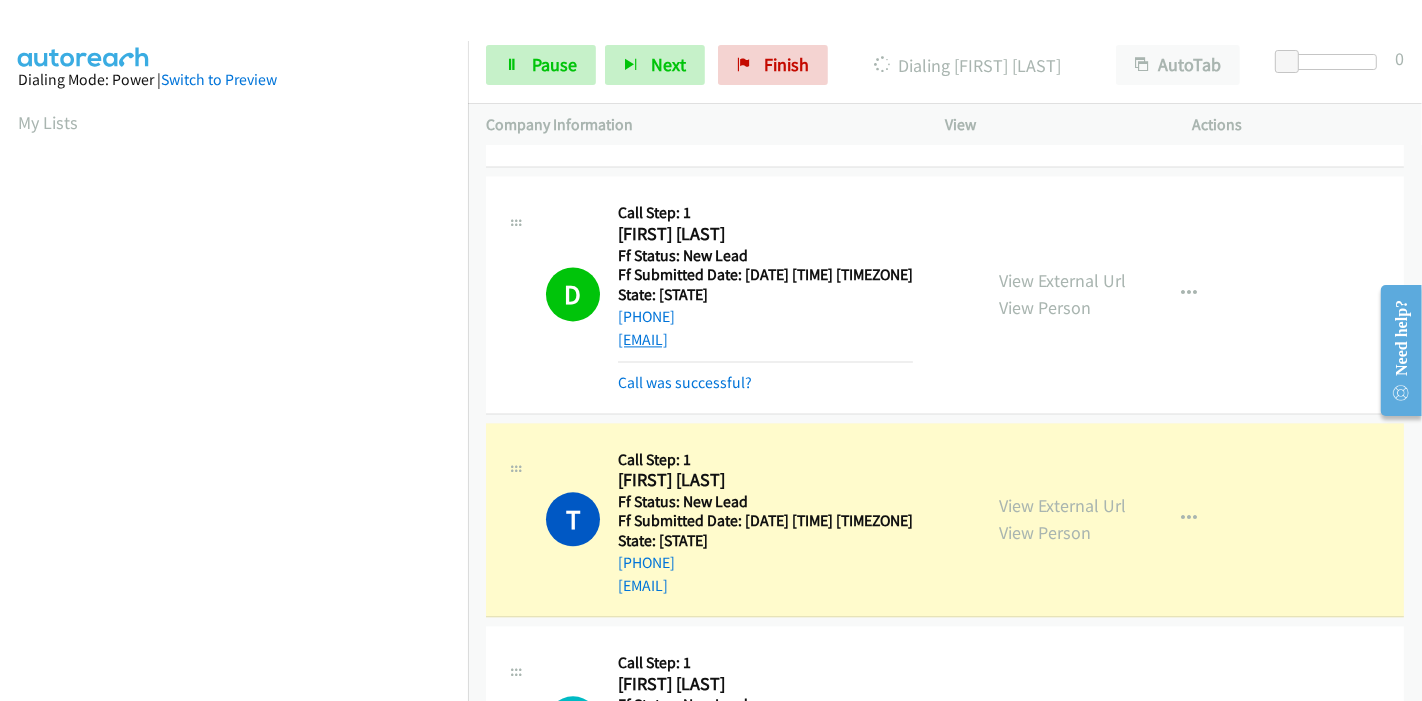 scroll, scrollTop: 422, scrollLeft: 0, axis: vertical 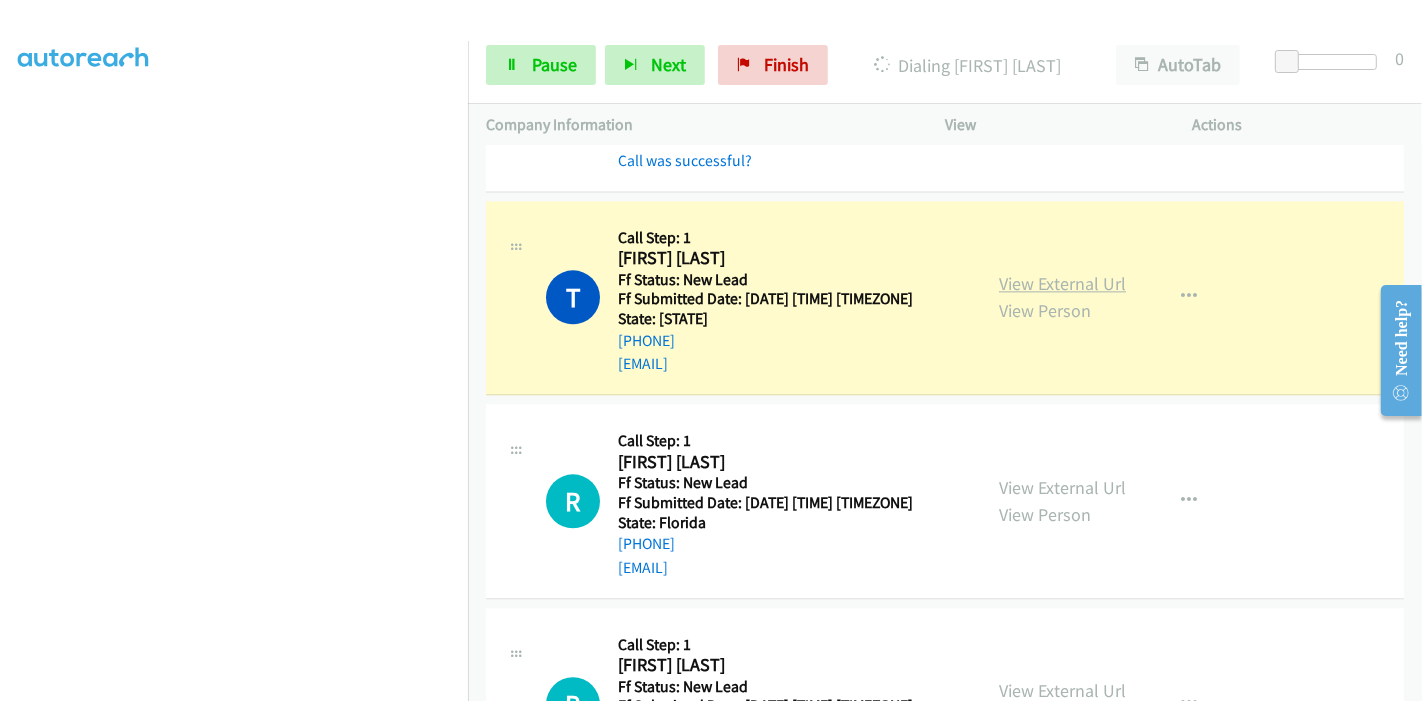 click on "View External Url" at bounding box center [1062, 283] 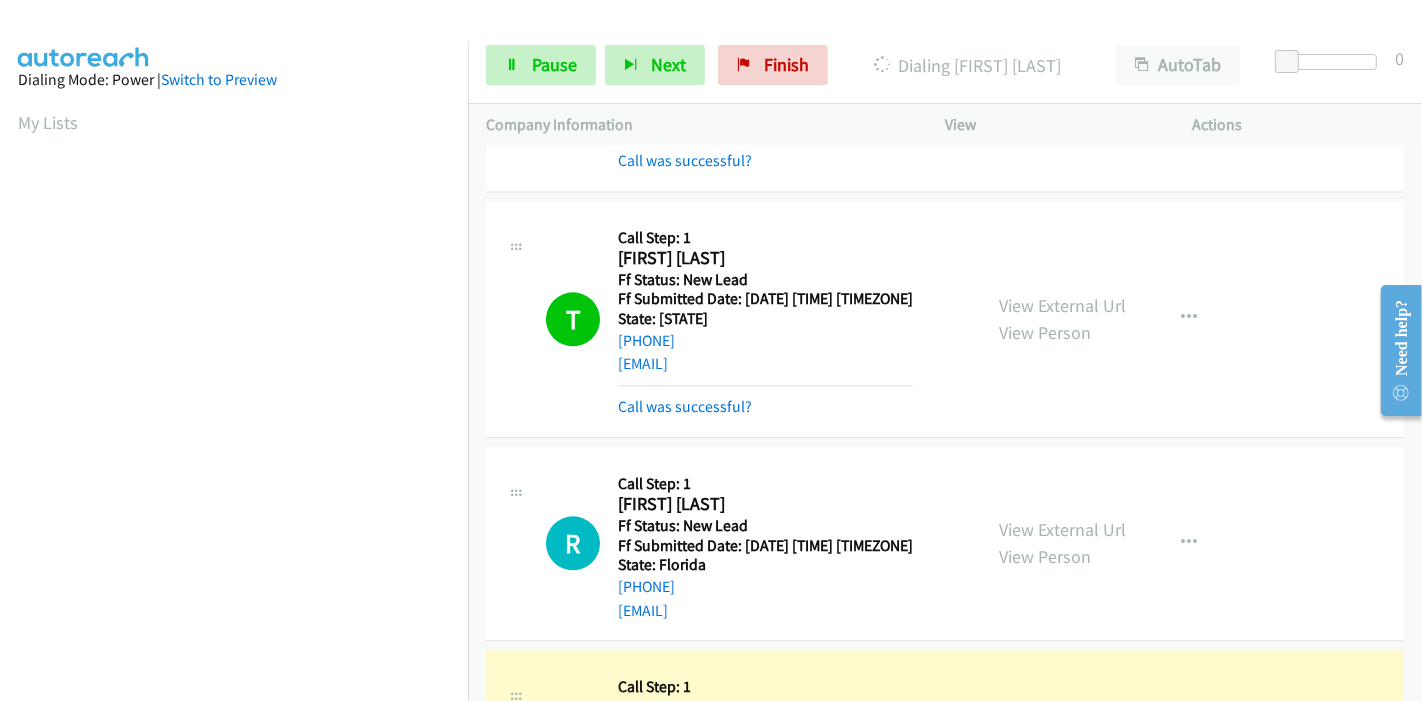 scroll, scrollTop: 422, scrollLeft: 0, axis: vertical 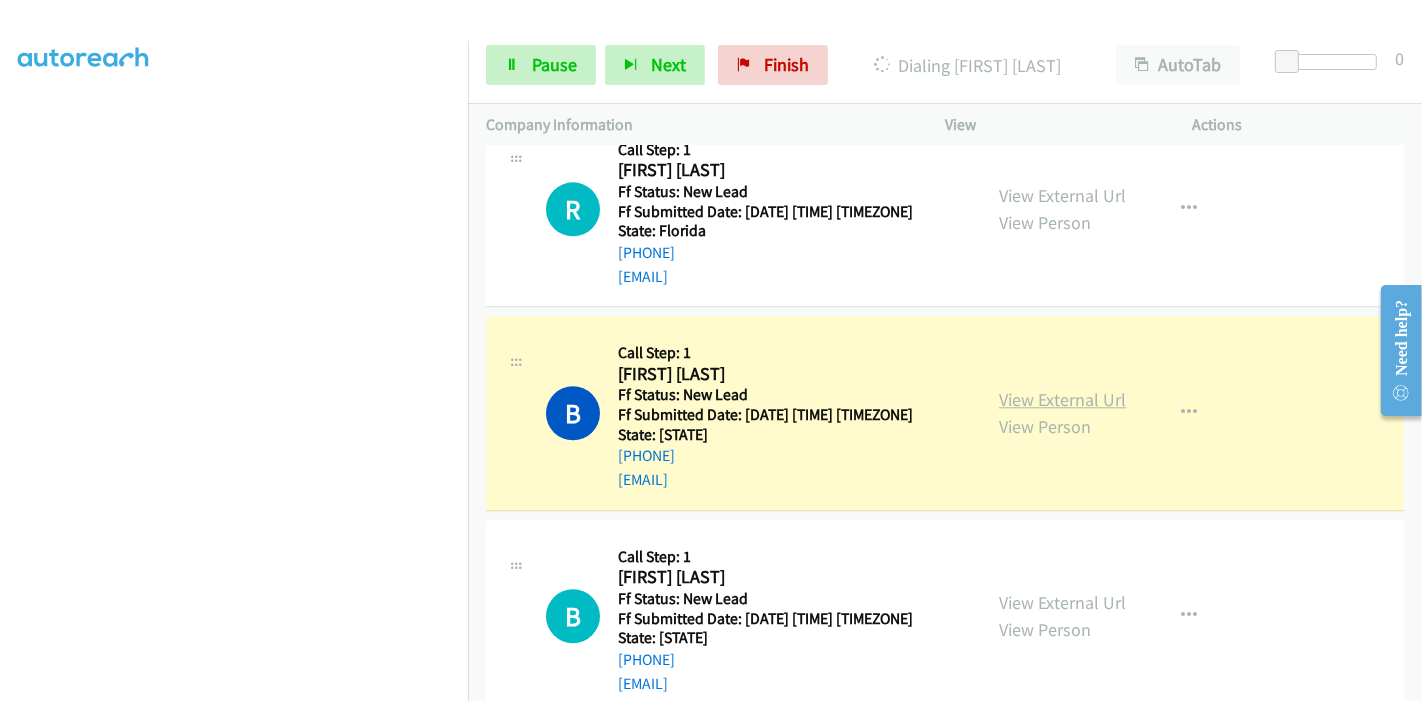 click on "View External Url" at bounding box center (1062, 399) 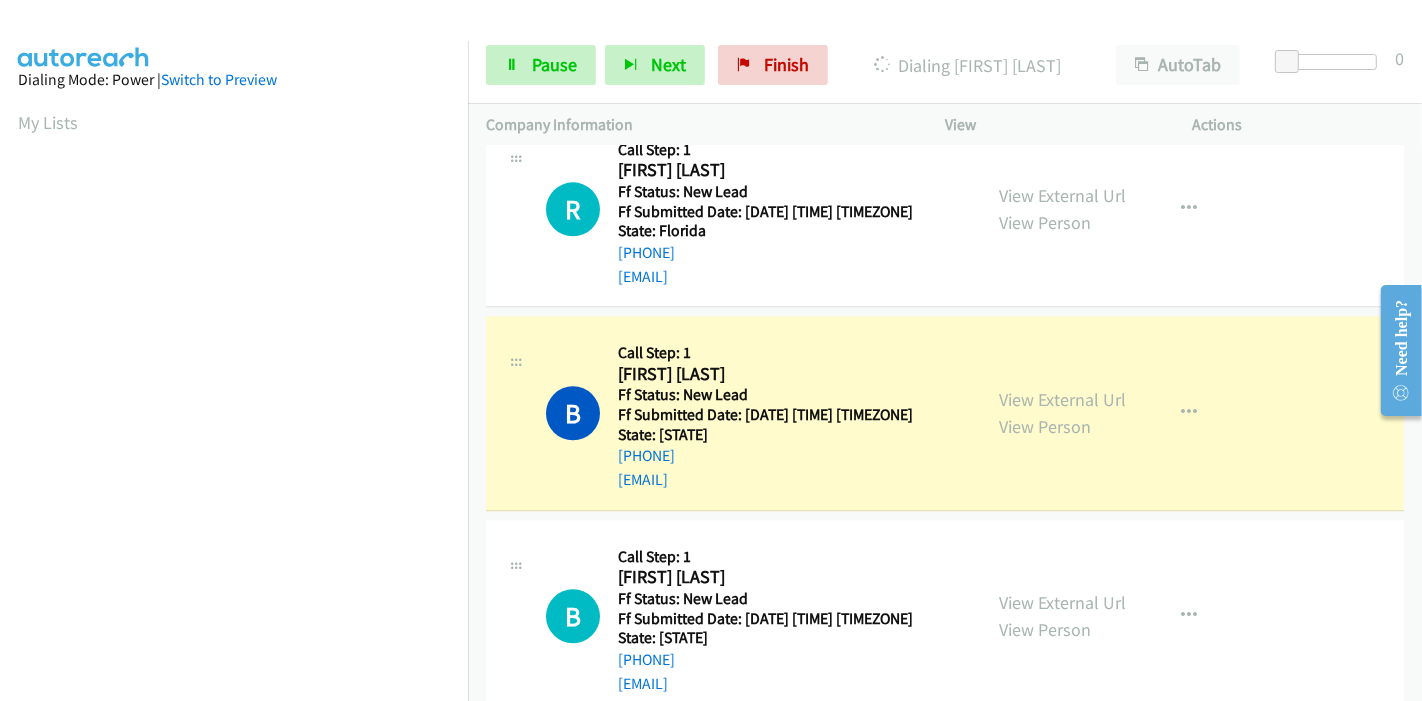 scroll, scrollTop: 422, scrollLeft: 0, axis: vertical 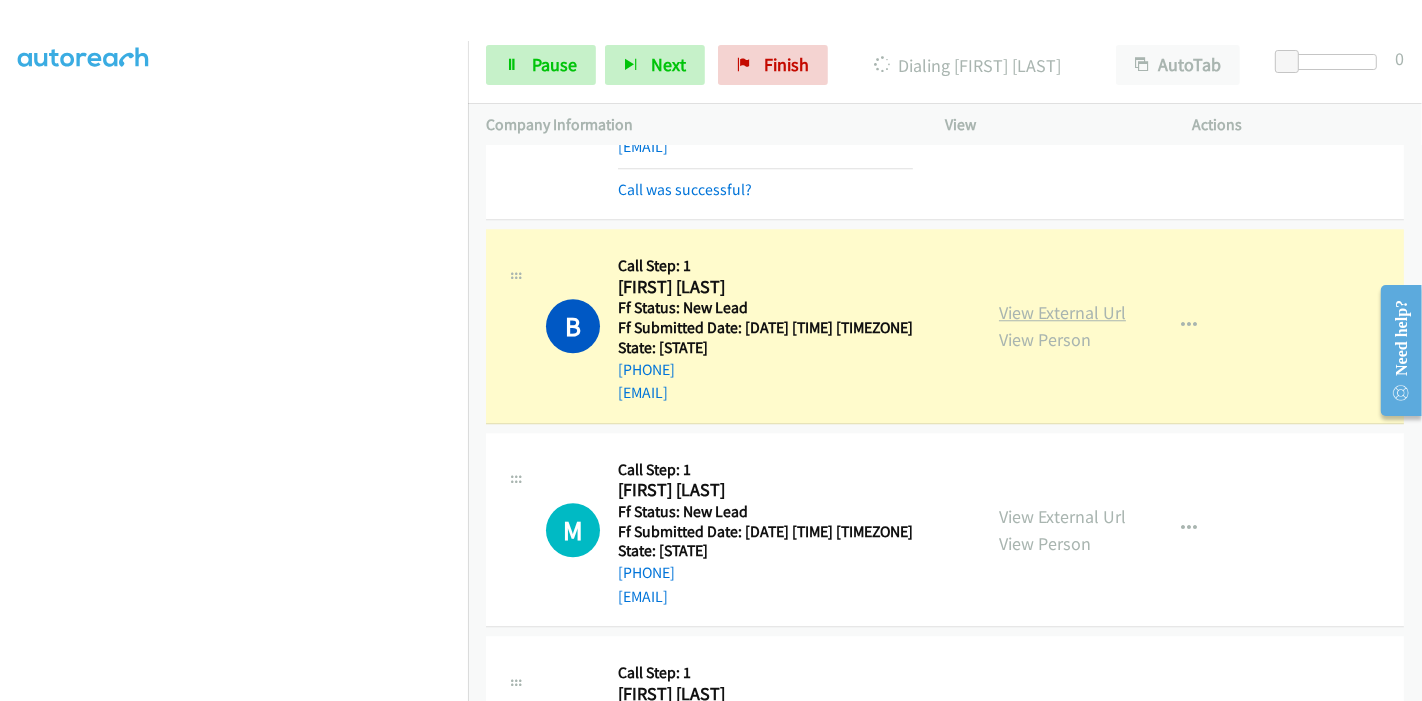 click on "View External Url" at bounding box center (1062, 312) 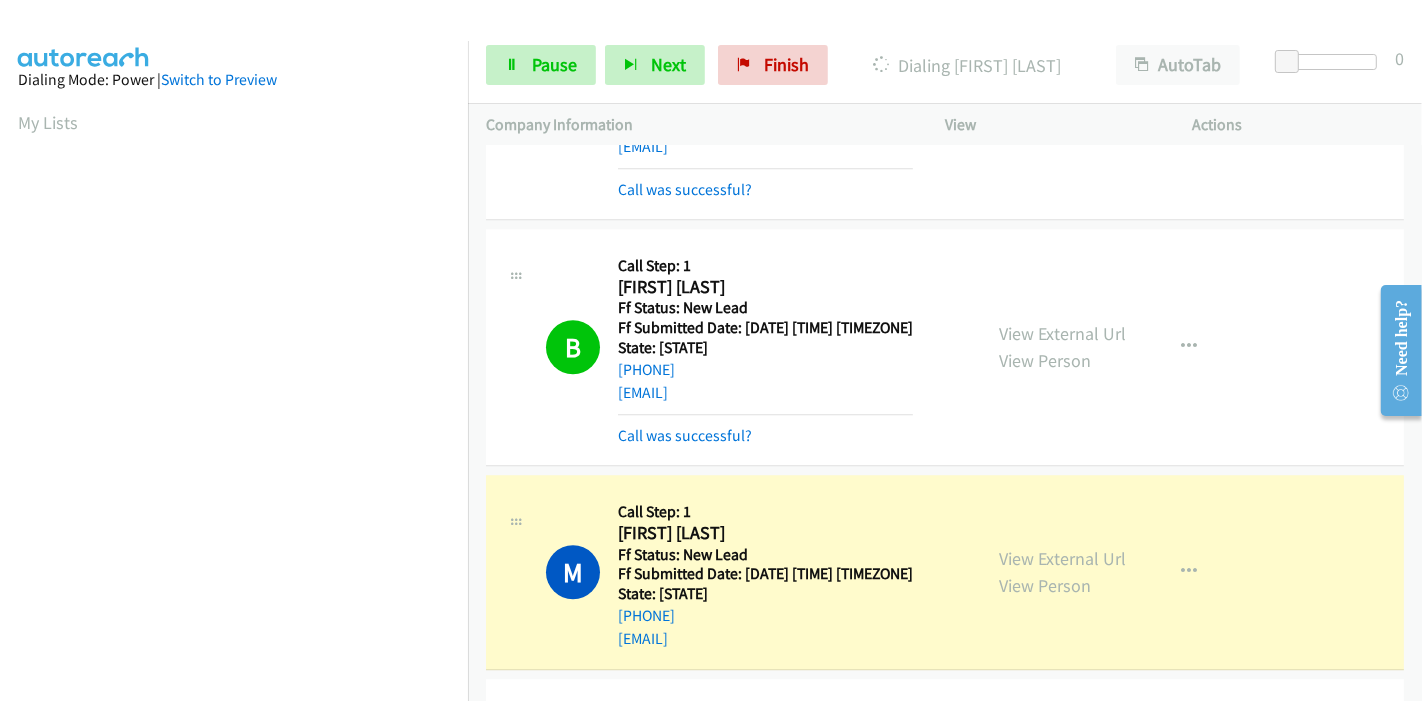 scroll, scrollTop: 422, scrollLeft: 0, axis: vertical 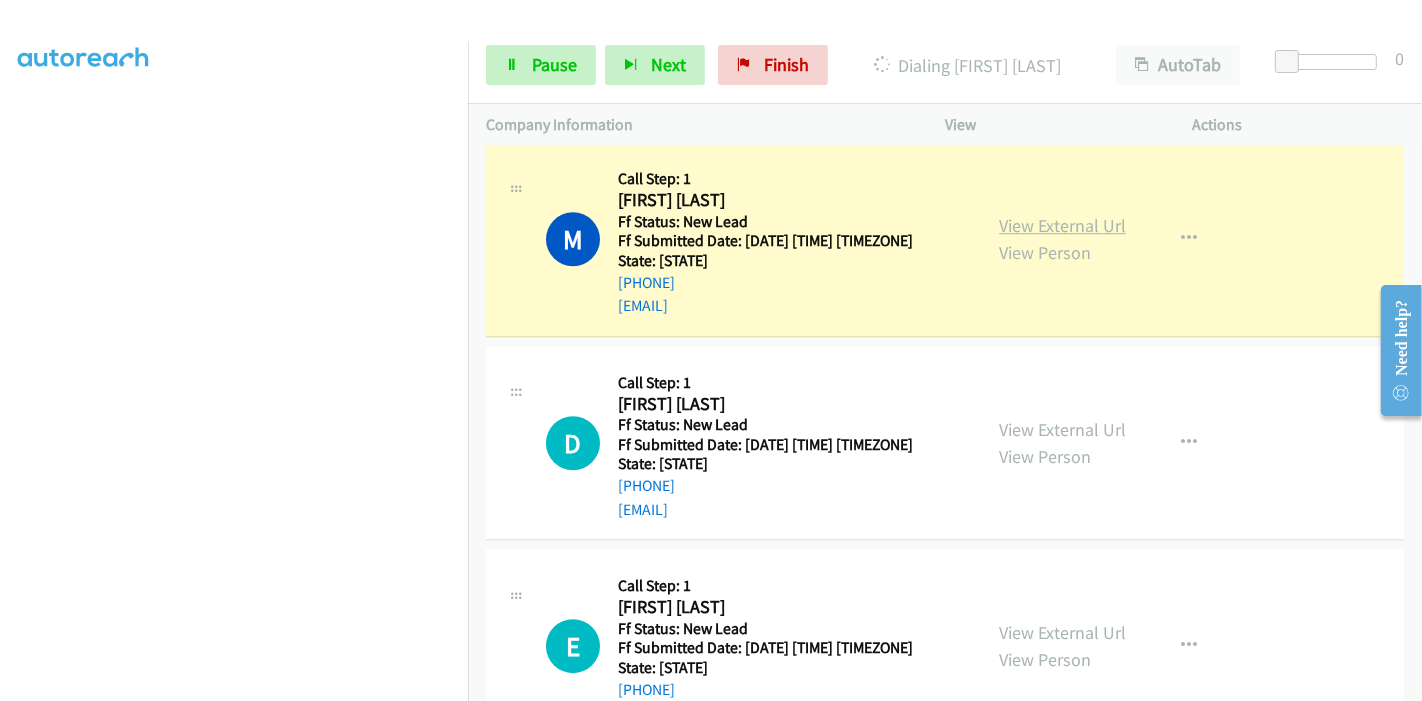 click on "View External Url" at bounding box center [1062, 225] 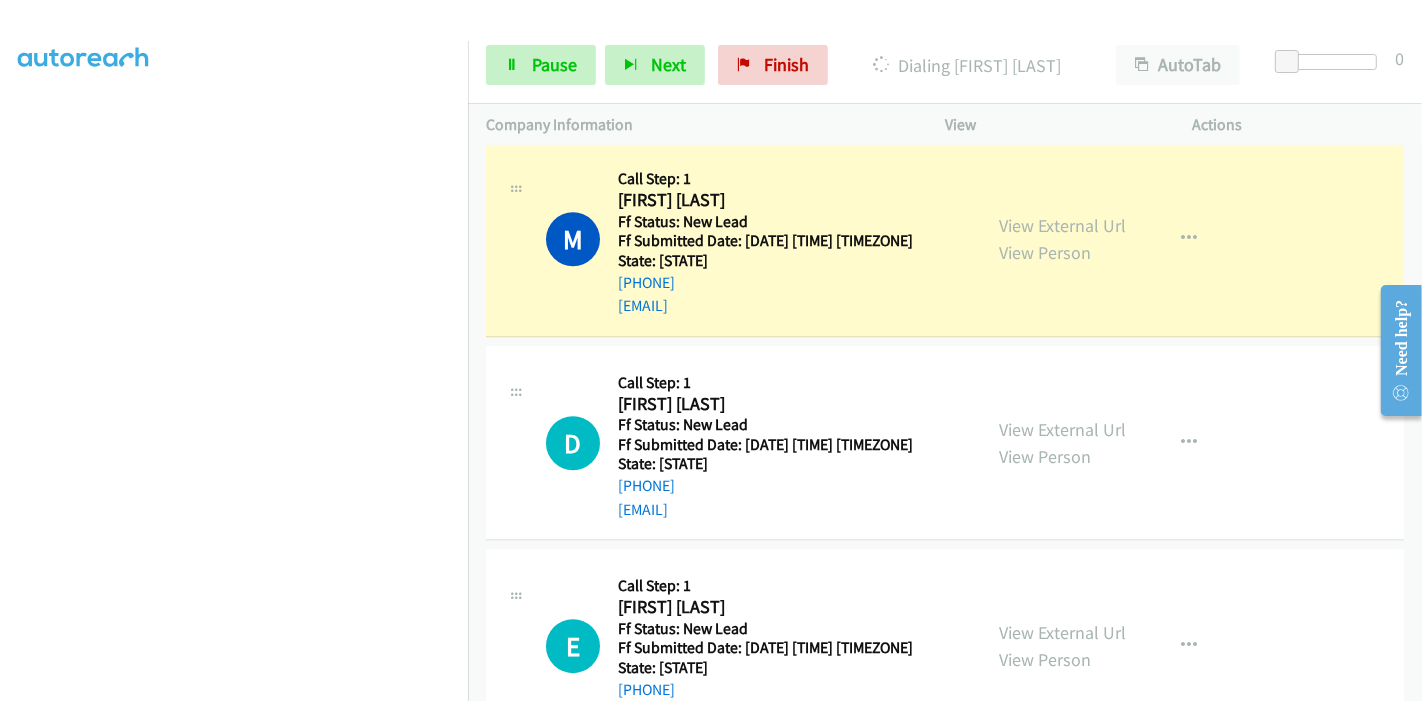 scroll, scrollTop: 0, scrollLeft: 0, axis: both 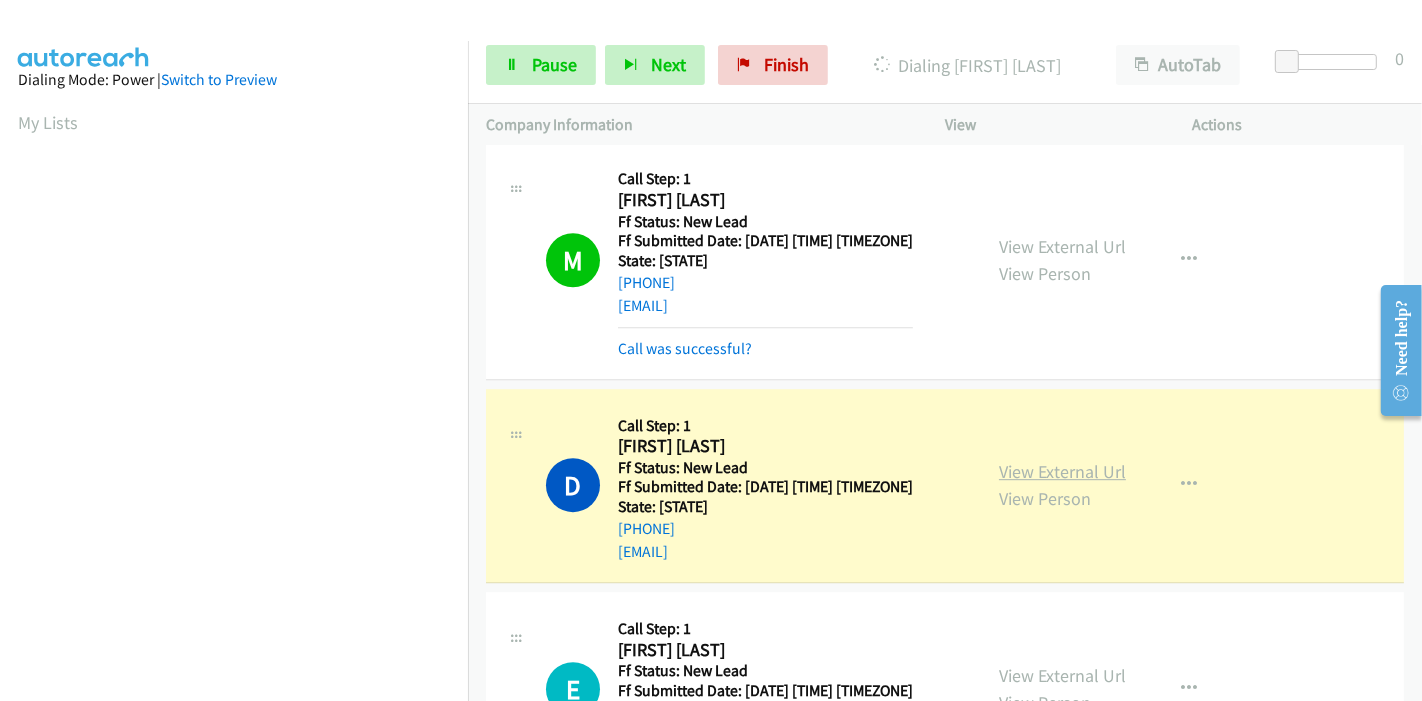 click on "View External Url" at bounding box center (1062, 471) 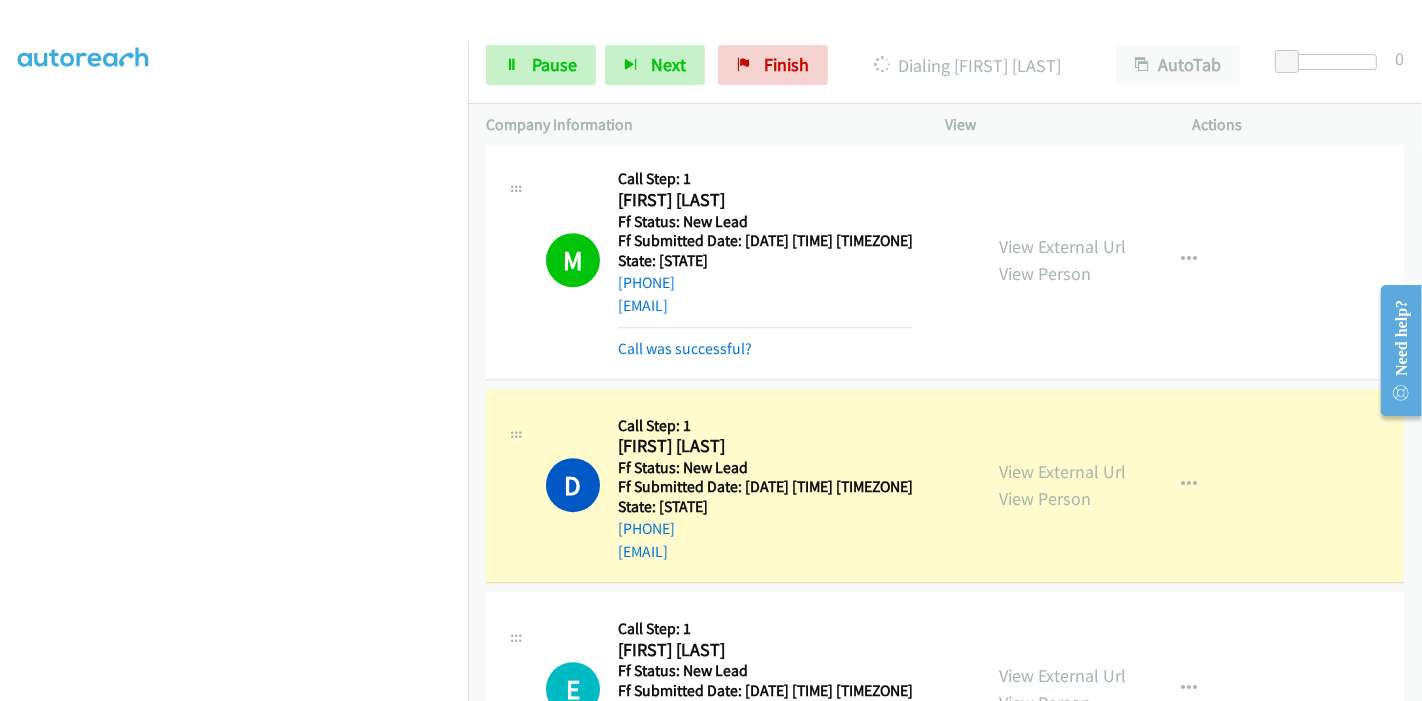 scroll, scrollTop: 0, scrollLeft: 0, axis: both 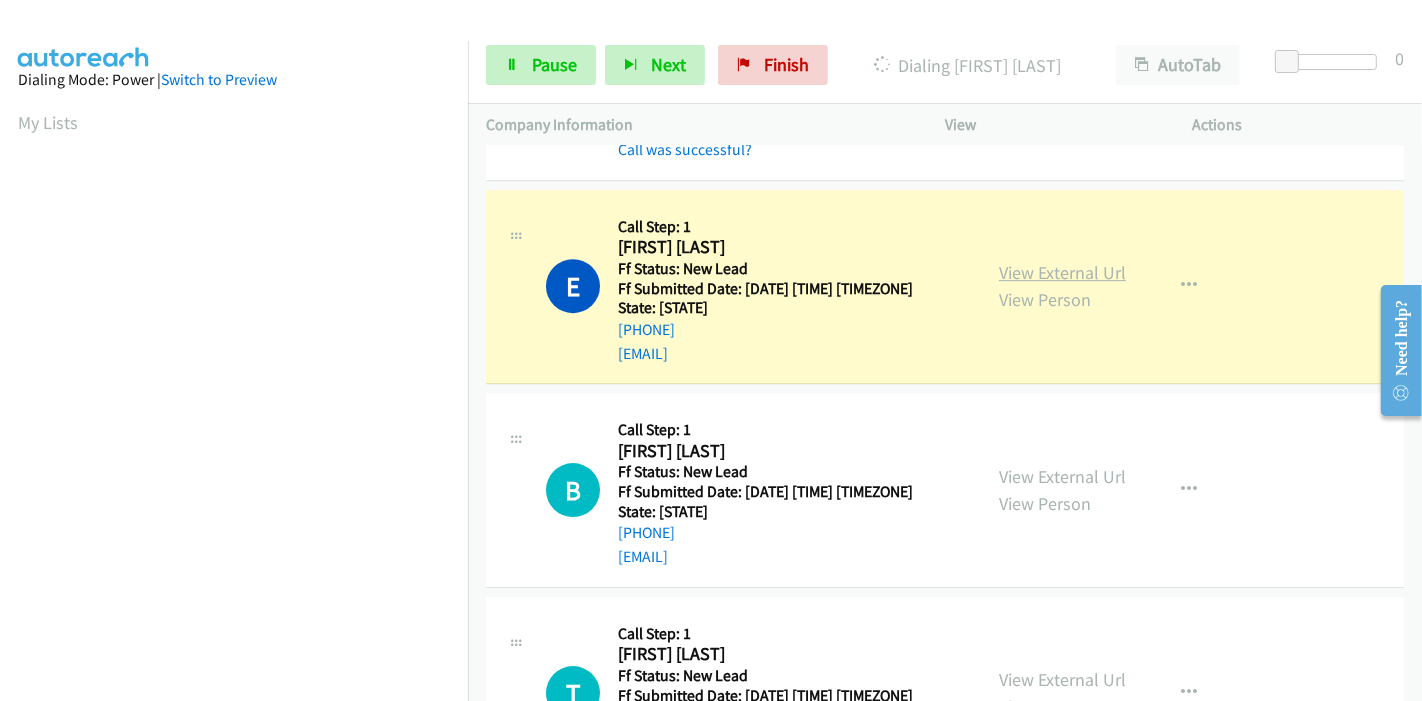 click on "View External Url" at bounding box center [1062, 272] 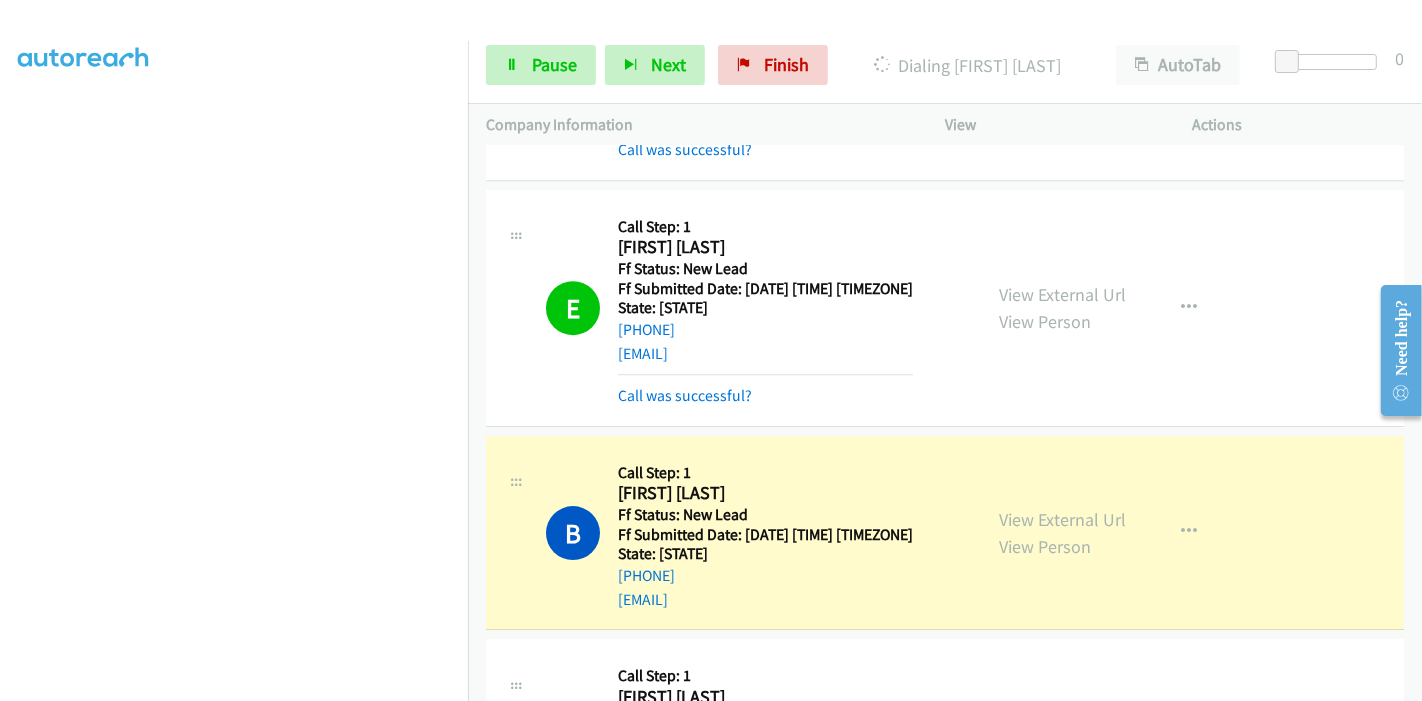 scroll, scrollTop: 0, scrollLeft: 0, axis: both 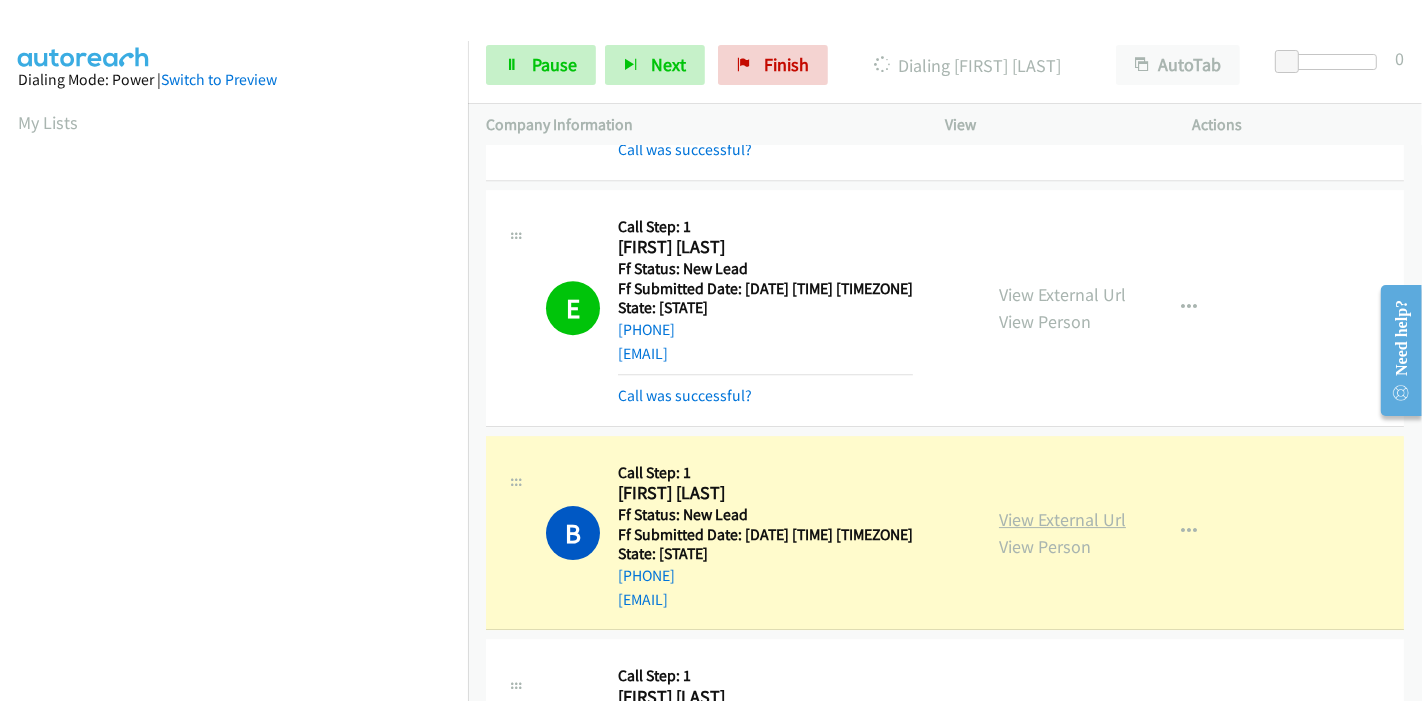 click on "View External Url" at bounding box center (1062, 519) 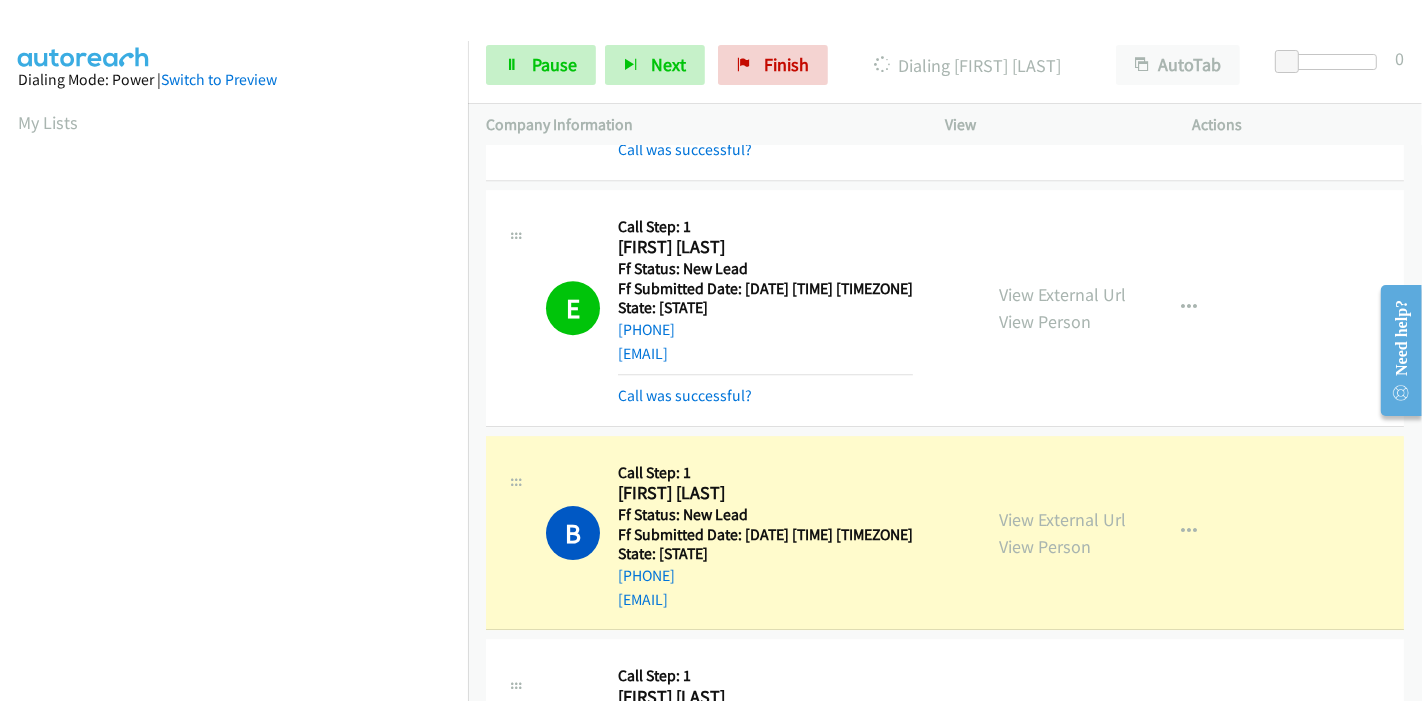scroll, scrollTop: 422, scrollLeft: 0, axis: vertical 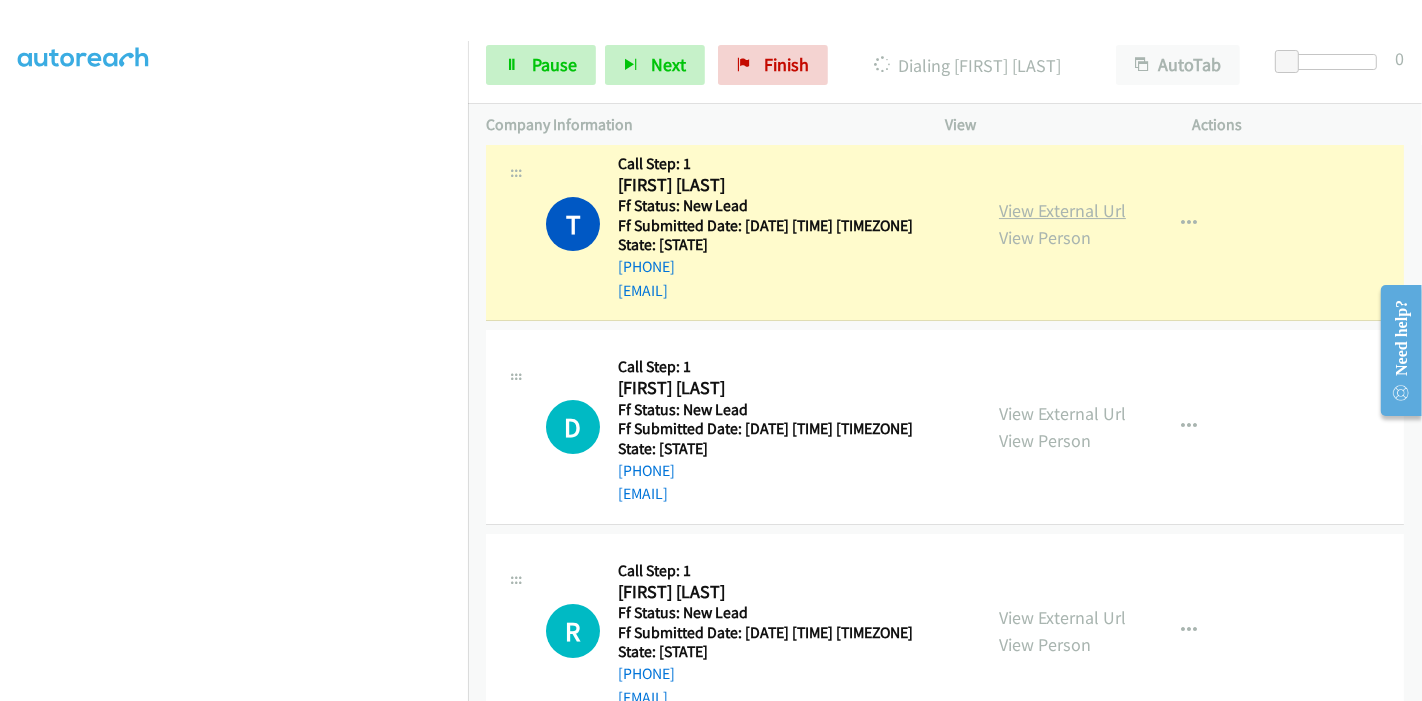 click on "View External Url" at bounding box center [1062, 210] 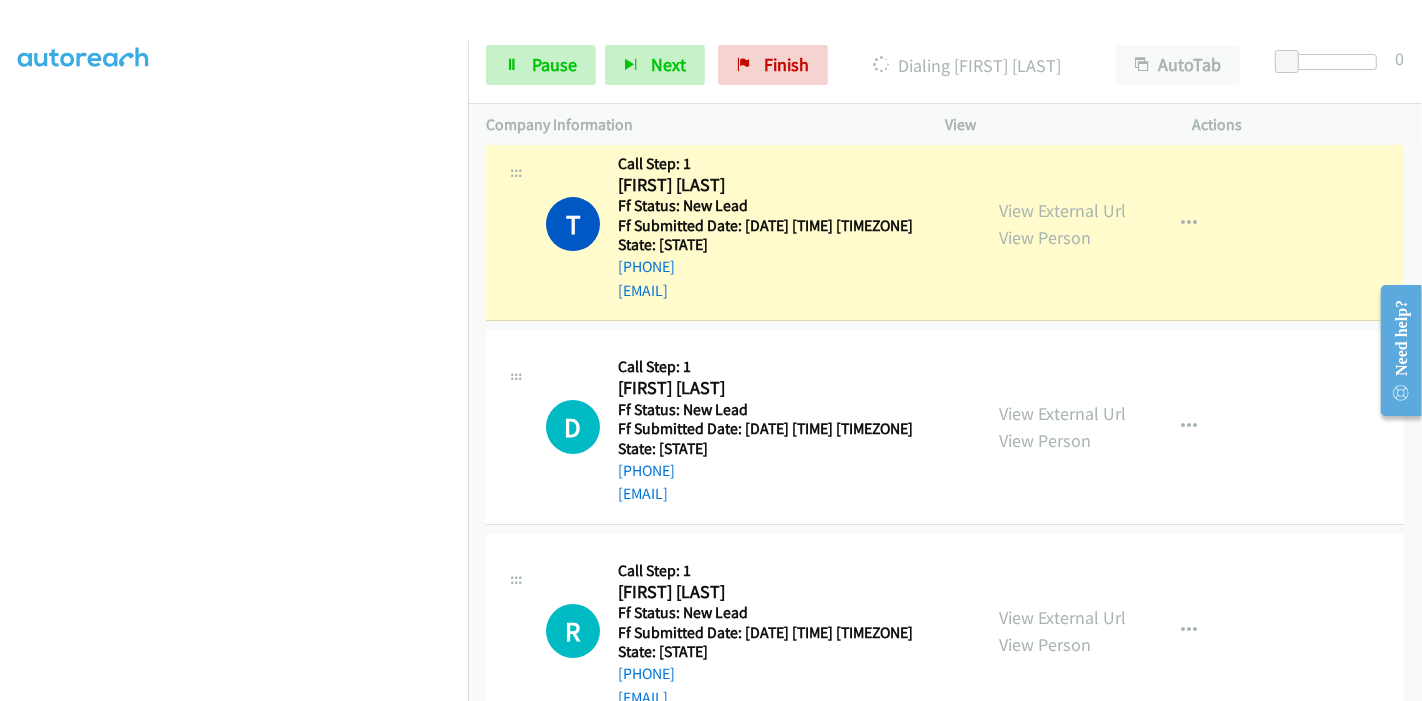 scroll, scrollTop: 0, scrollLeft: 0, axis: both 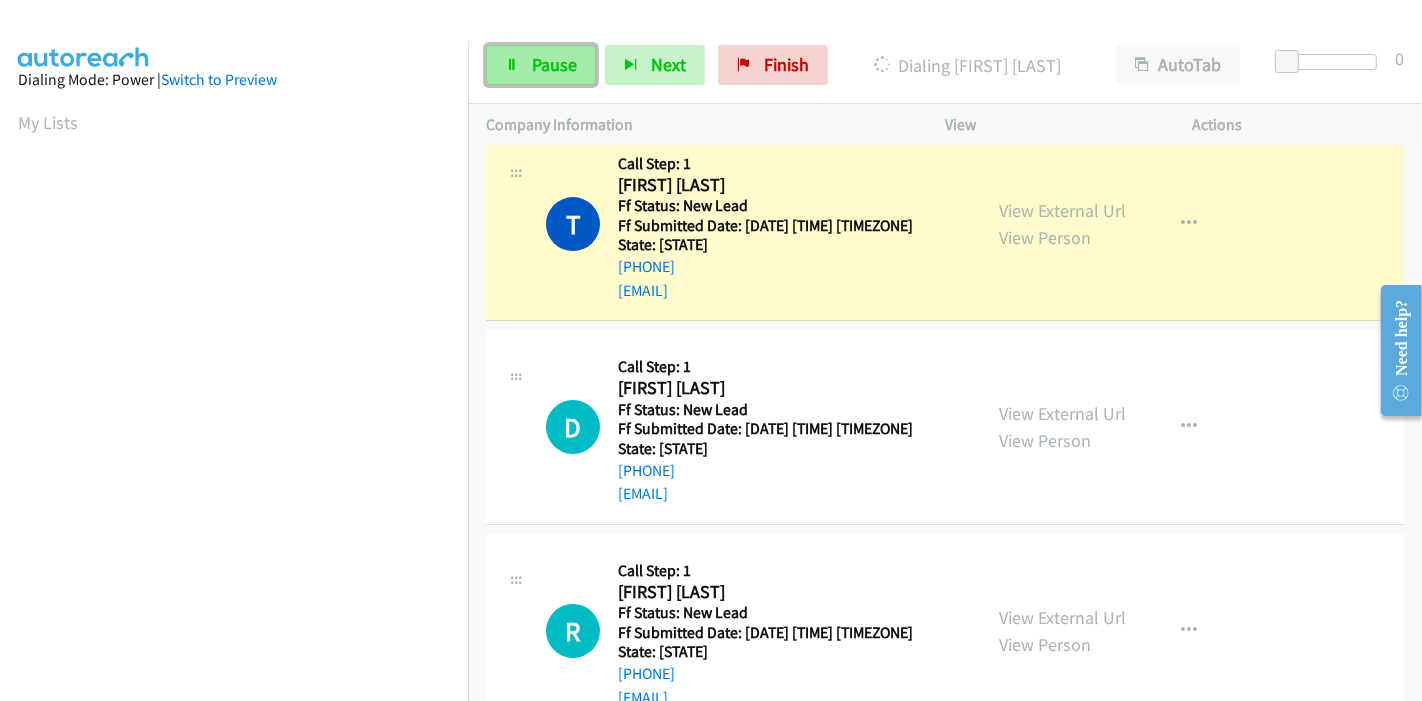click on "Pause" at bounding box center [554, 64] 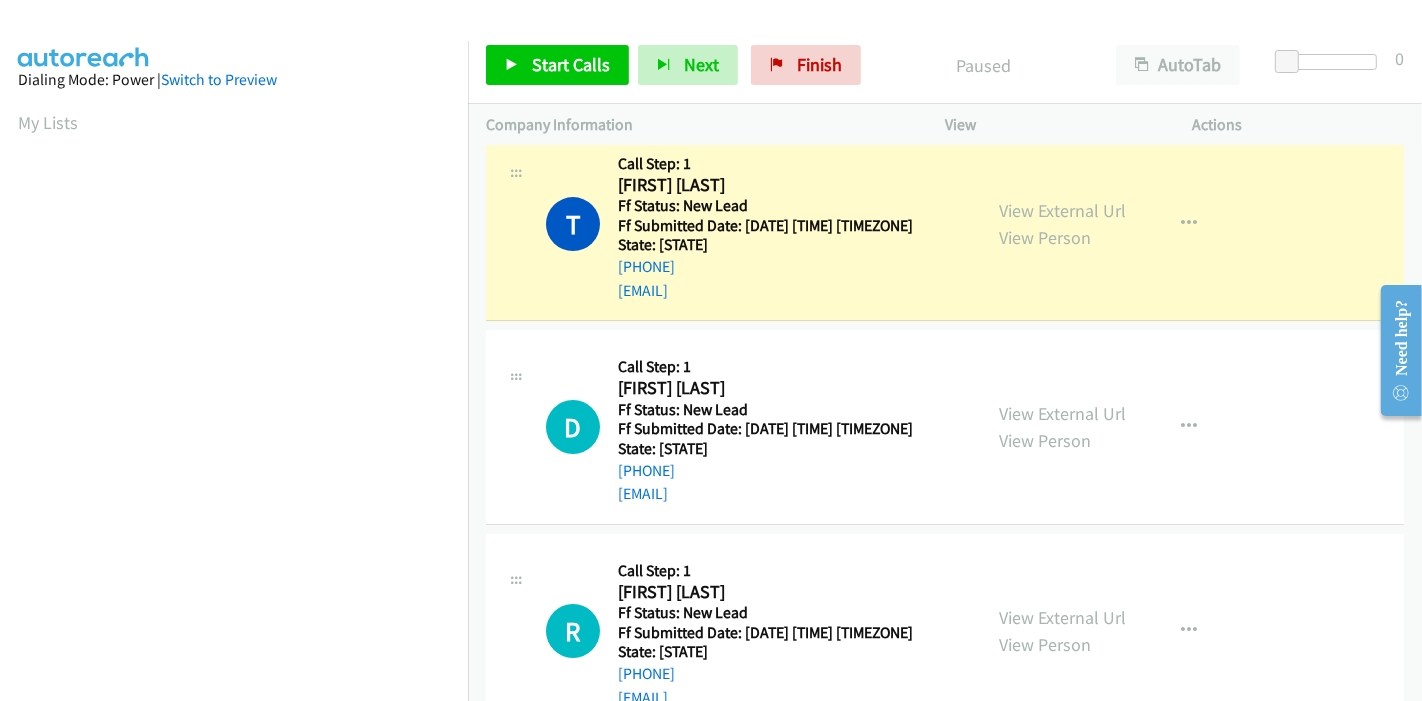 scroll, scrollTop: 422, scrollLeft: 0, axis: vertical 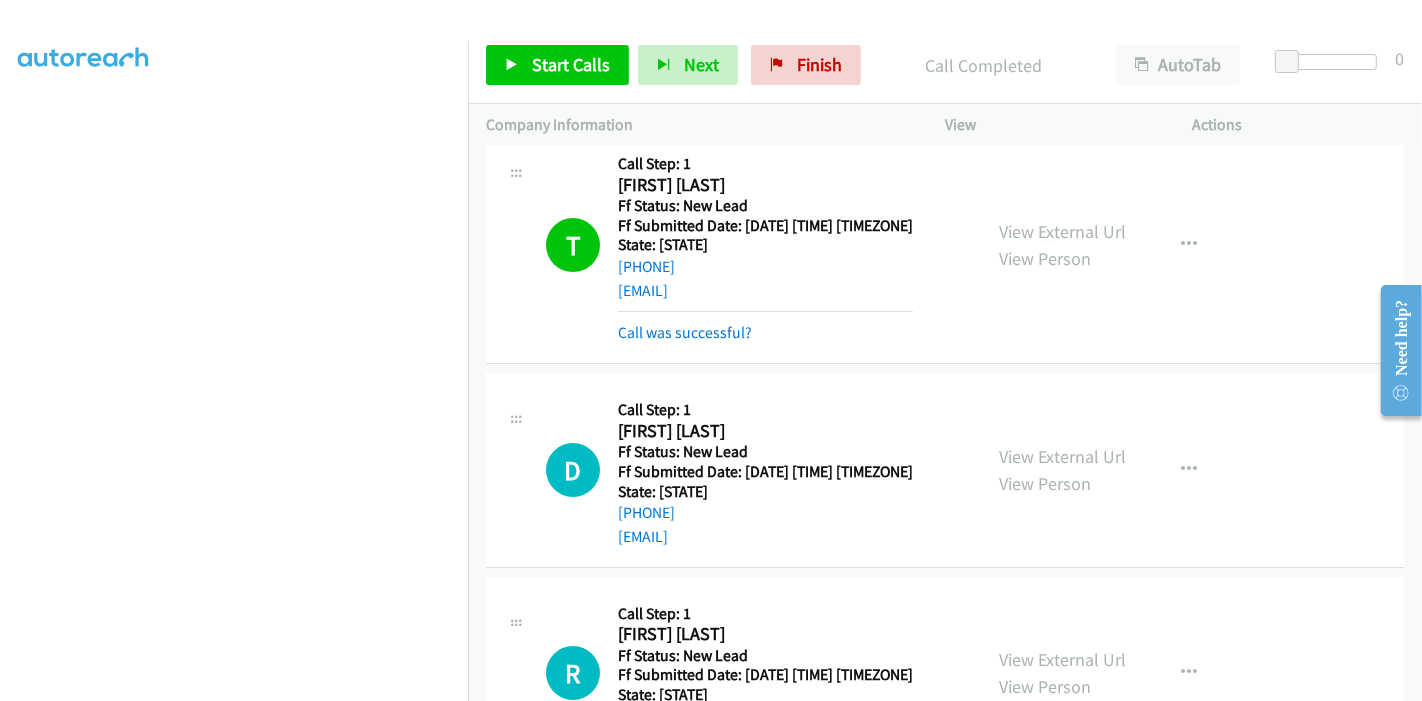 click on "T
Callback Scheduled
Call Step: 1
Tatiana Cura
America/Los_Angeles
Ff Status: New Lead
Ff Submitted Date: 2025-08-03 03:34:29 +0000
State: California
+1 310-706-9337
drtatiana.co@gmail.com
Call was successful?
View External Url
View Person
View External Url
Email
Schedule/Manage Callback
Skip Call
Add to do not call list" at bounding box center (945, 245) 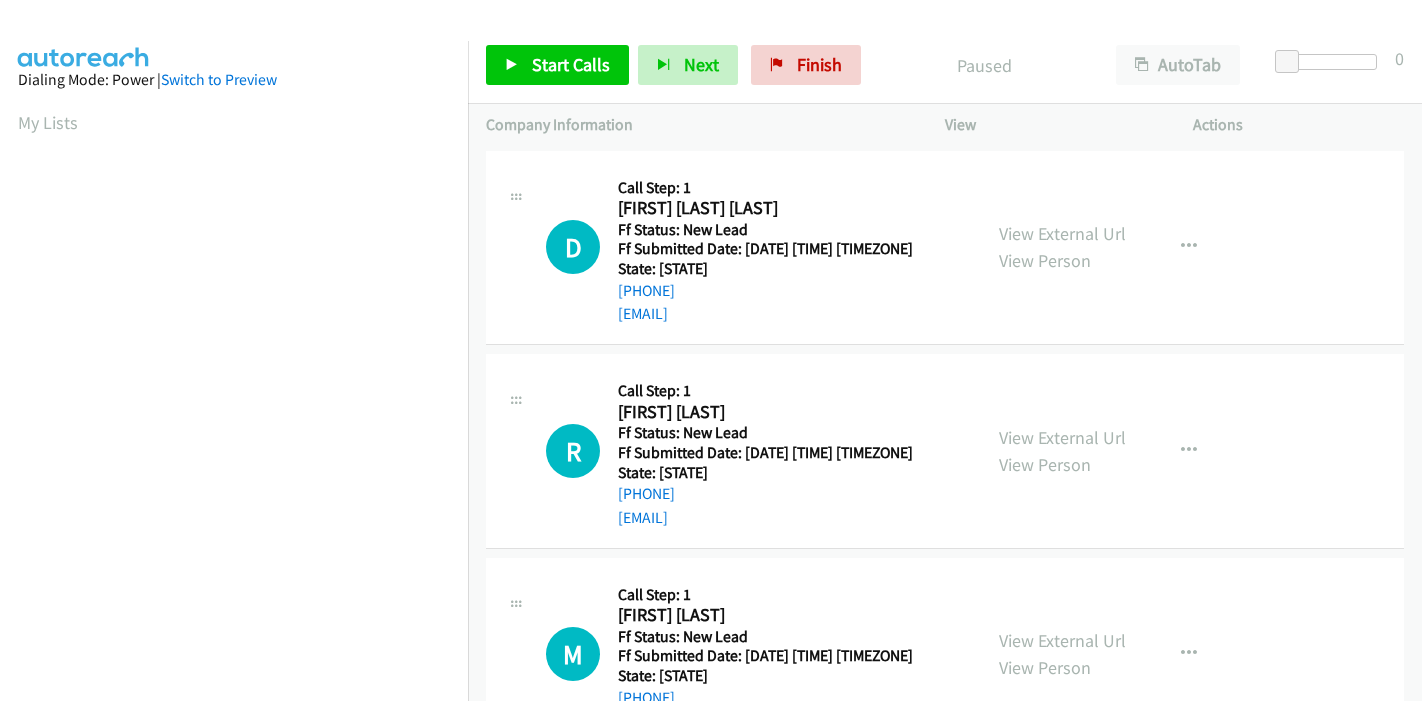 scroll, scrollTop: 0, scrollLeft: 0, axis: both 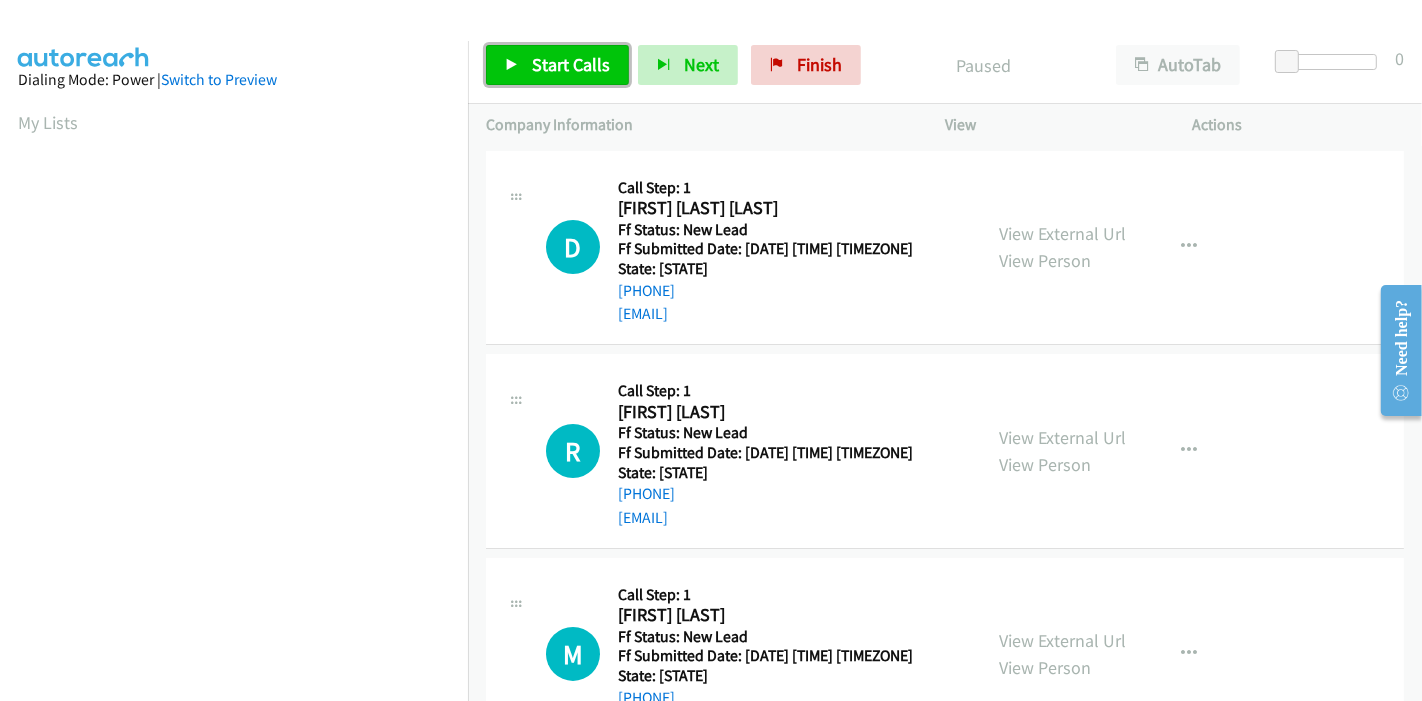 click on "Start Calls" at bounding box center [571, 64] 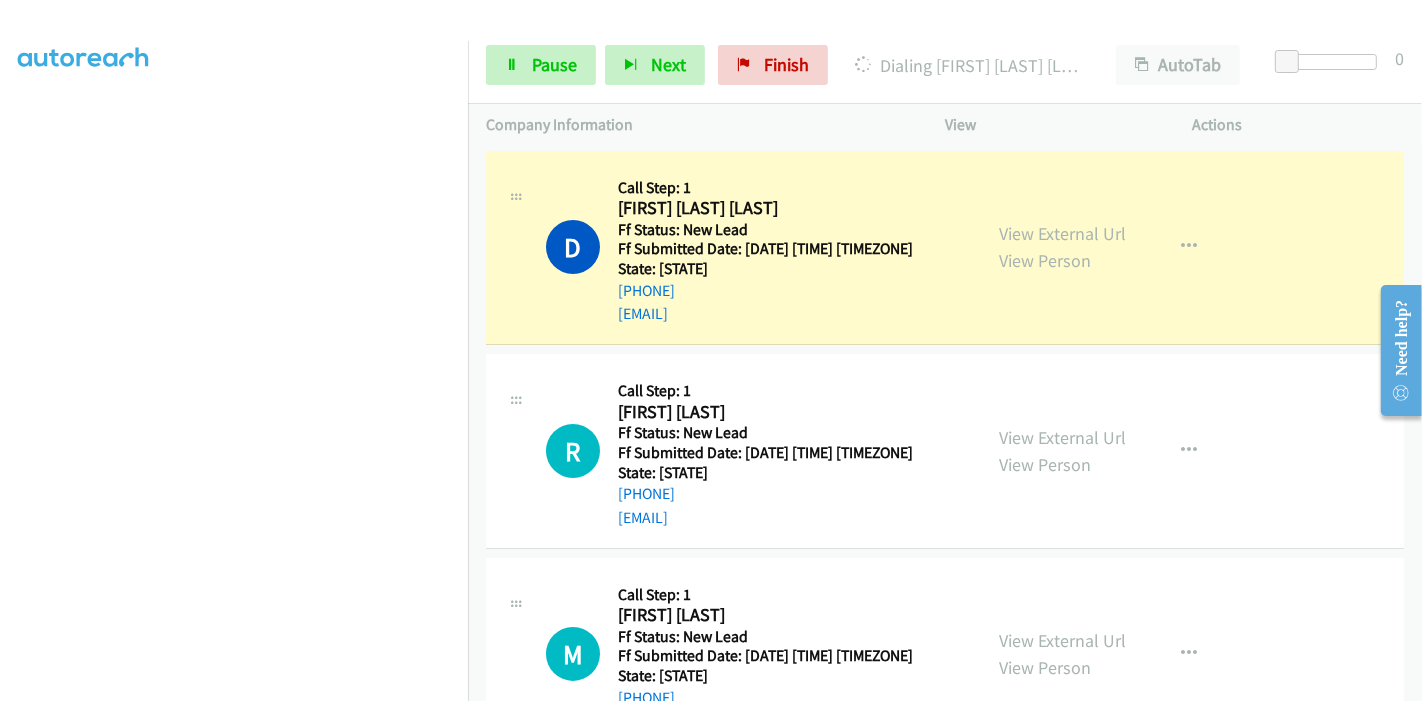 scroll, scrollTop: 422, scrollLeft: 0, axis: vertical 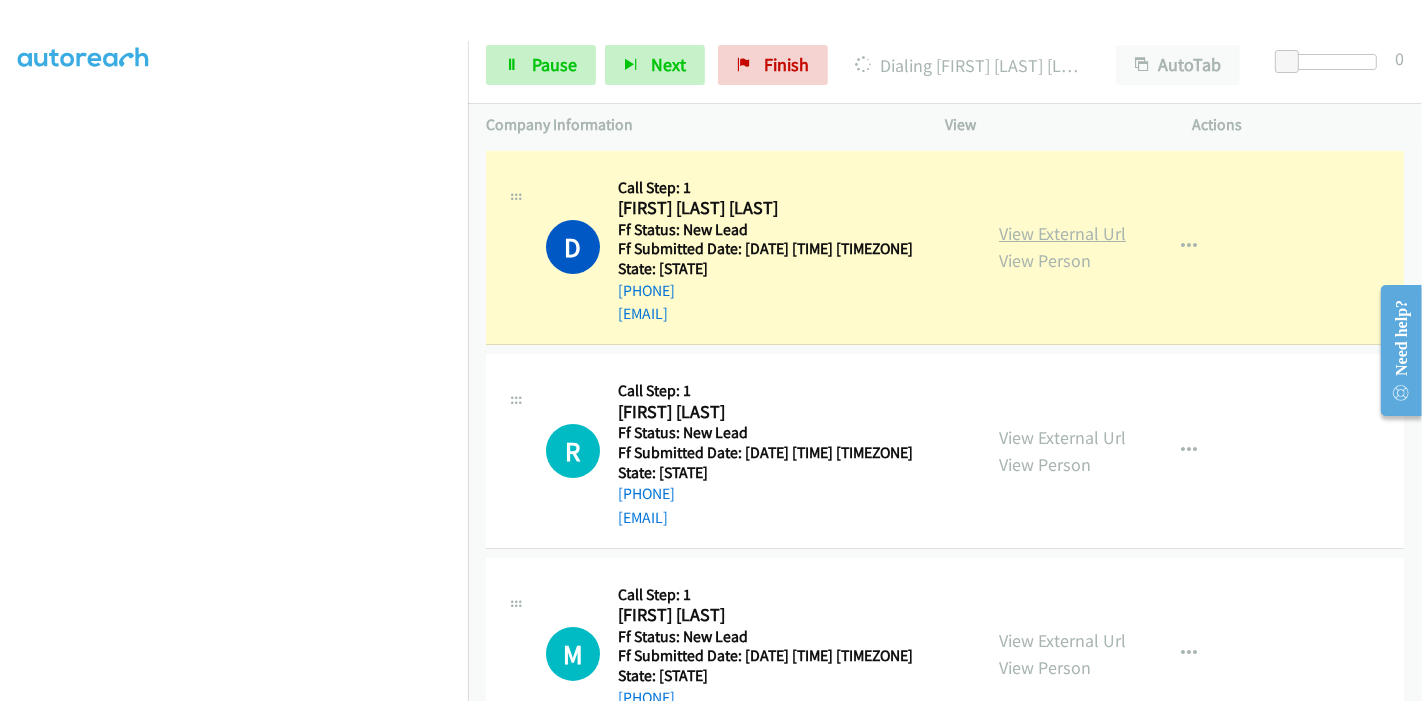 click on "View External Url" at bounding box center [1062, 233] 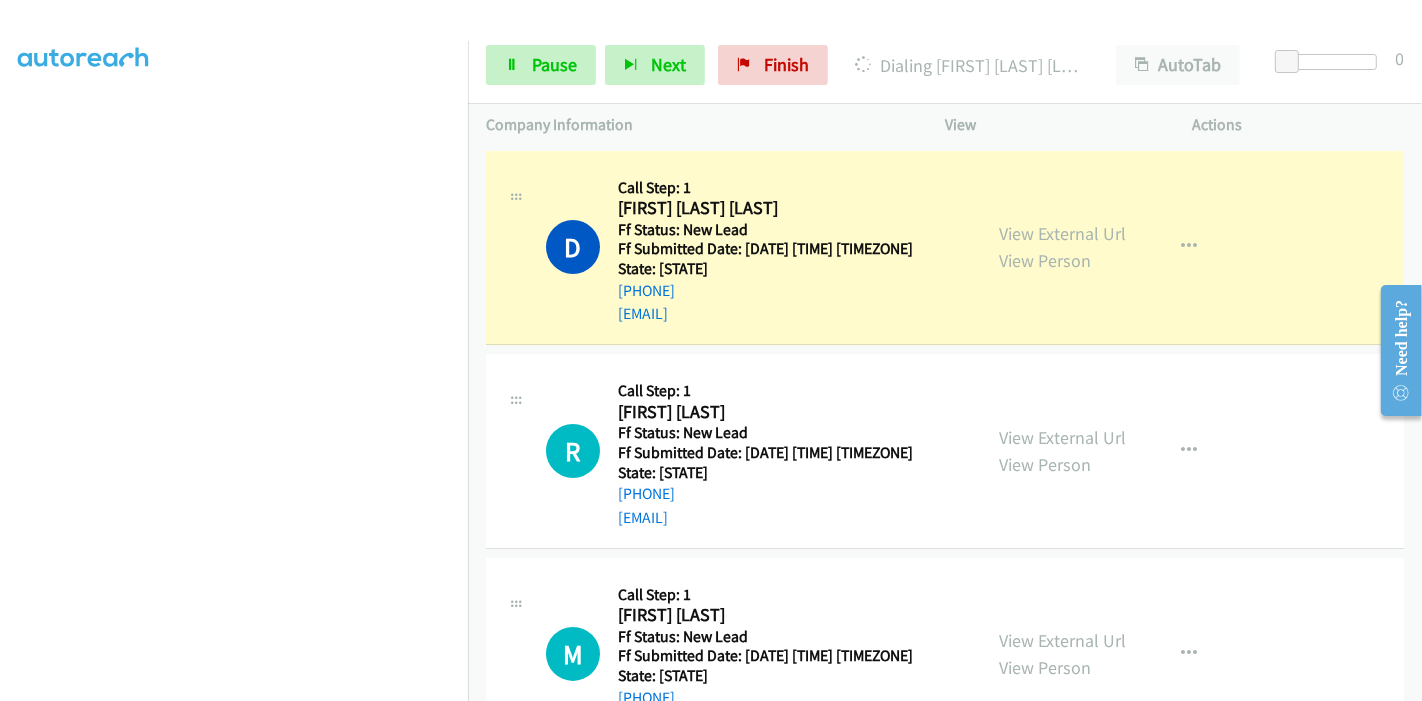 scroll, scrollTop: 0, scrollLeft: 0, axis: both 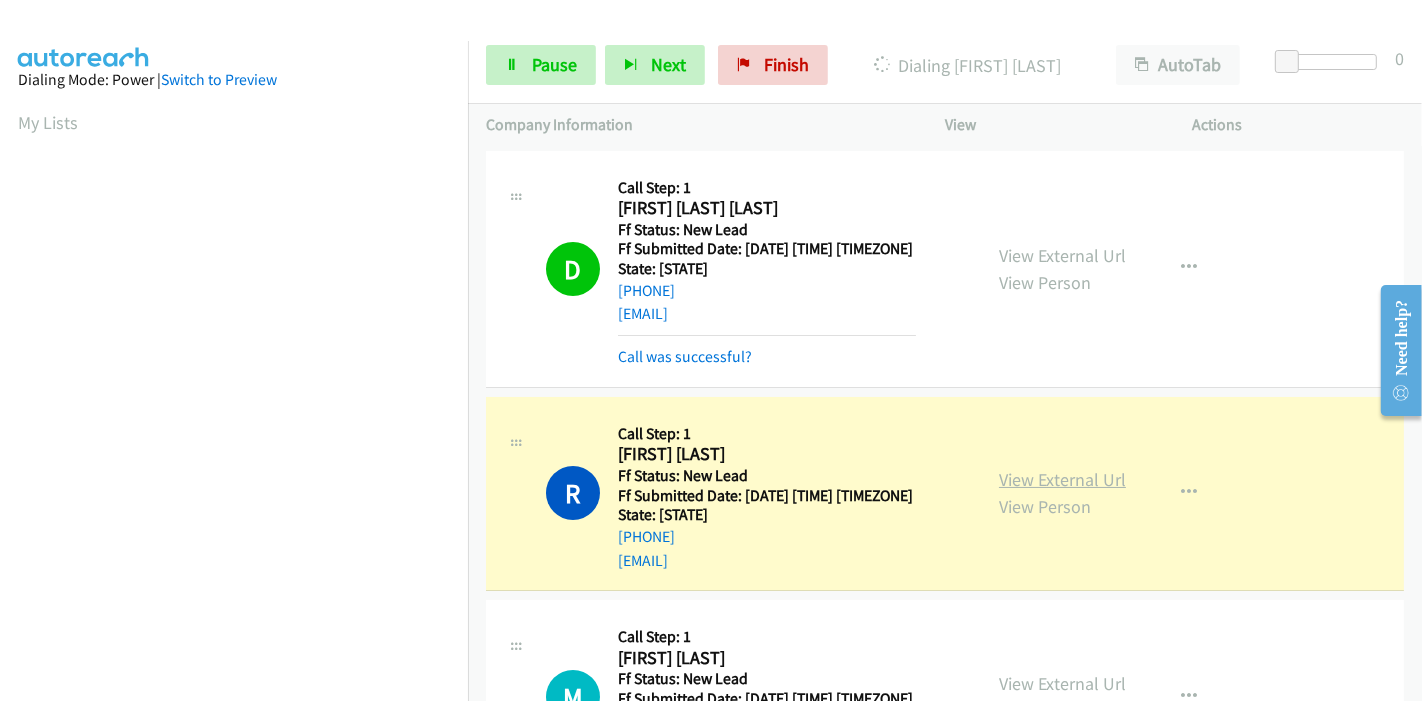 click on "View External Url" at bounding box center (1062, 479) 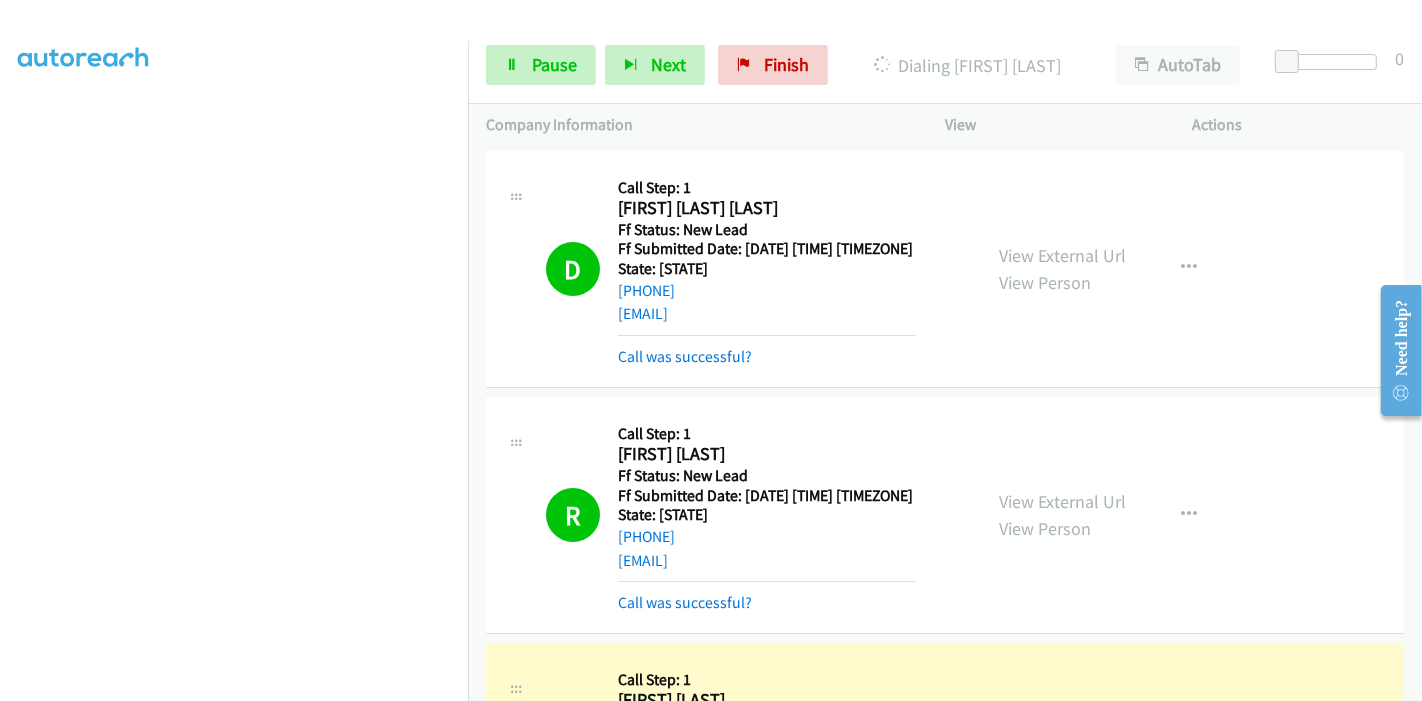 scroll, scrollTop: 0, scrollLeft: 0, axis: both 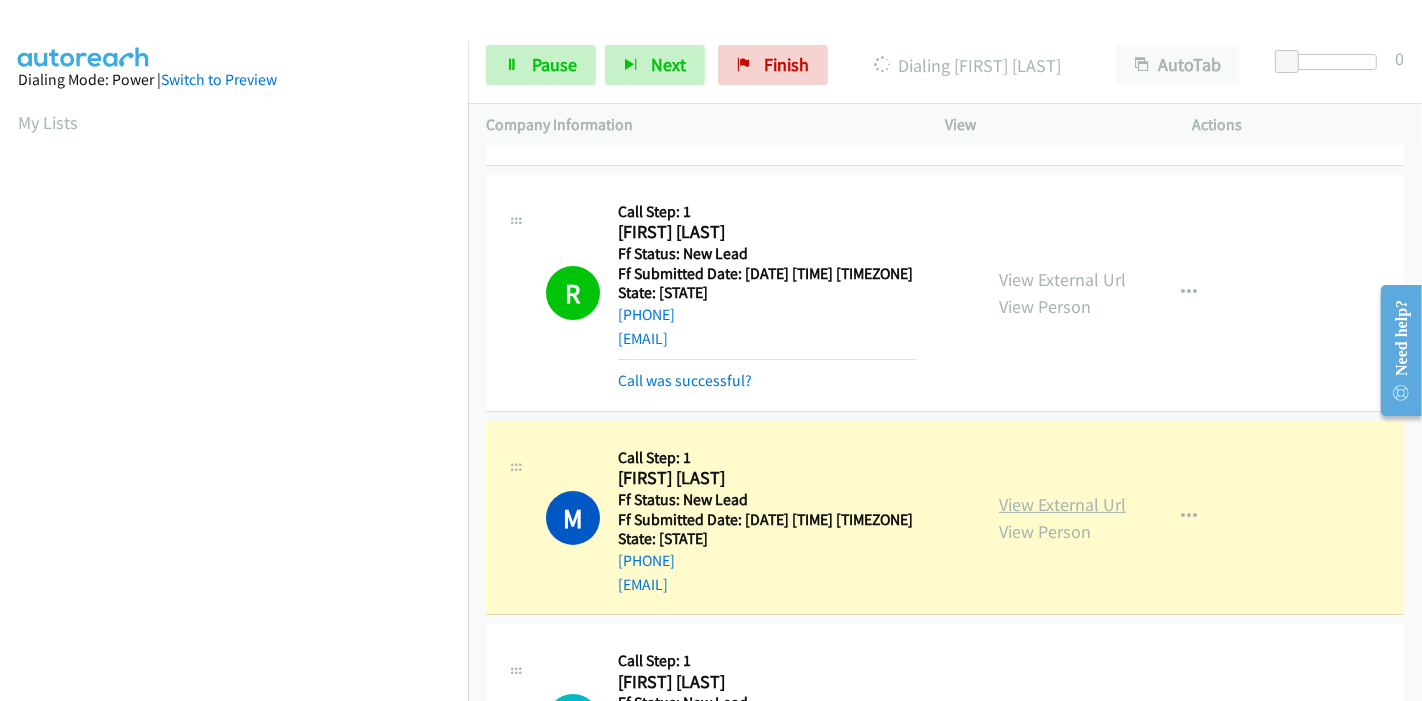 click on "View External Url" at bounding box center (1062, 504) 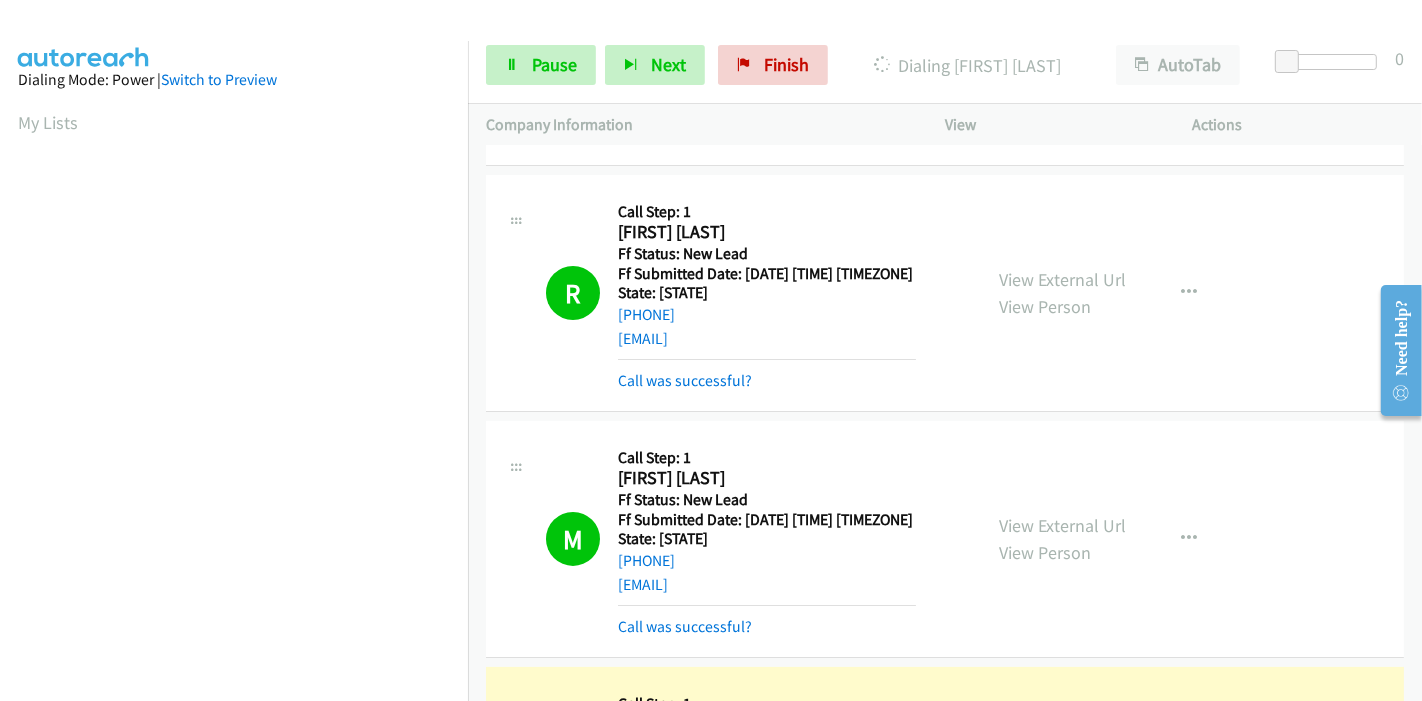 scroll, scrollTop: 422, scrollLeft: 0, axis: vertical 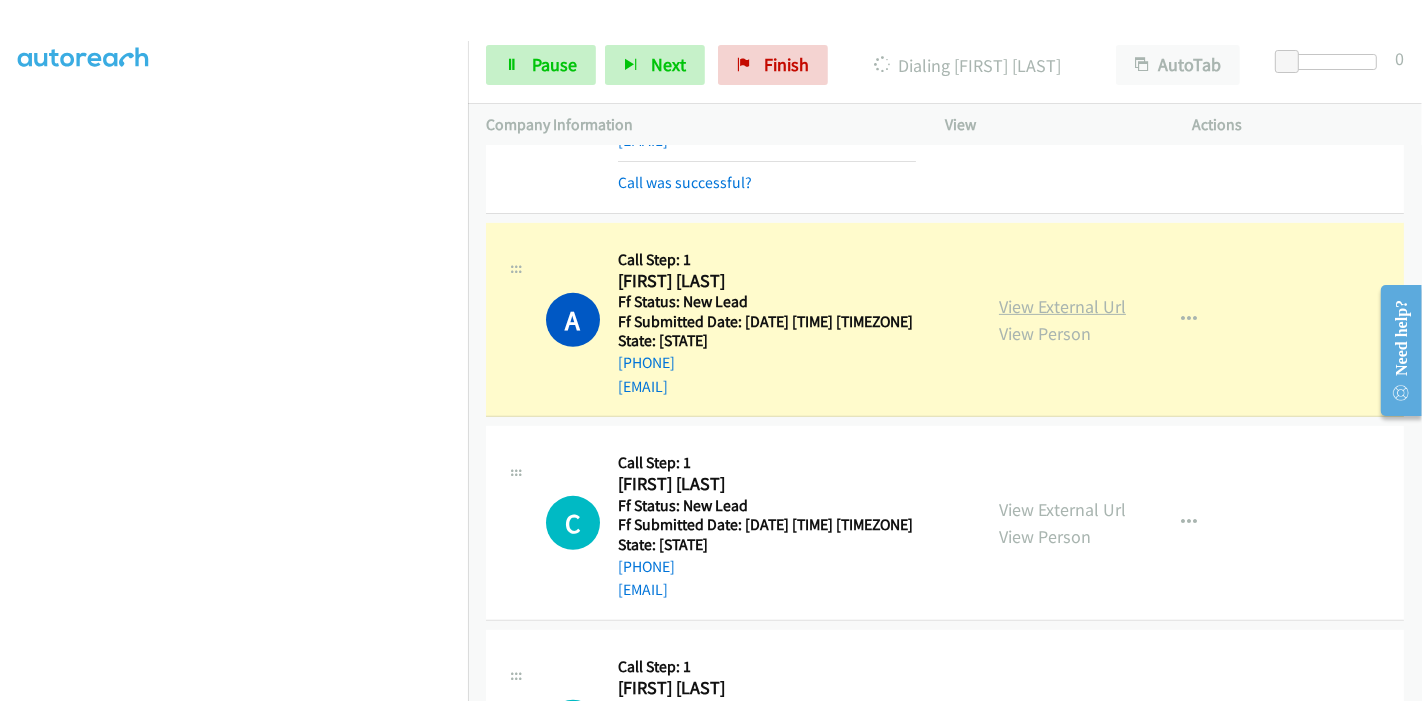 click on "View External Url" at bounding box center (1062, 306) 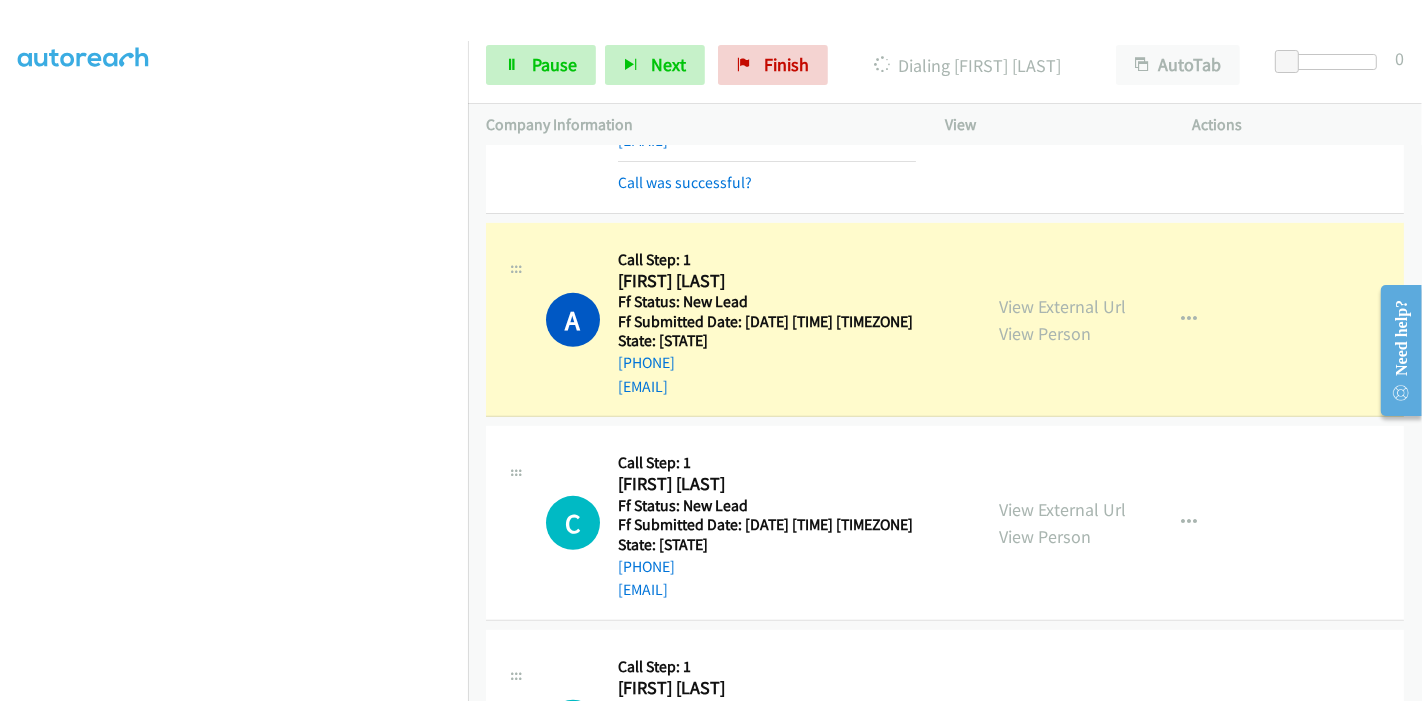 scroll, scrollTop: 0, scrollLeft: 0, axis: both 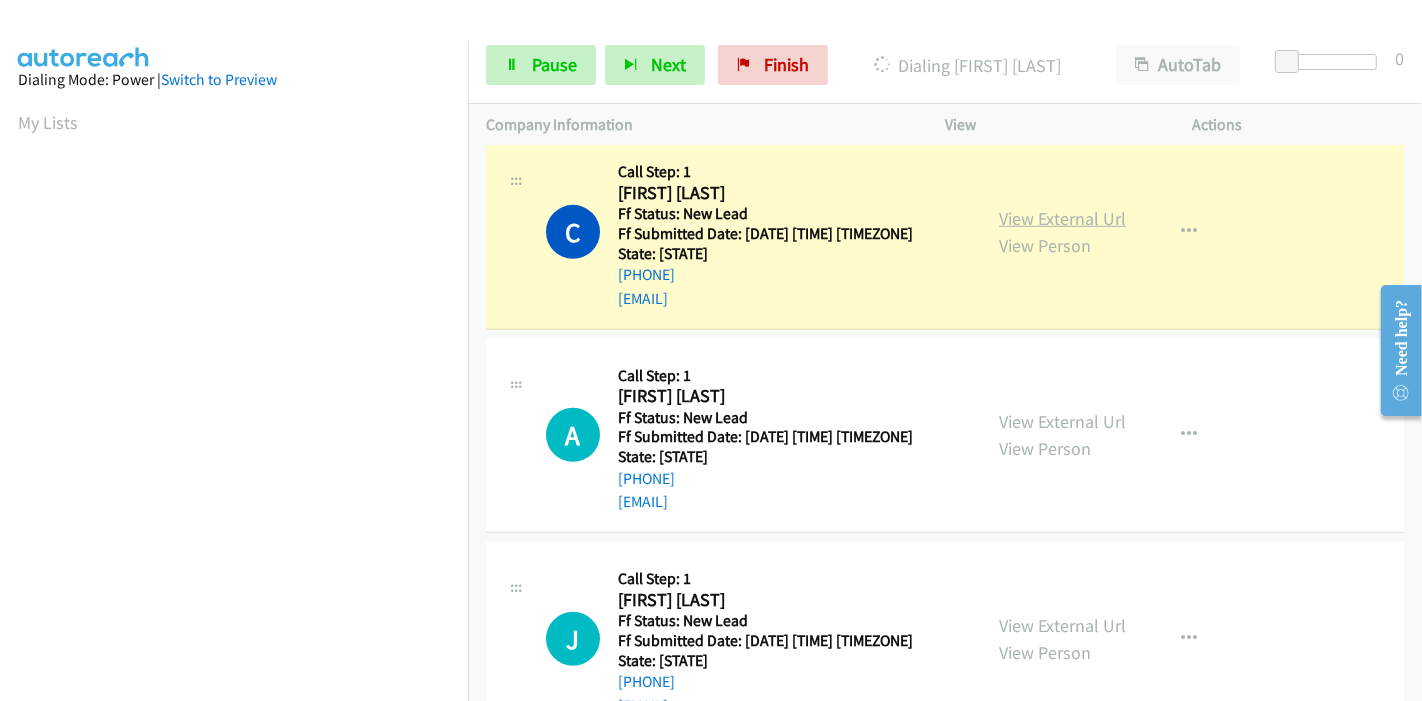 click on "View External Url" at bounding box center [1062, 218] 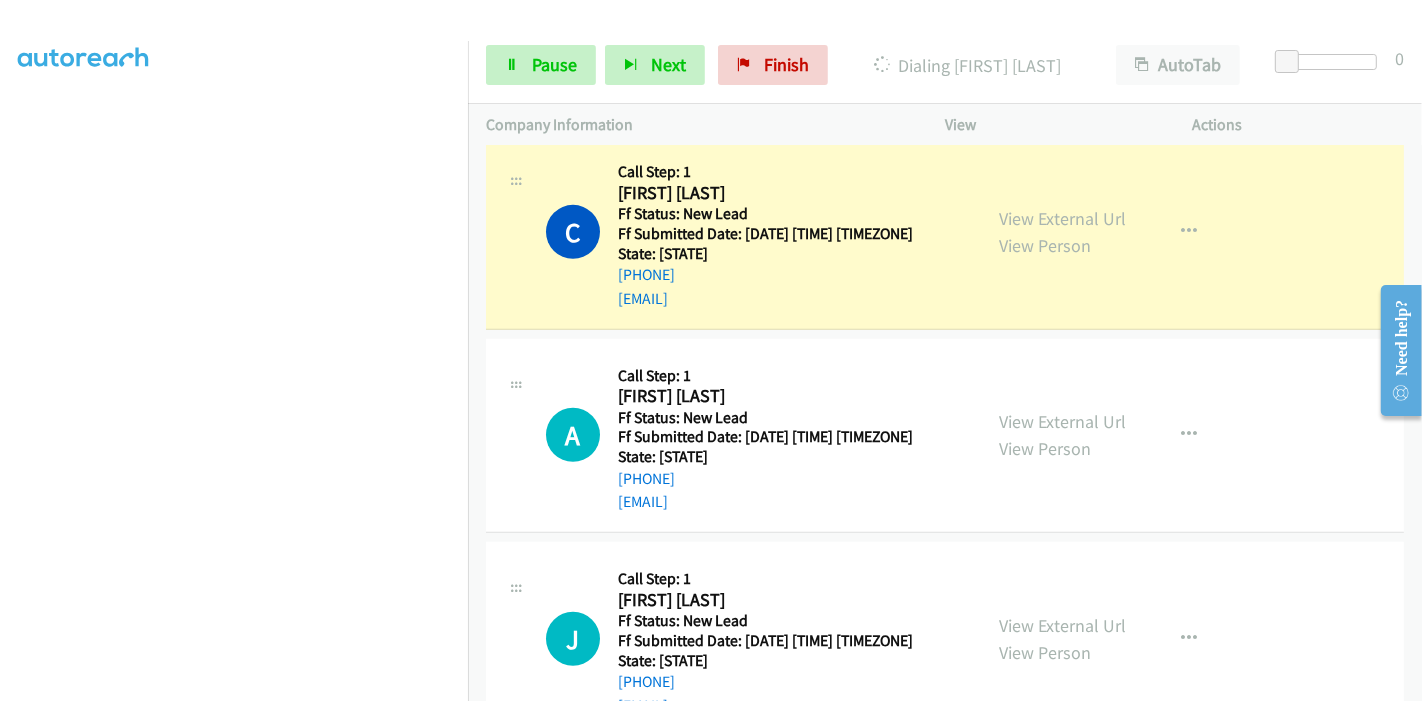 scroll, scrollTop: 0, scrollLeft: 0, axis: both 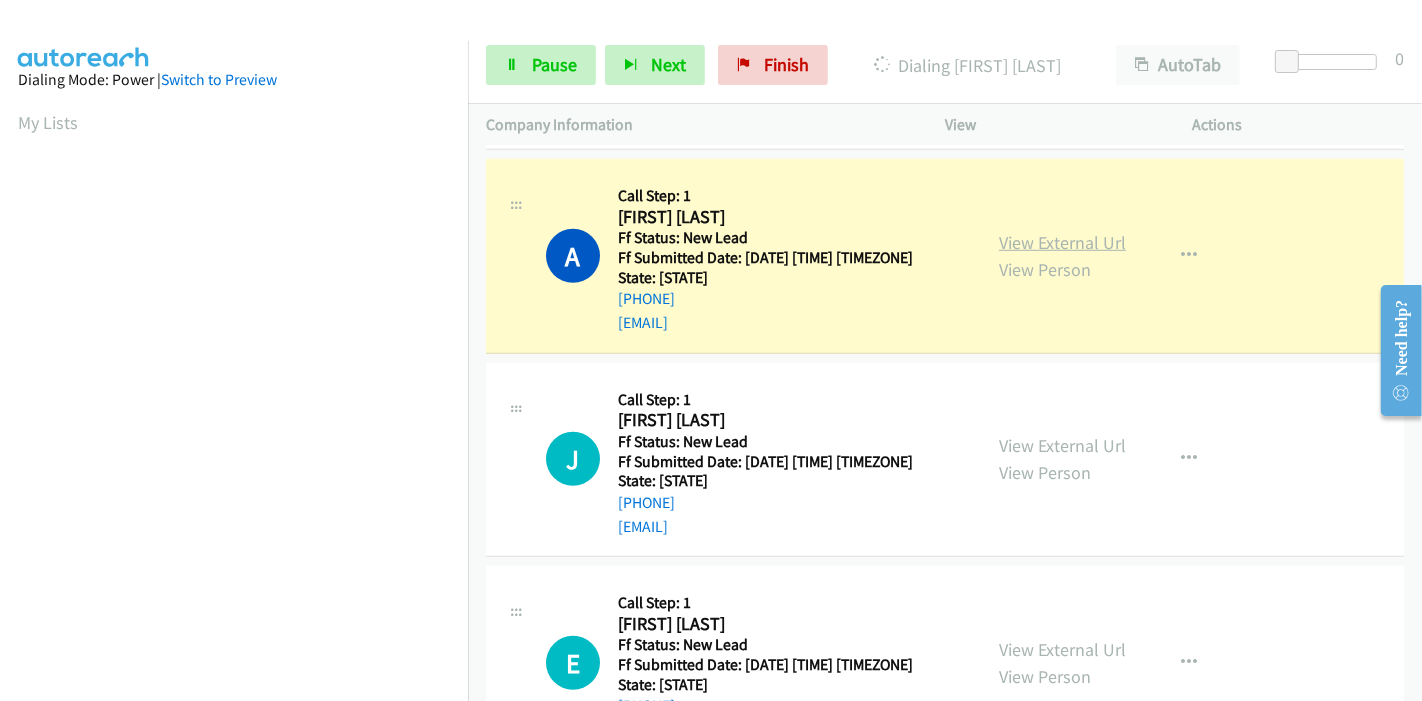 click on "View External Url" at bounding box center (1062, 242) 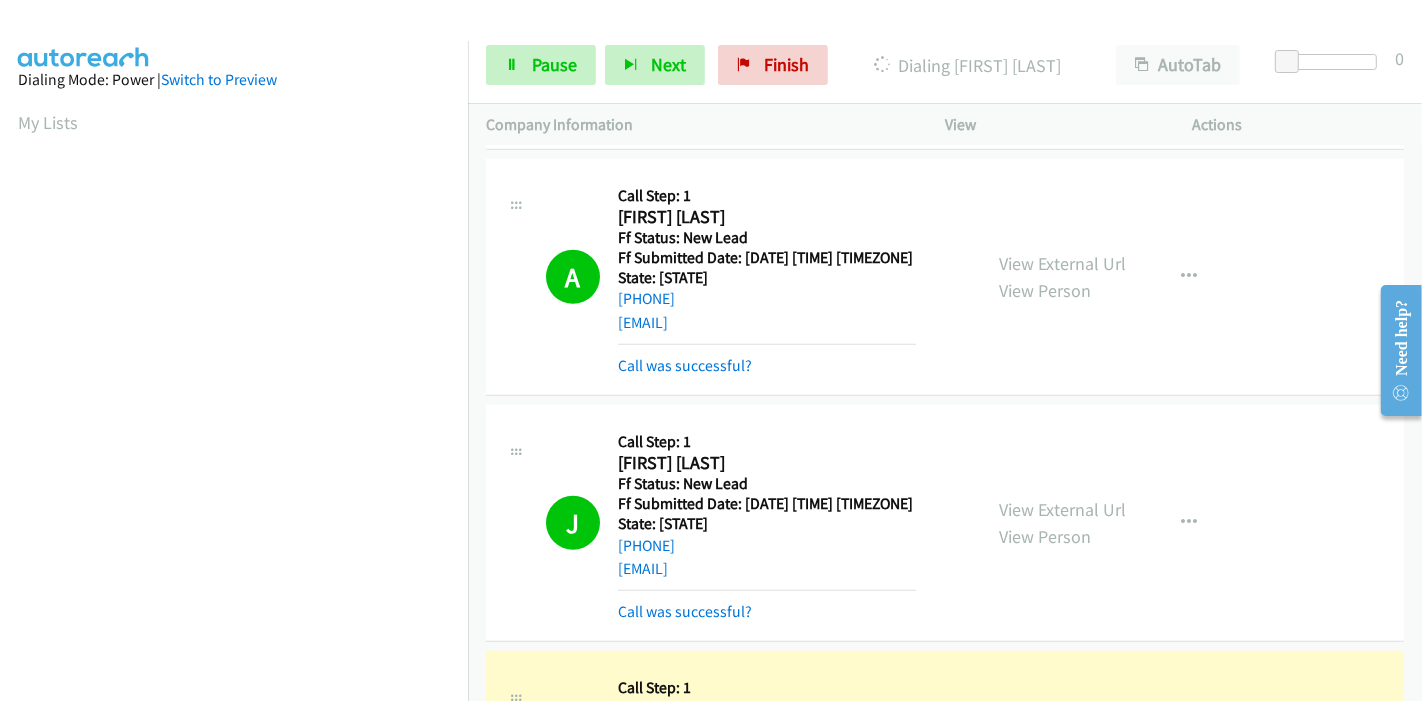 scroll, scrollTop: 422, scrollLeft: 0, axis: vertical 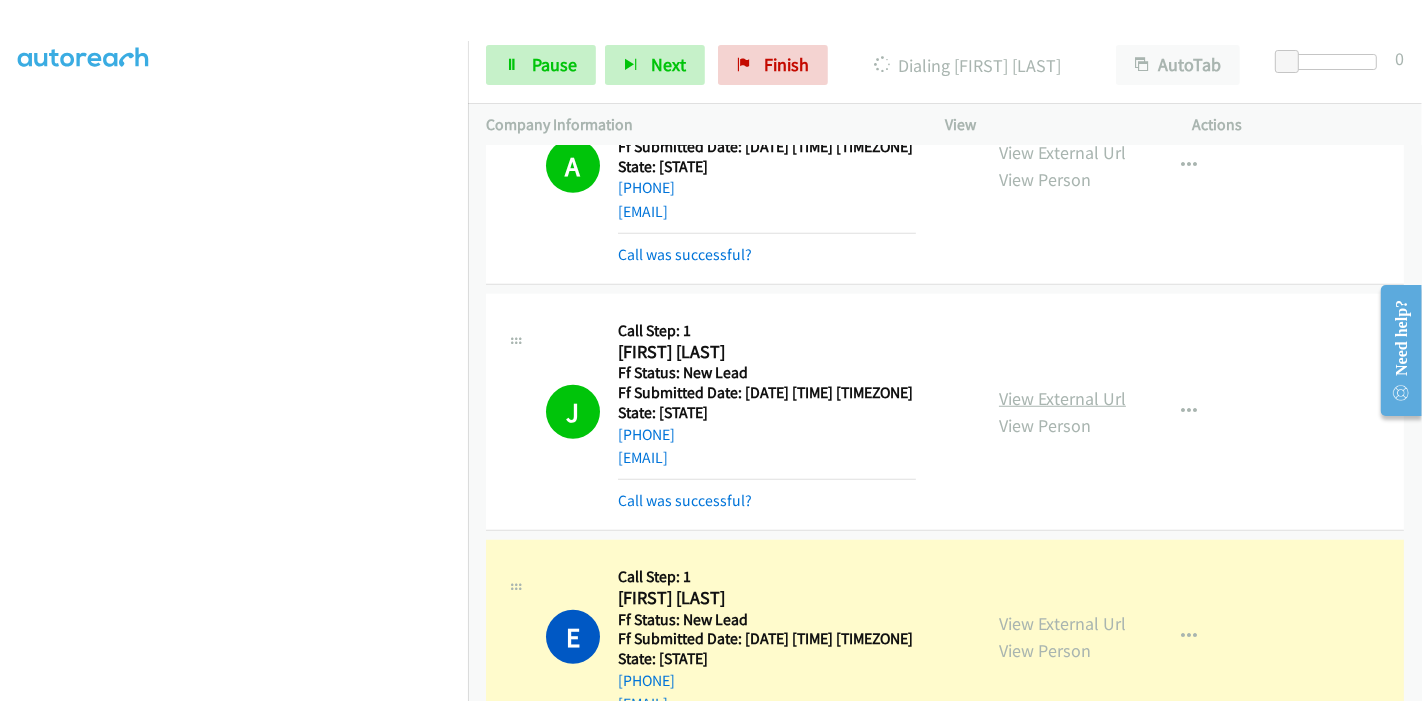 click on "View External Url" at bounding box center [1062, 398] 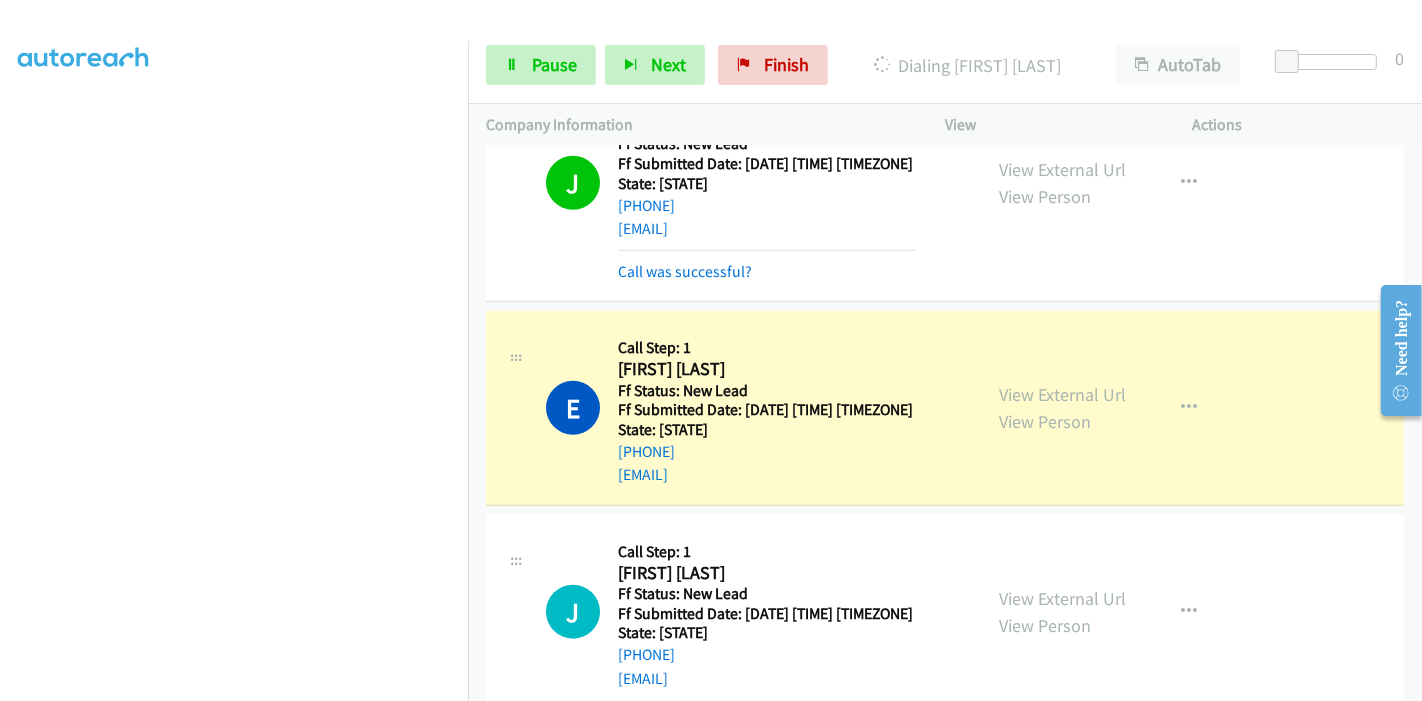 scroll, scrollTop: 1666, scrollLeft: 0, axis: vertical 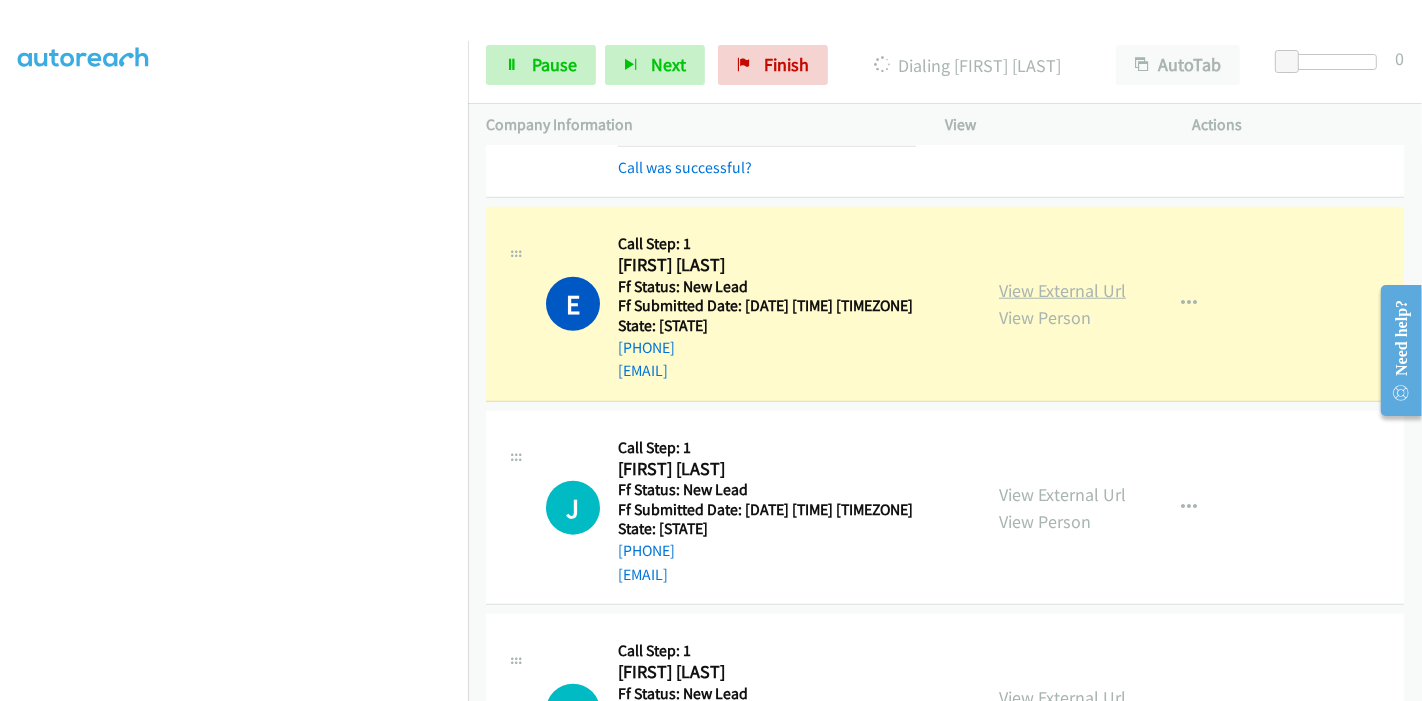 click on "View External Url" at bounding box center (1062, 290) 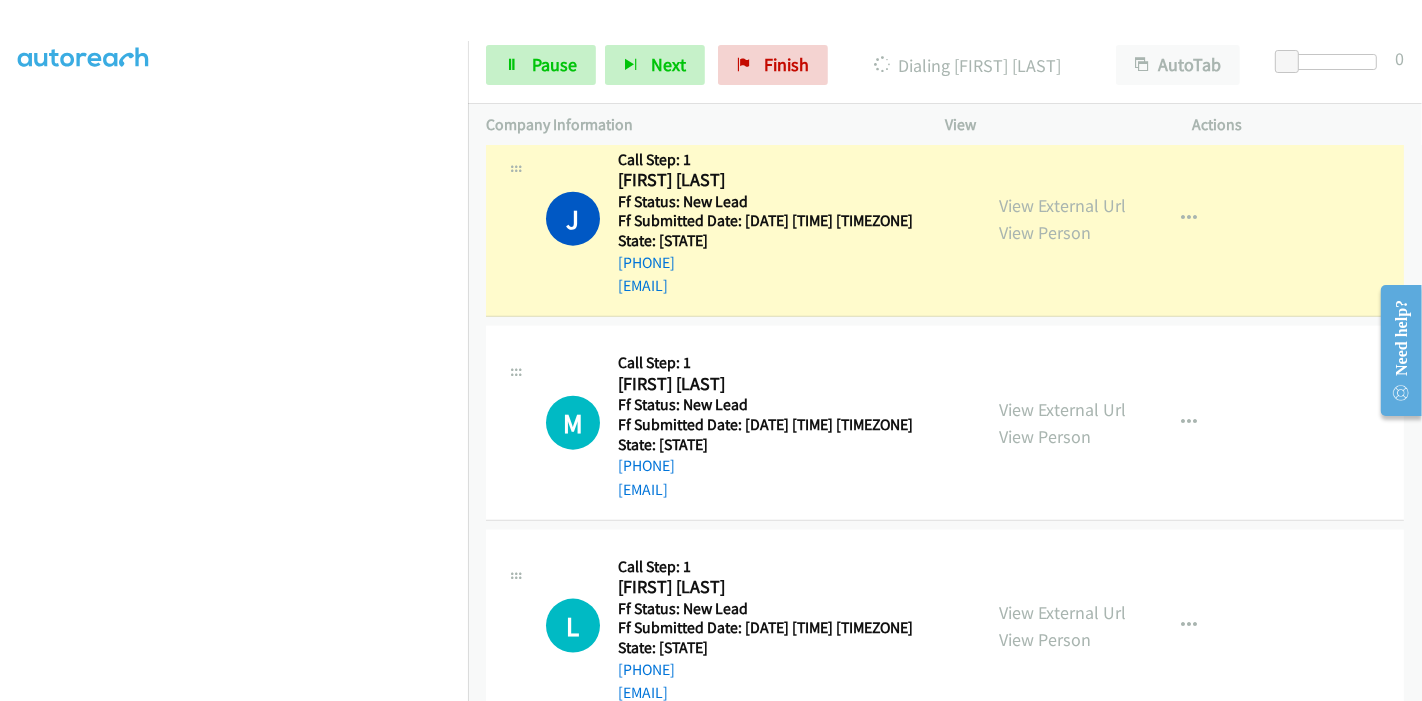 scroll, scrollTop: 2000, scrollLeft: 0, axis: vertical 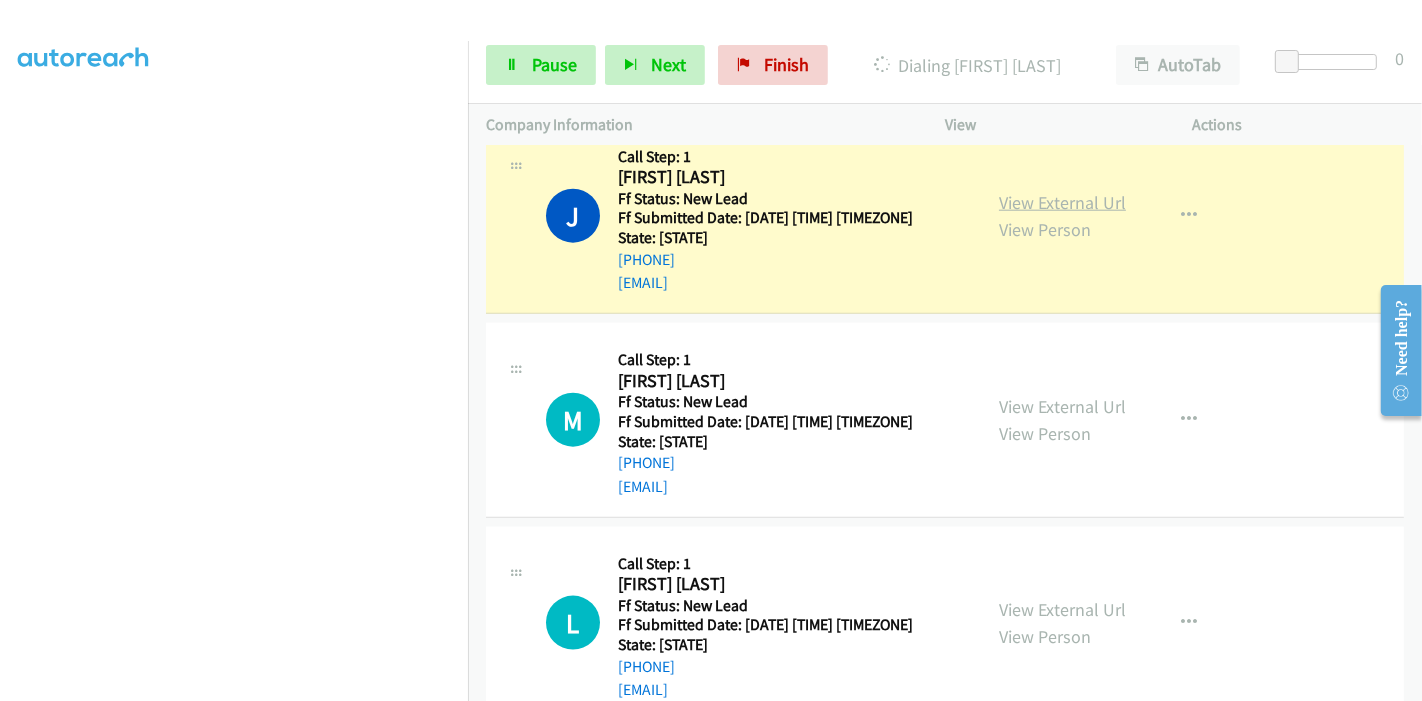 click on "View External Url" at bounding box center [1062, 202] 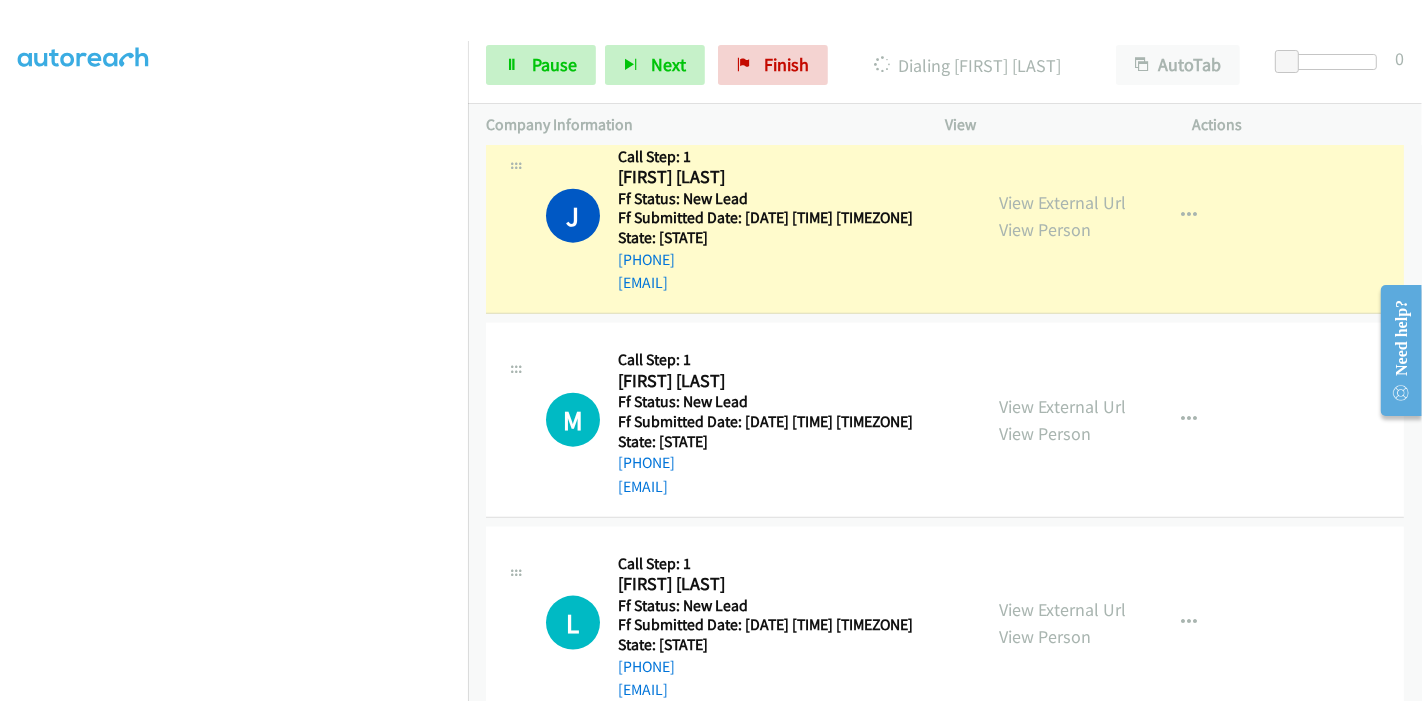 scroll, scrollTop: 422, scrollLeft: 0, axis: vertical 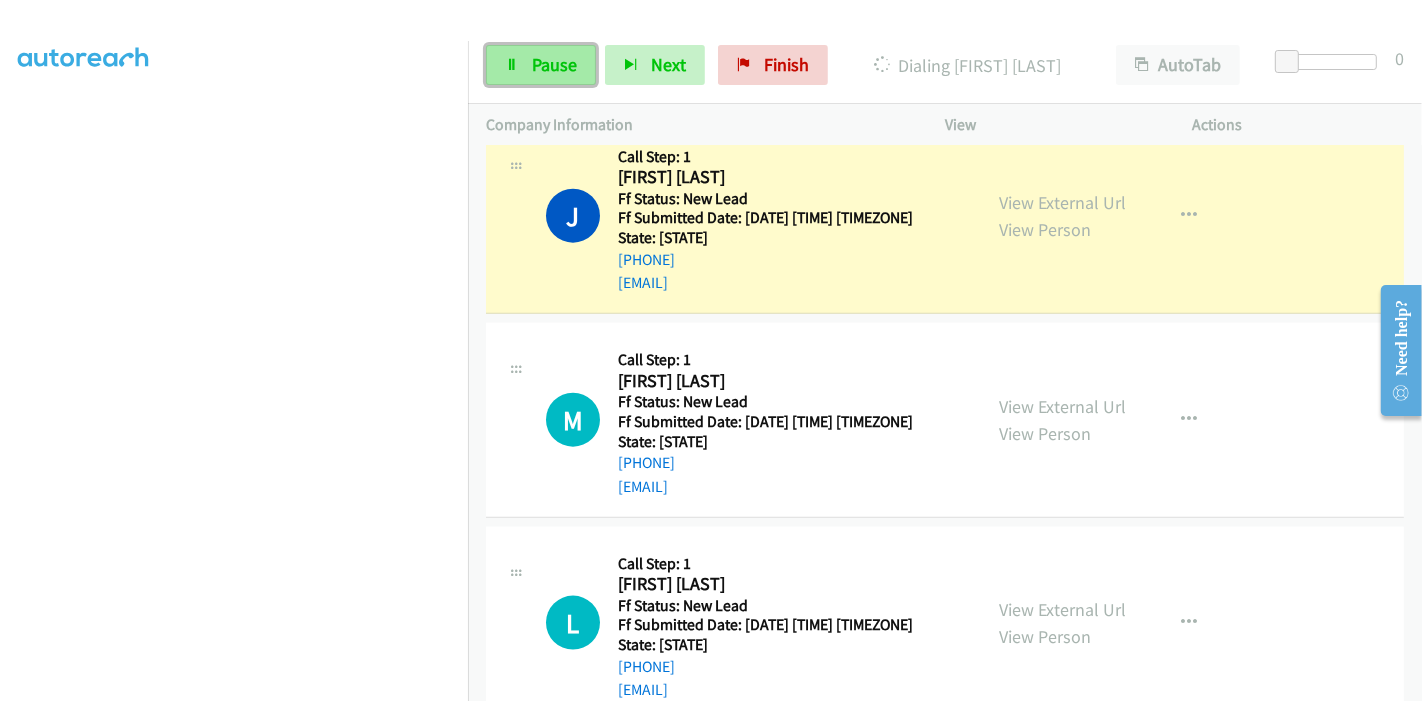 click on "Pause" at bounding box center (541, 65) 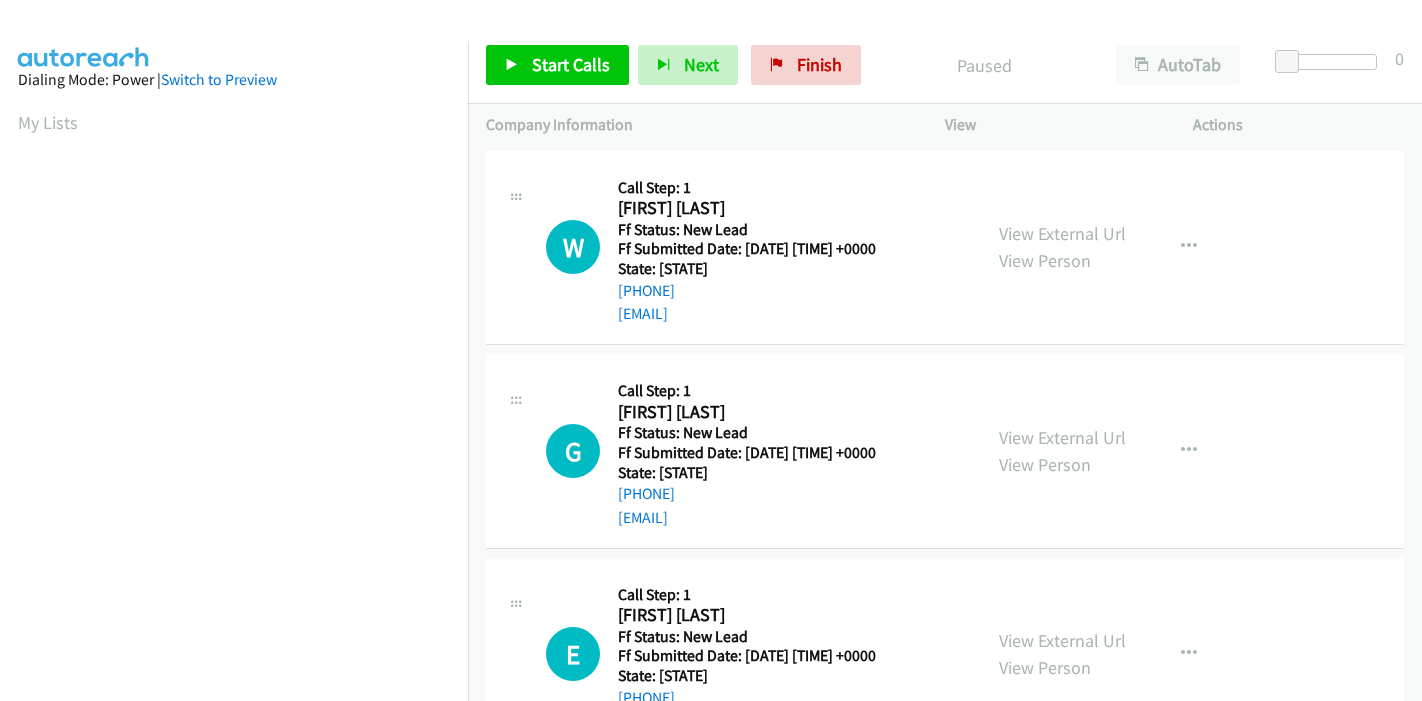 scroll, scrollTop: 0, scrollLeft: 0, axis: both 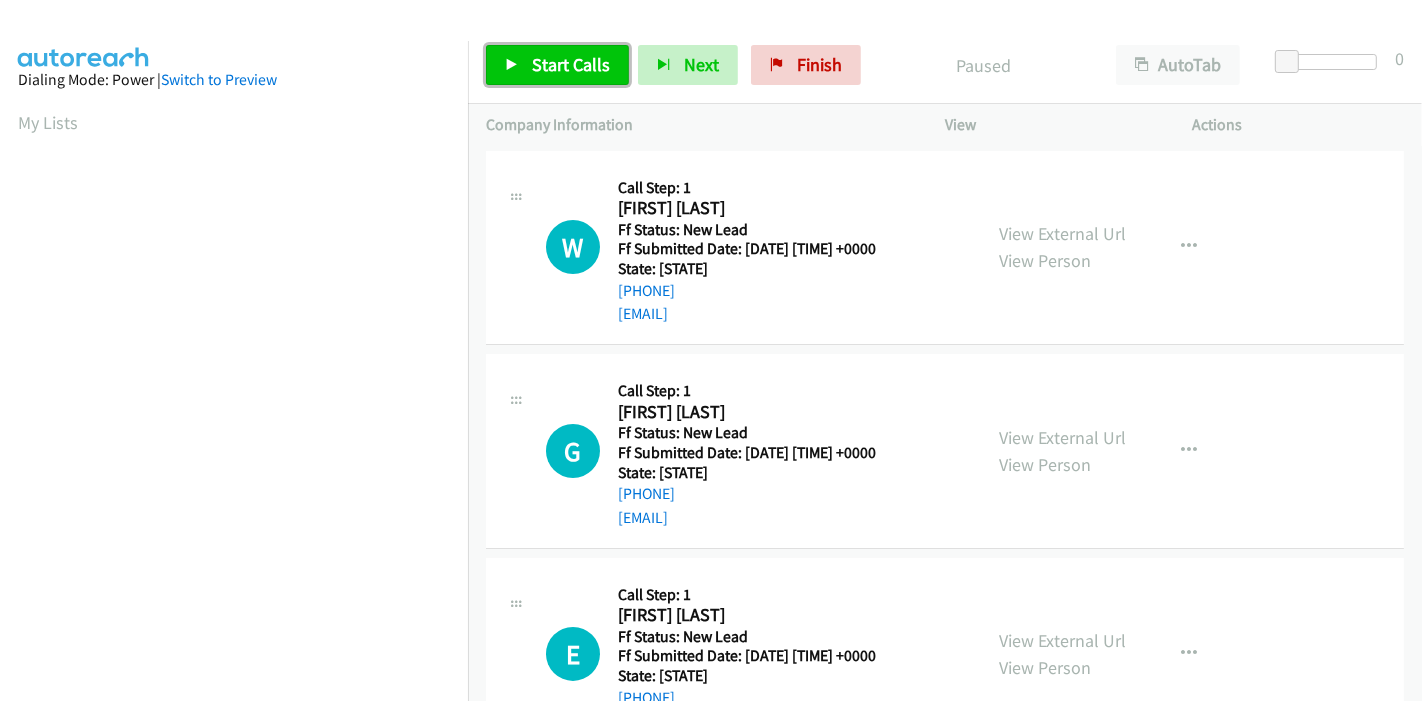 click on "Start Calls" at bounding box center (571, 64) 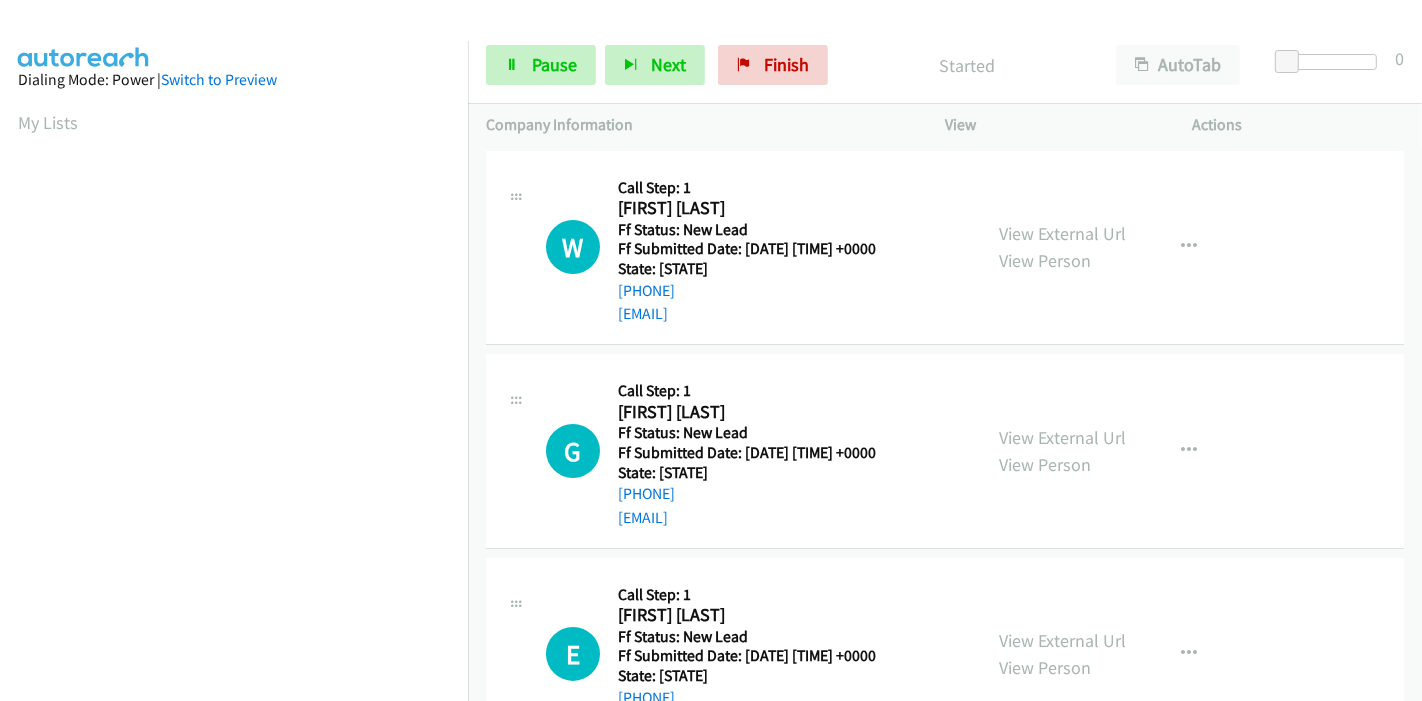 scroll, scrollTop: 0, scrollLeft: 0, axis: both 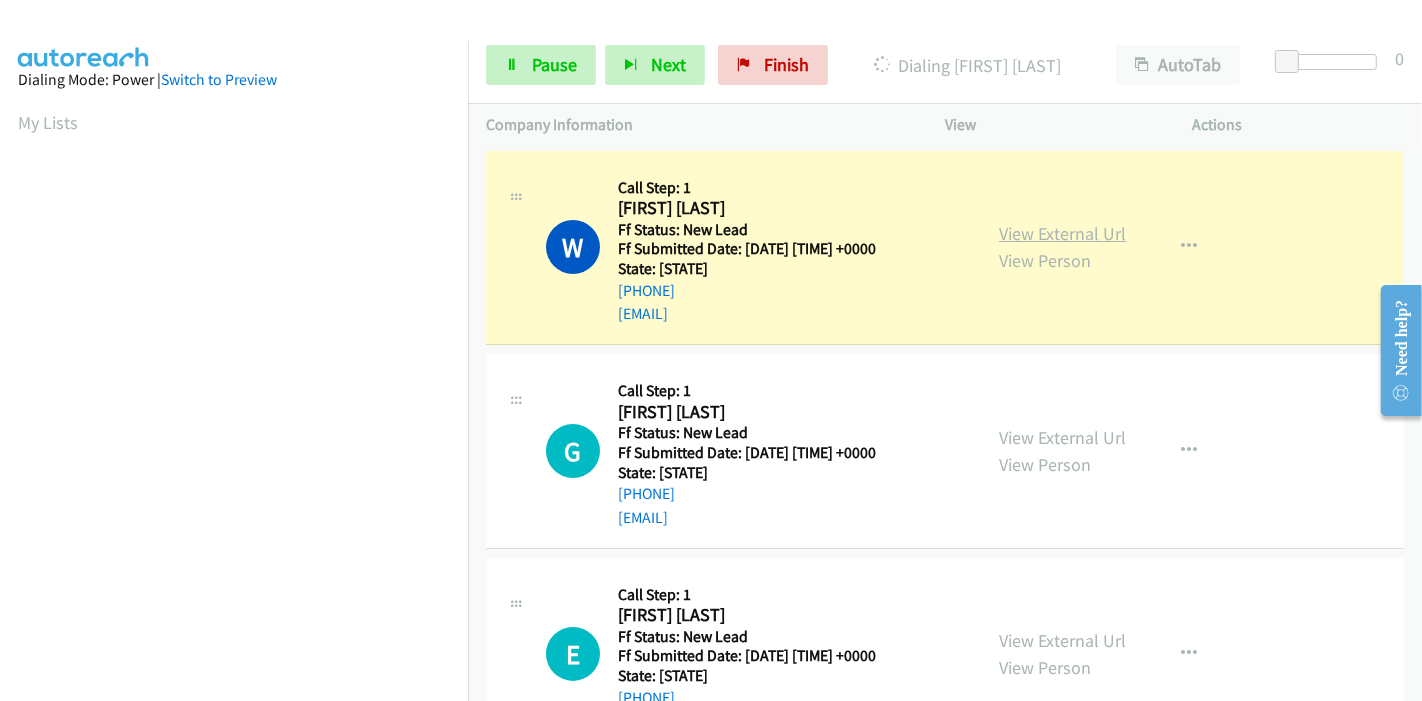 click on "View External Url" at bounding box center (1062, 233) 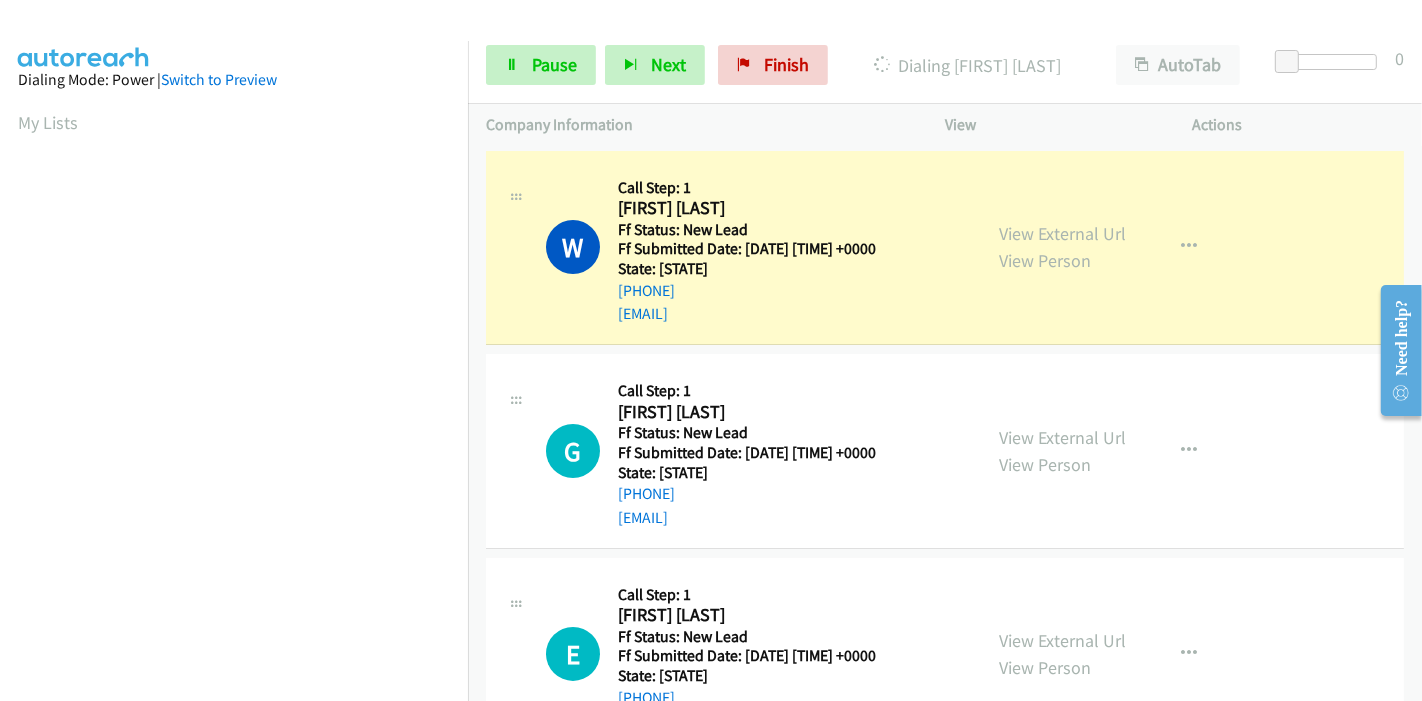 click on "Start Calls
Pause
Next
Finish
Dialing [FIRST] [LAST]
AutoTab
AutoTab
0" at bounding box center (945, 65) 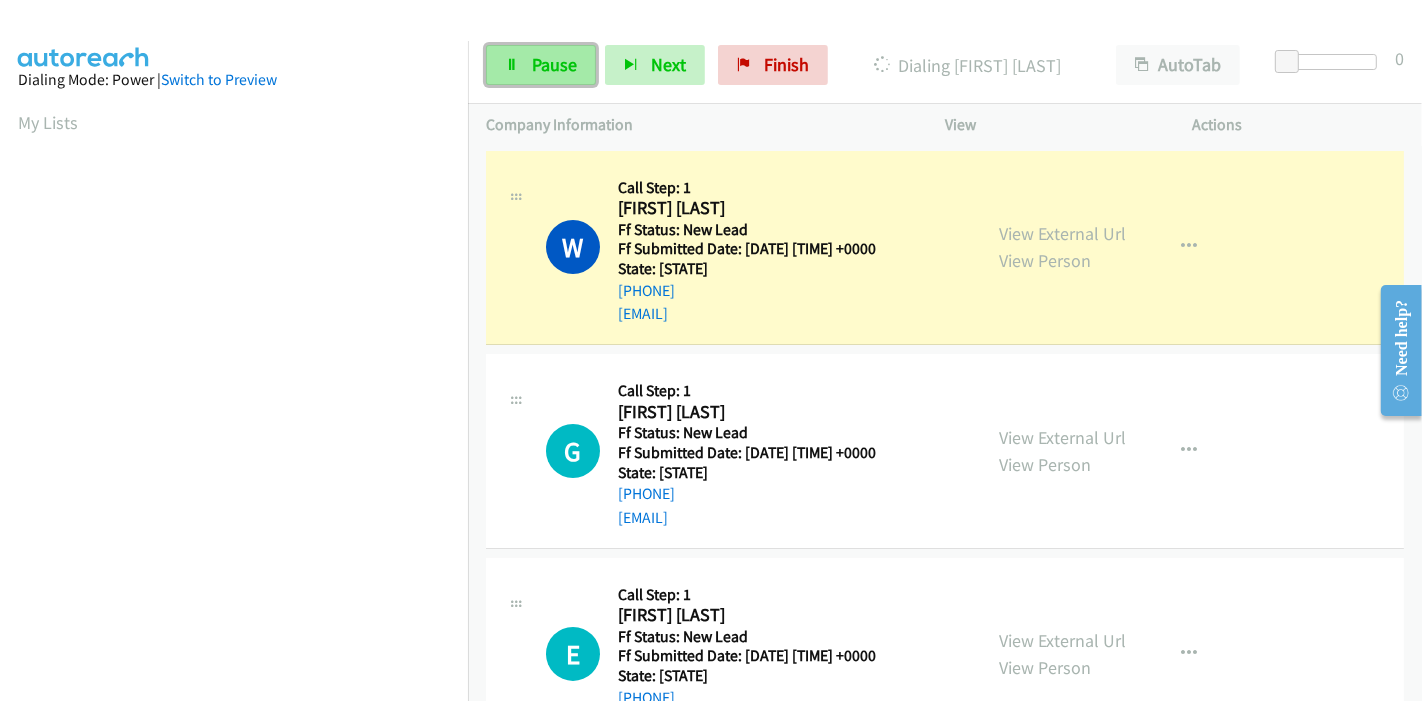 click on "Pause" at bounding box center (554, 64) 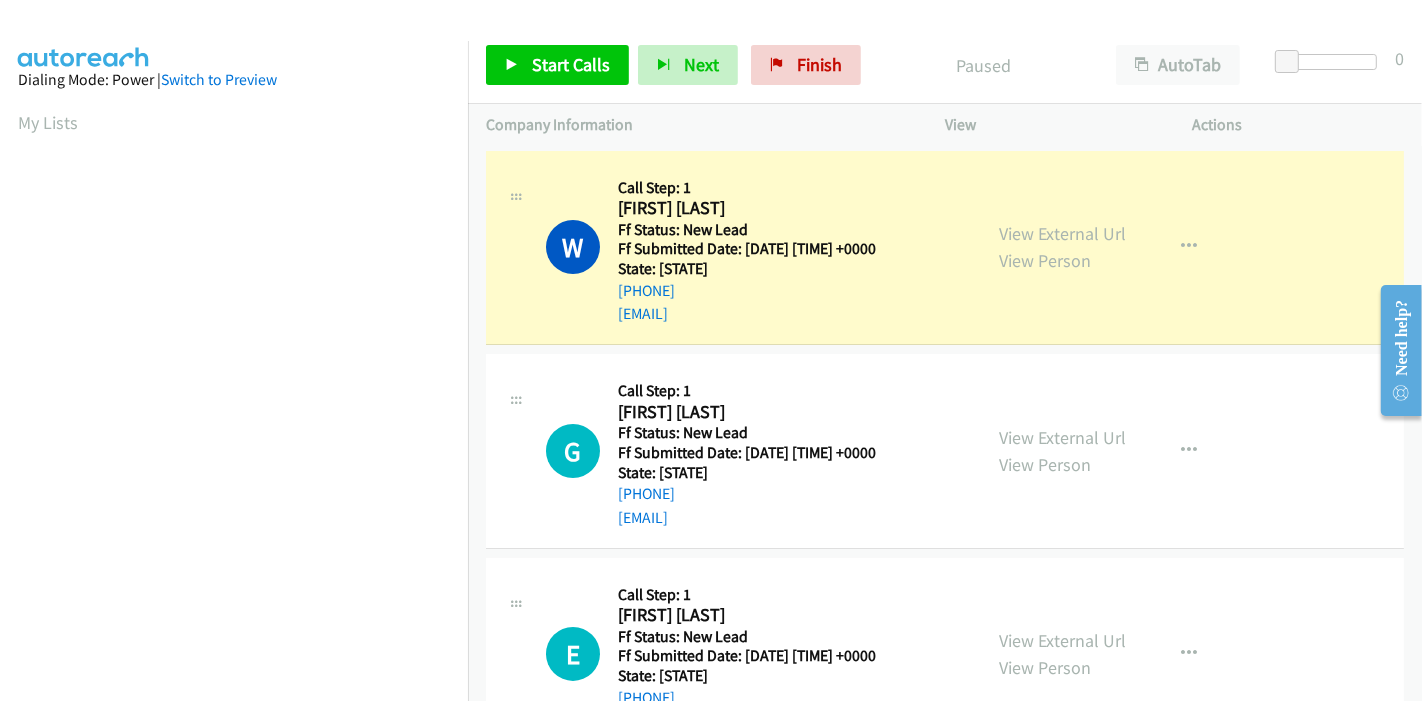 scroll, scrollTop: 422, scrollLeft: 0, axis: vertical 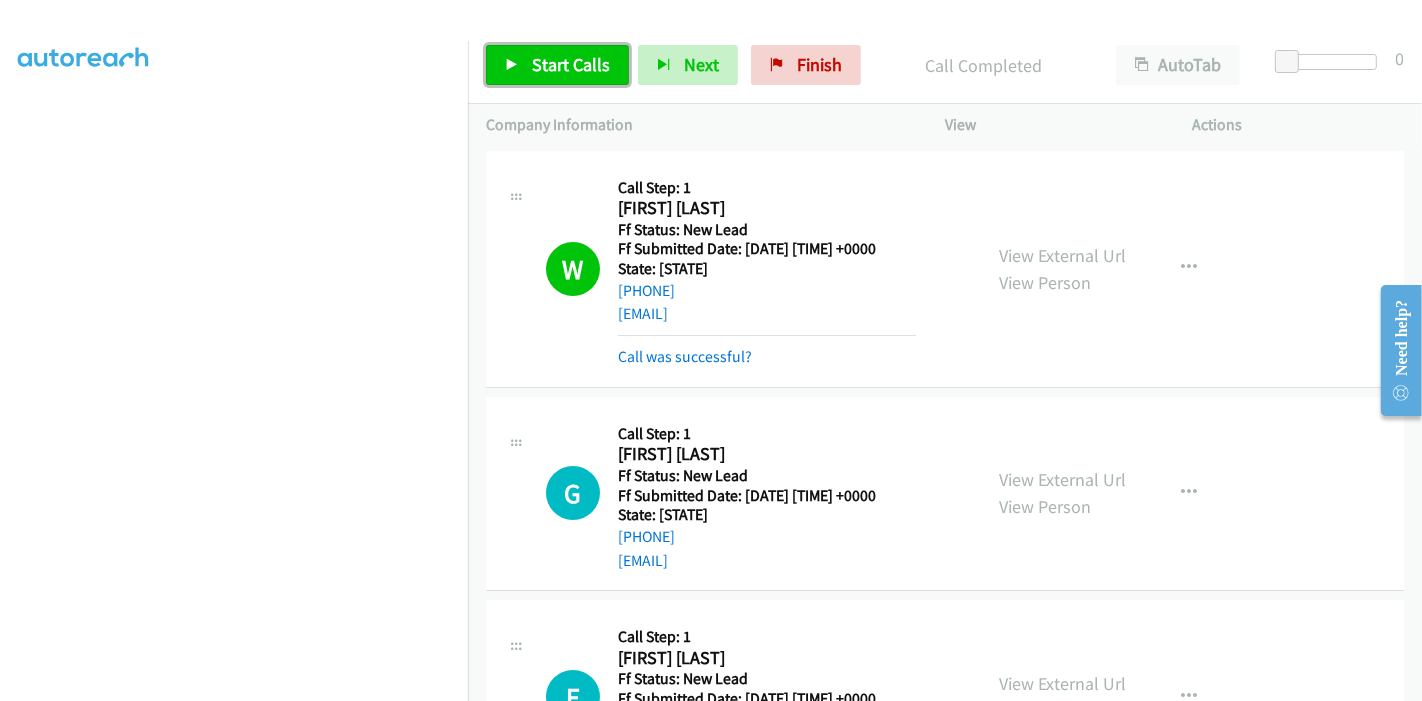 click on "Start Calls" at bounding box center (571, 64) 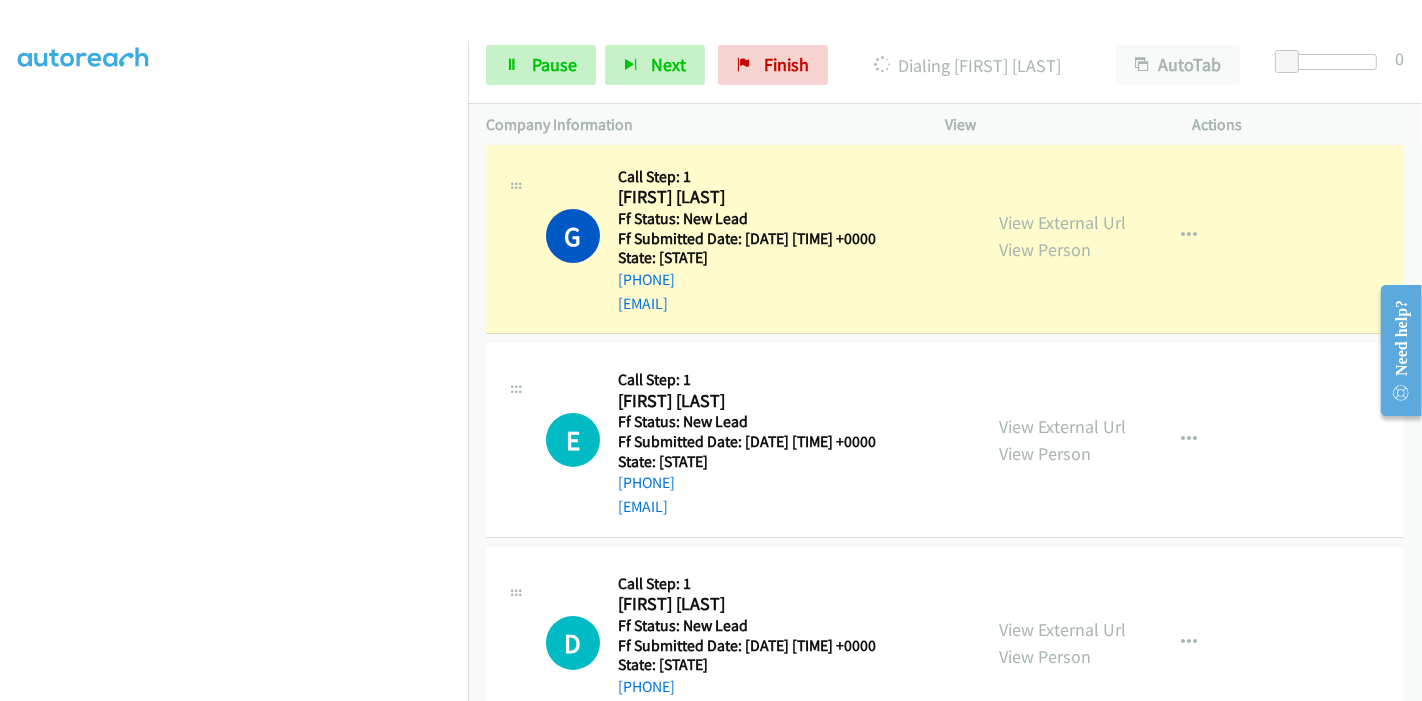 scroll, scrollTop: 222, scrollLeft: 0, axis: vertical 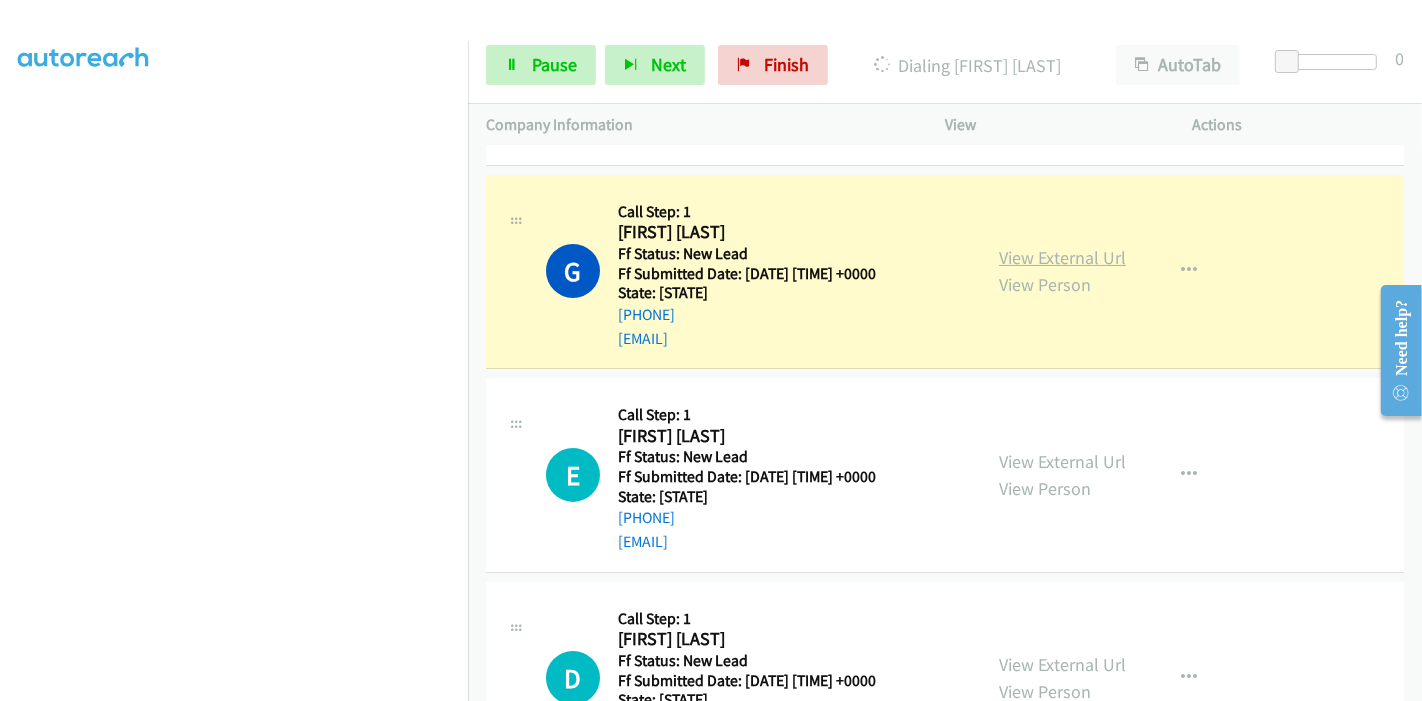 click on "View External Url" at bounding box center (1062, 257) 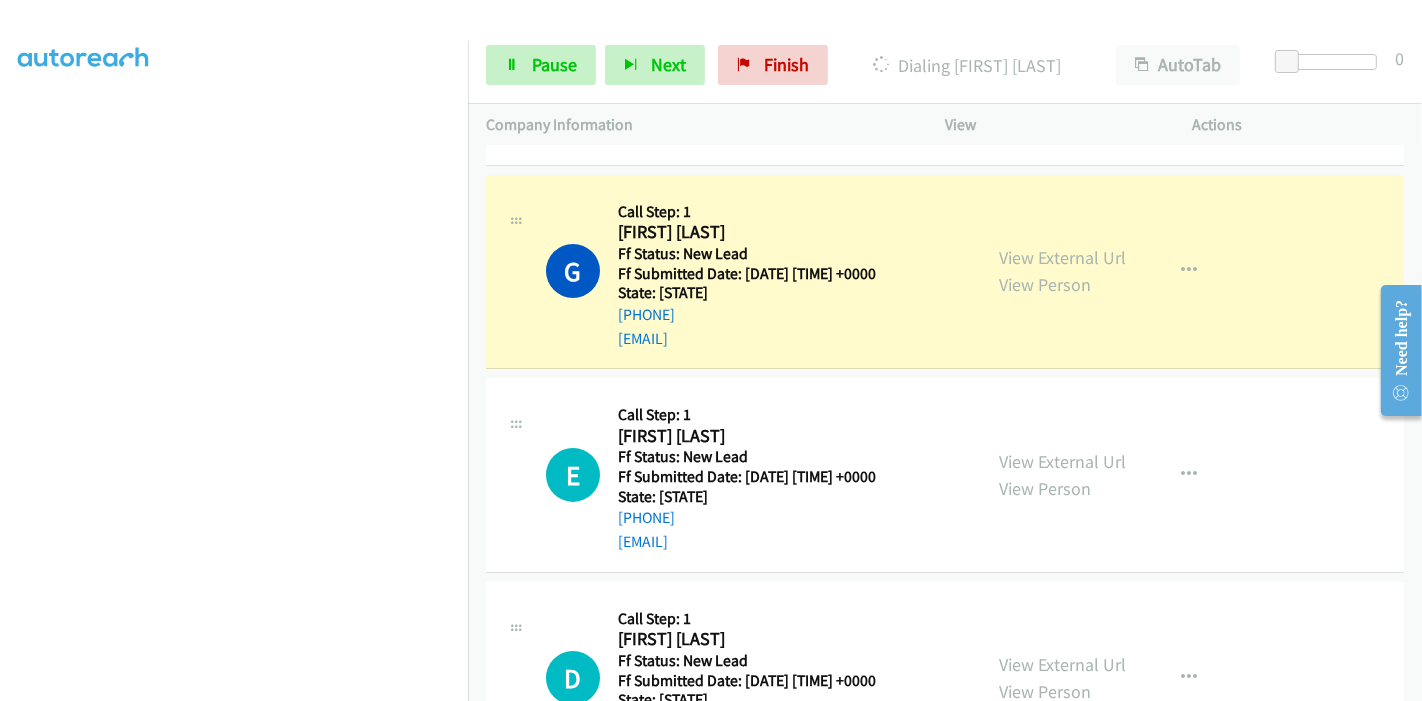scroll, scrollTop: 0, scrollLeft: 0, axis: both 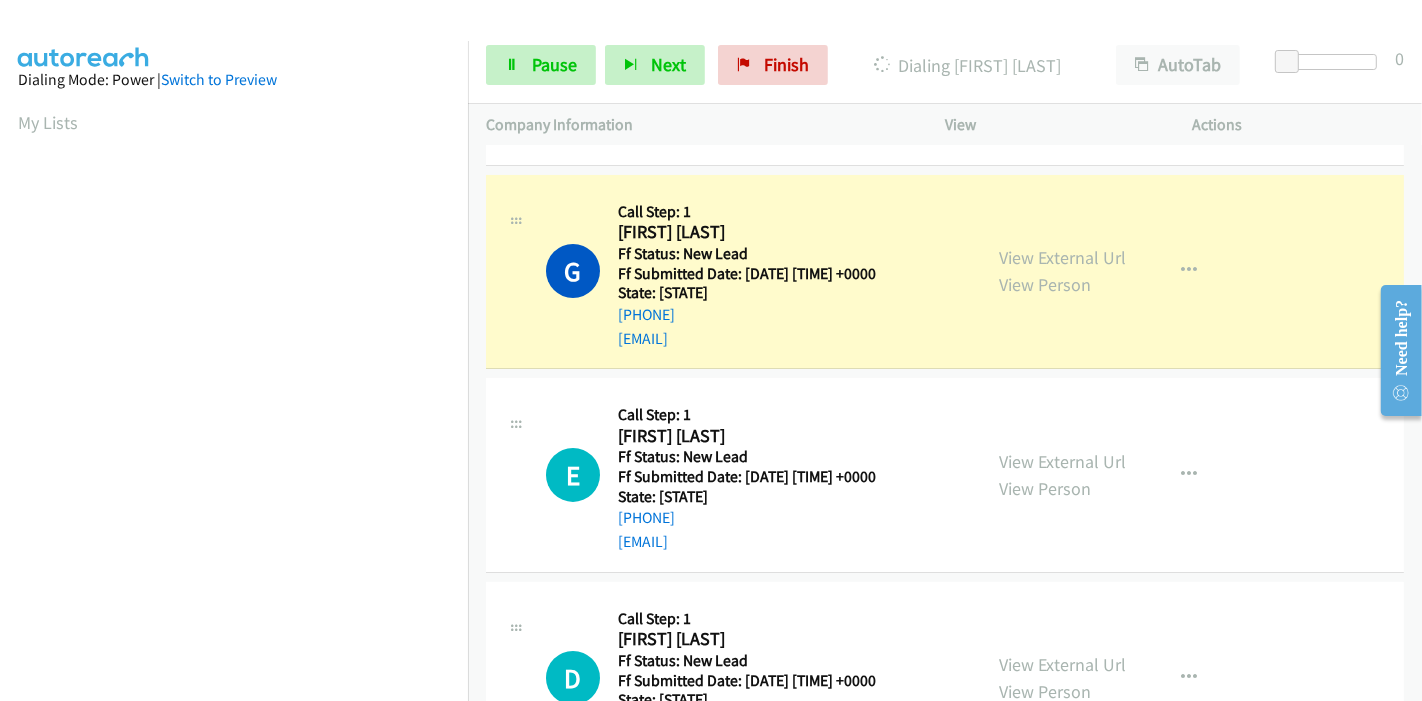 click on "Start Calls
Pause
Next
Finish
Dialing [FIRST] [LAST]
AutoTab
AutoTab
0" at bounding box center [945, 65] 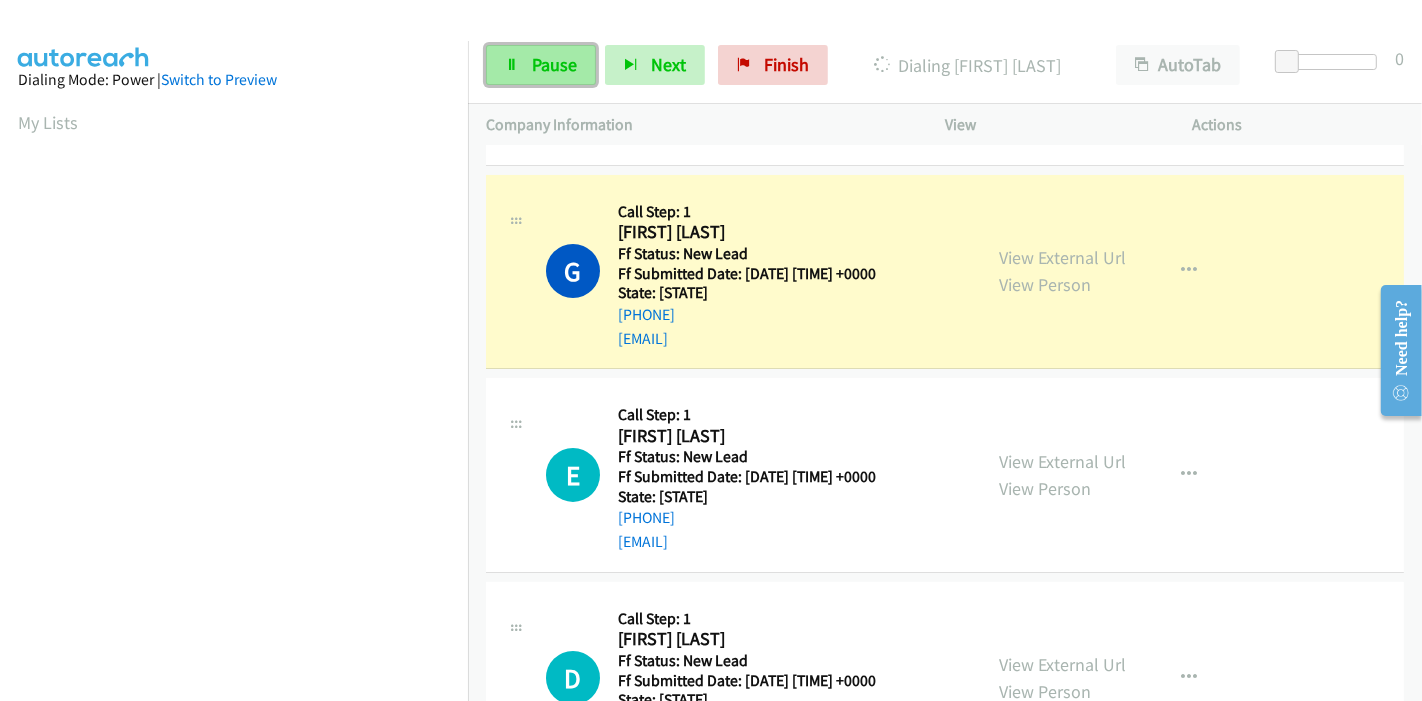 click on "Pause" at bounding box center [541, 65] 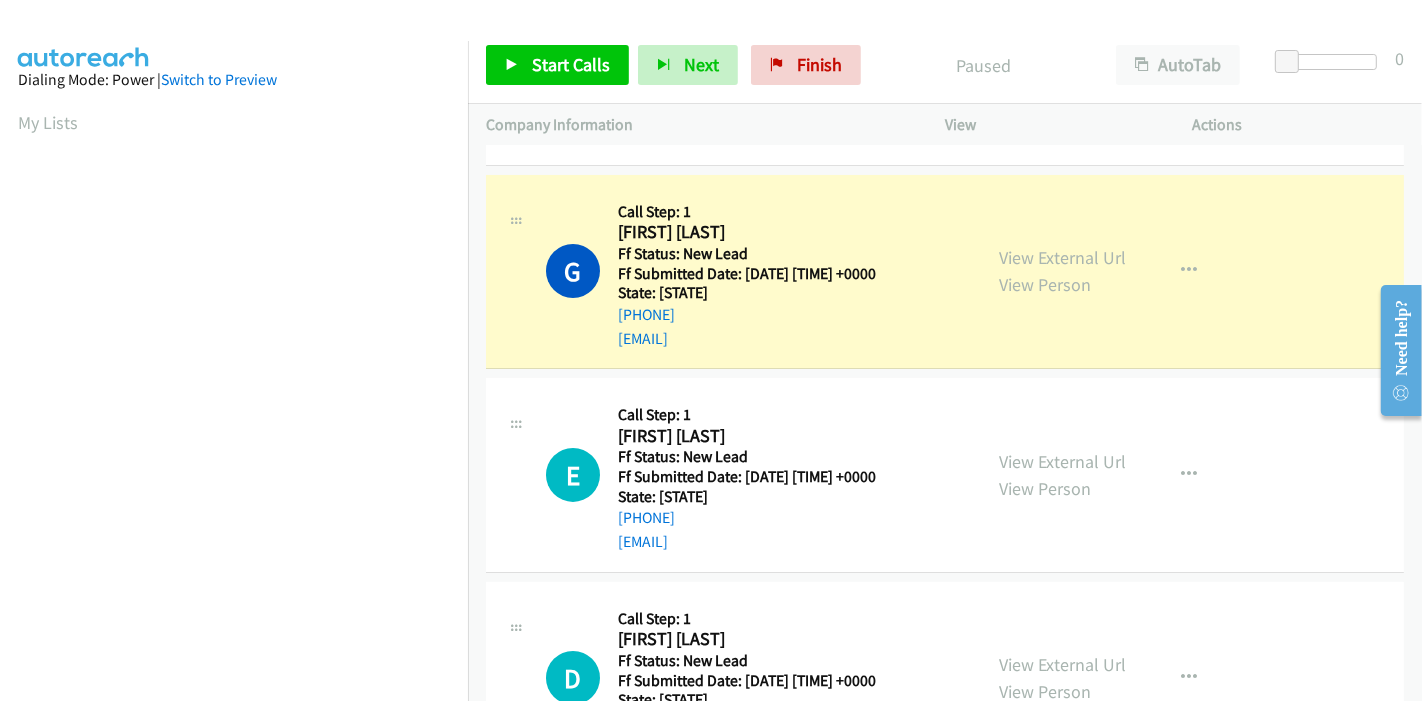 scroll, scrollTop: 422, scrollLeft: 0, axis: vertical 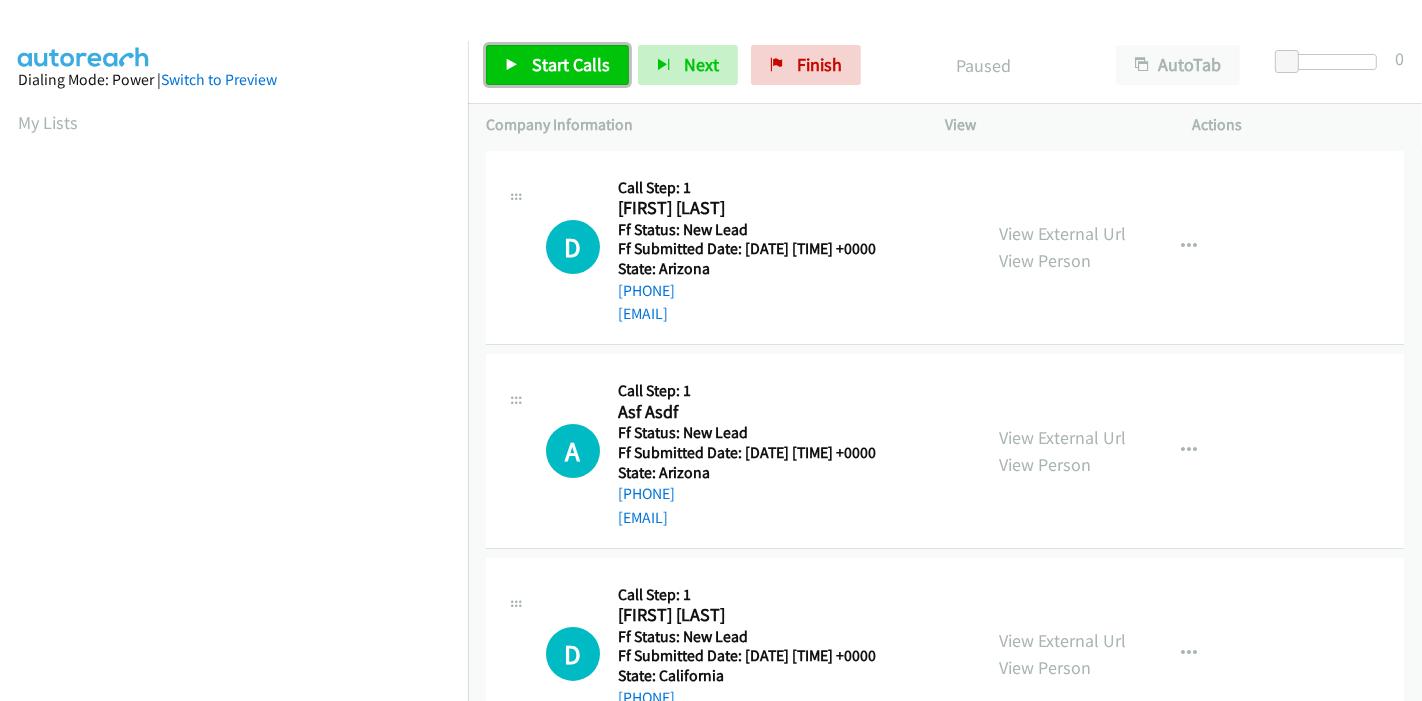 click on "Start Calls" at bounding box center (571, 64) 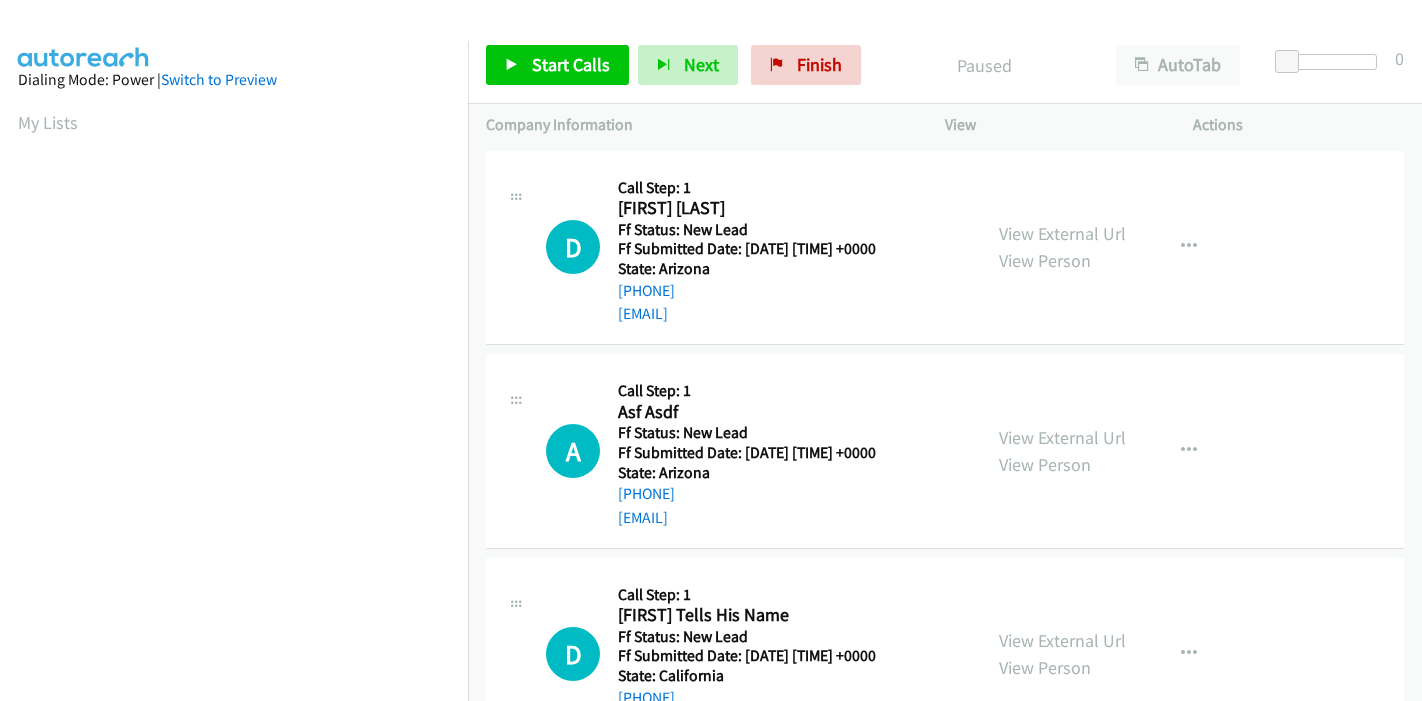 scroll, scrollTop: 0, scrollLeft: 0, axis: both 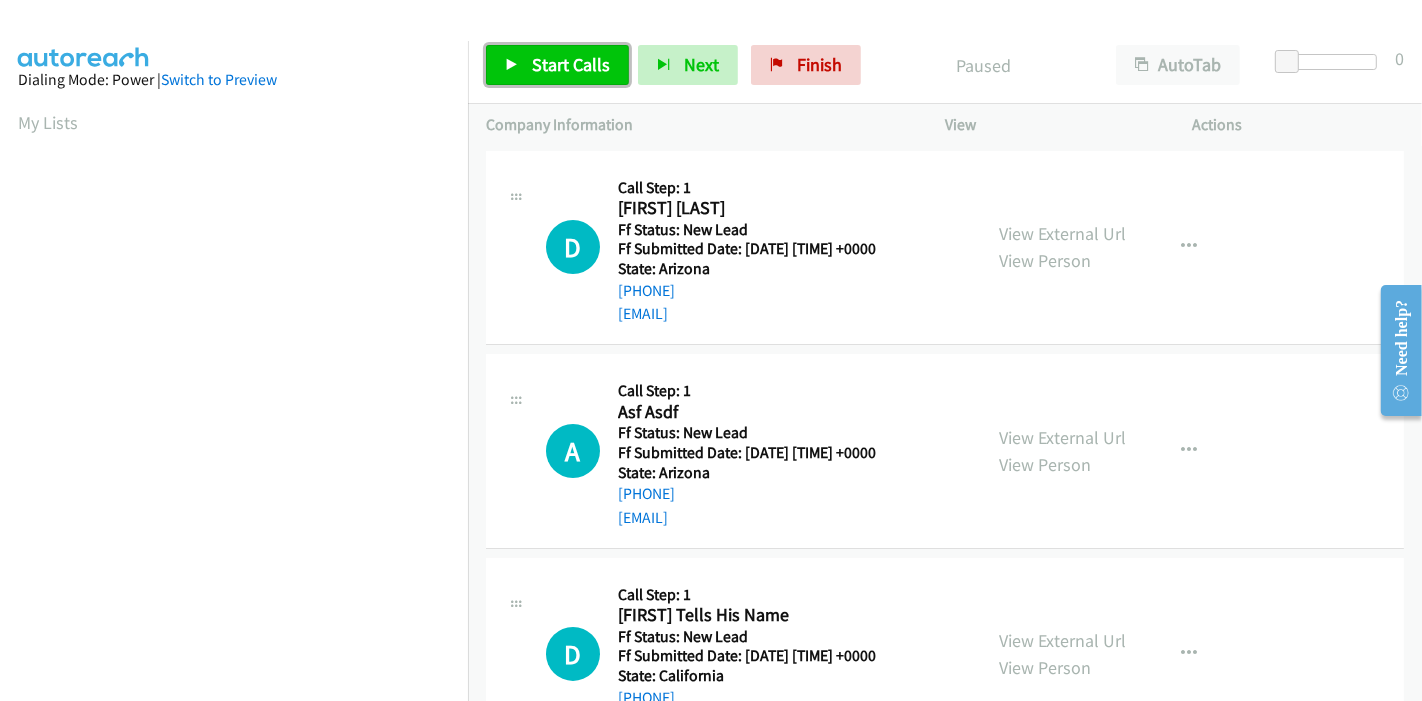 click on "Start Calls" at bounding box center [571, 64] 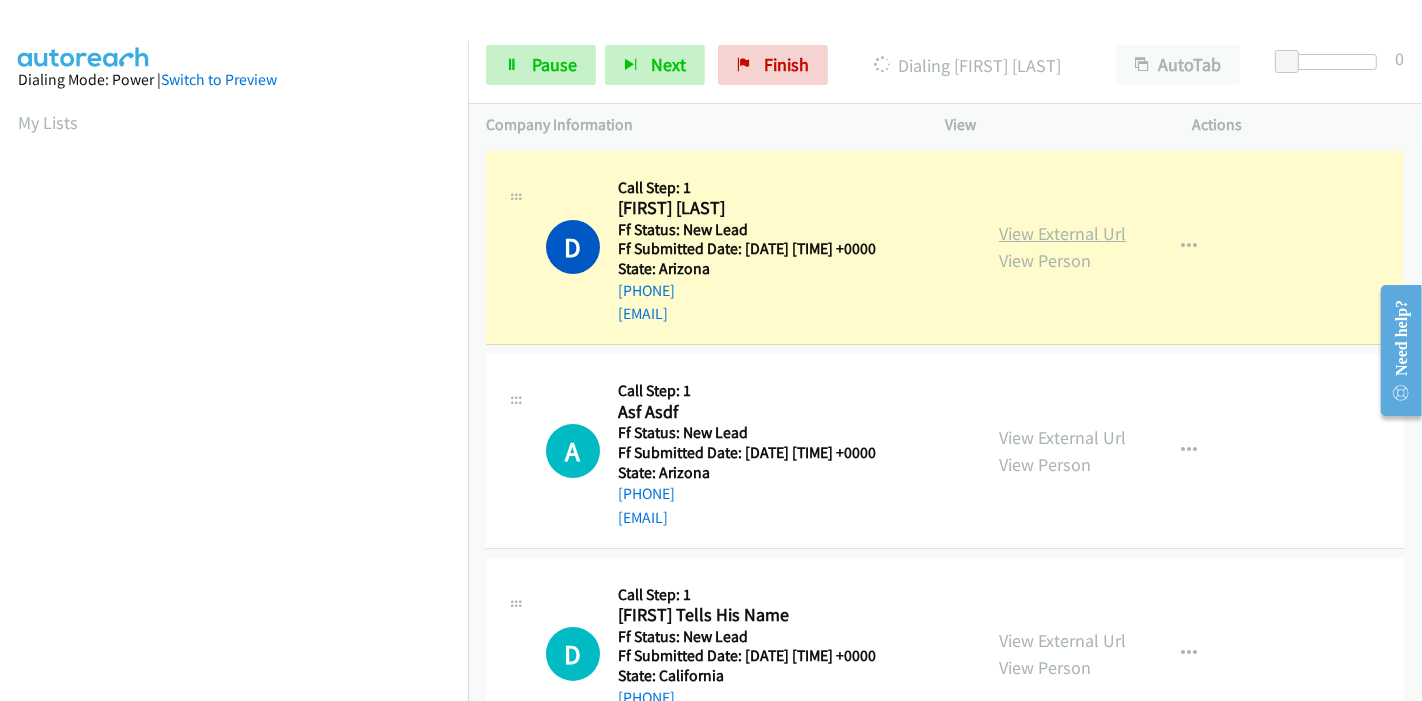 click on "View External Url" at bounding box center (1062, 233) 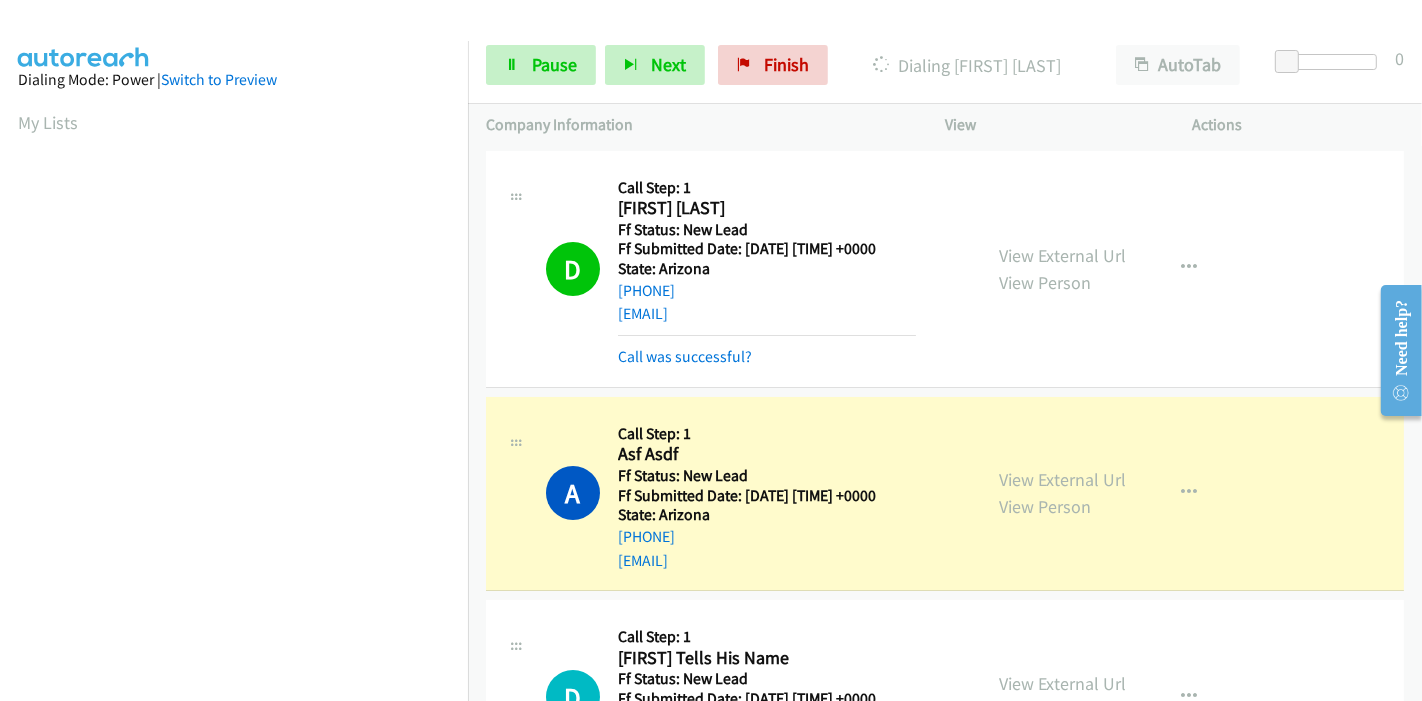 scroll, scrollTop: 422, scrollLeft: 0, axis: vertical 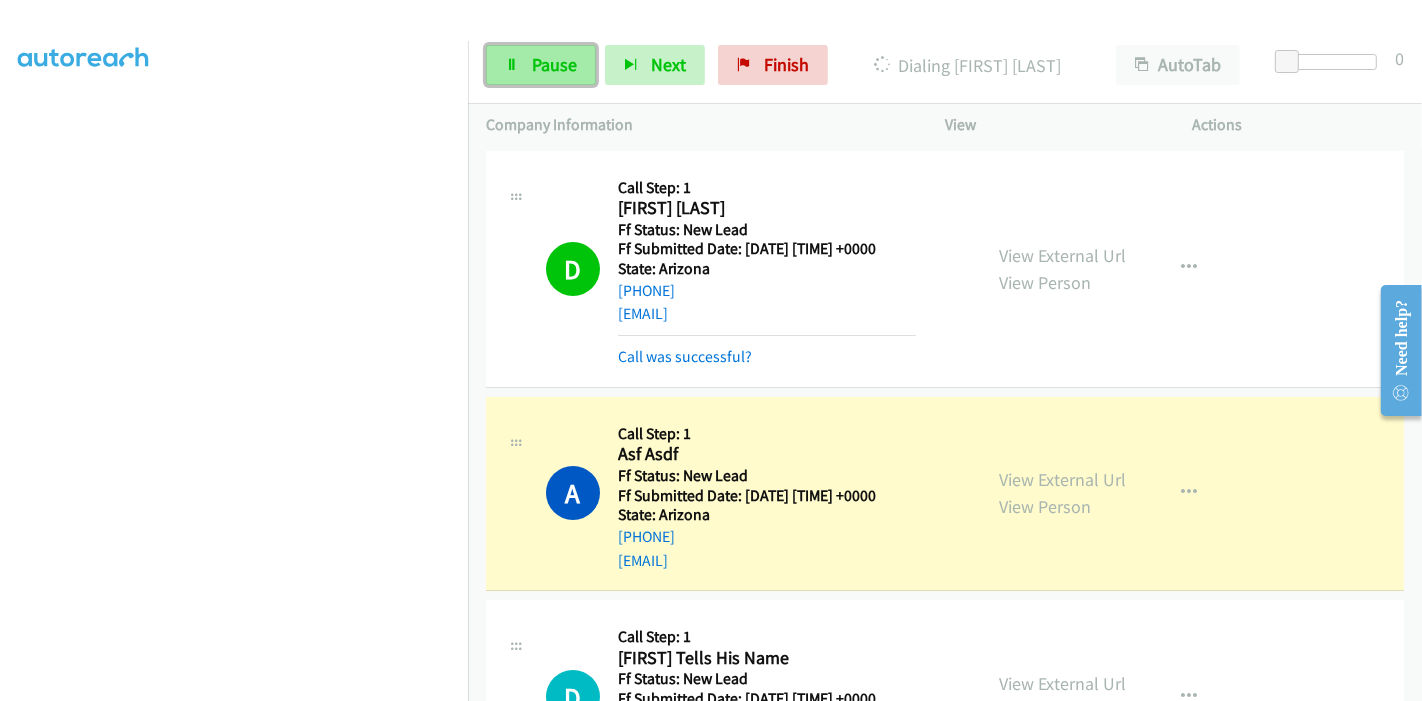 click on "Pause" at bounding box center (541, 65) 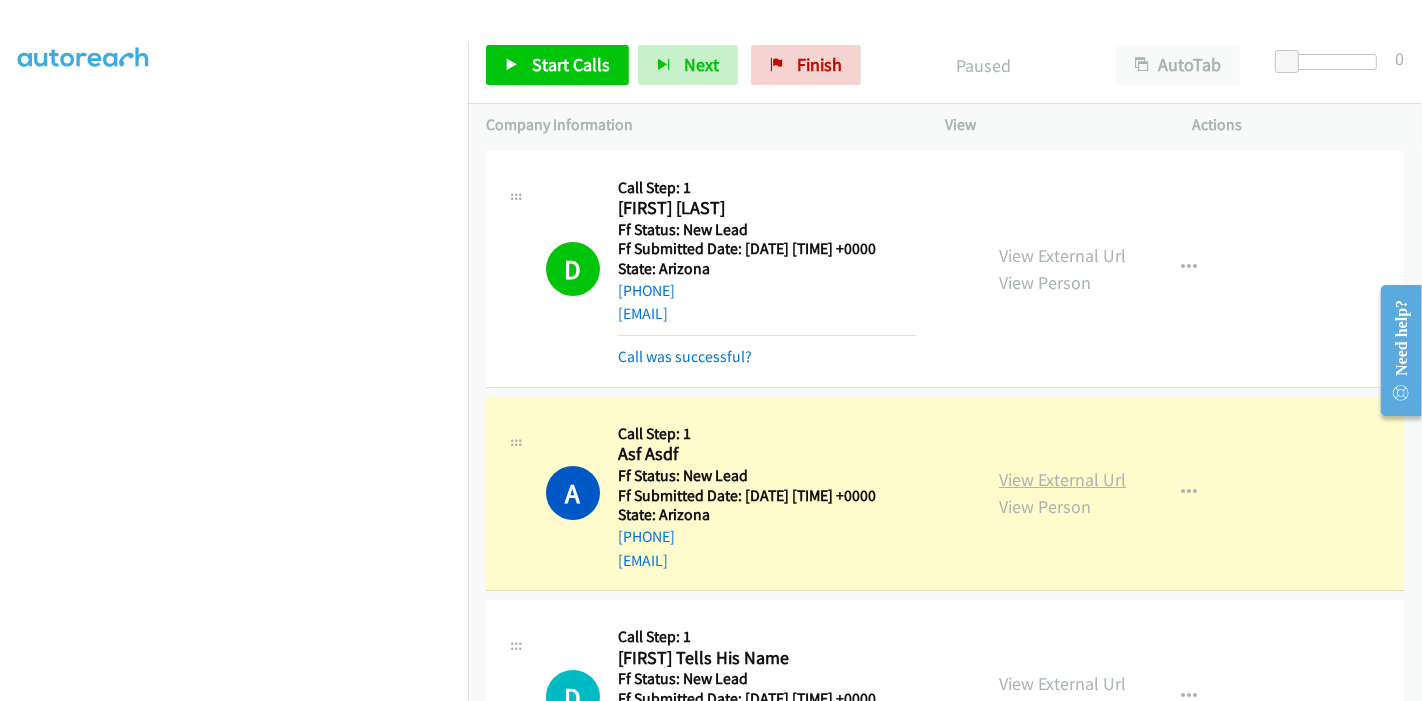 click on "View External Url" at bounding box center [1062, 479] 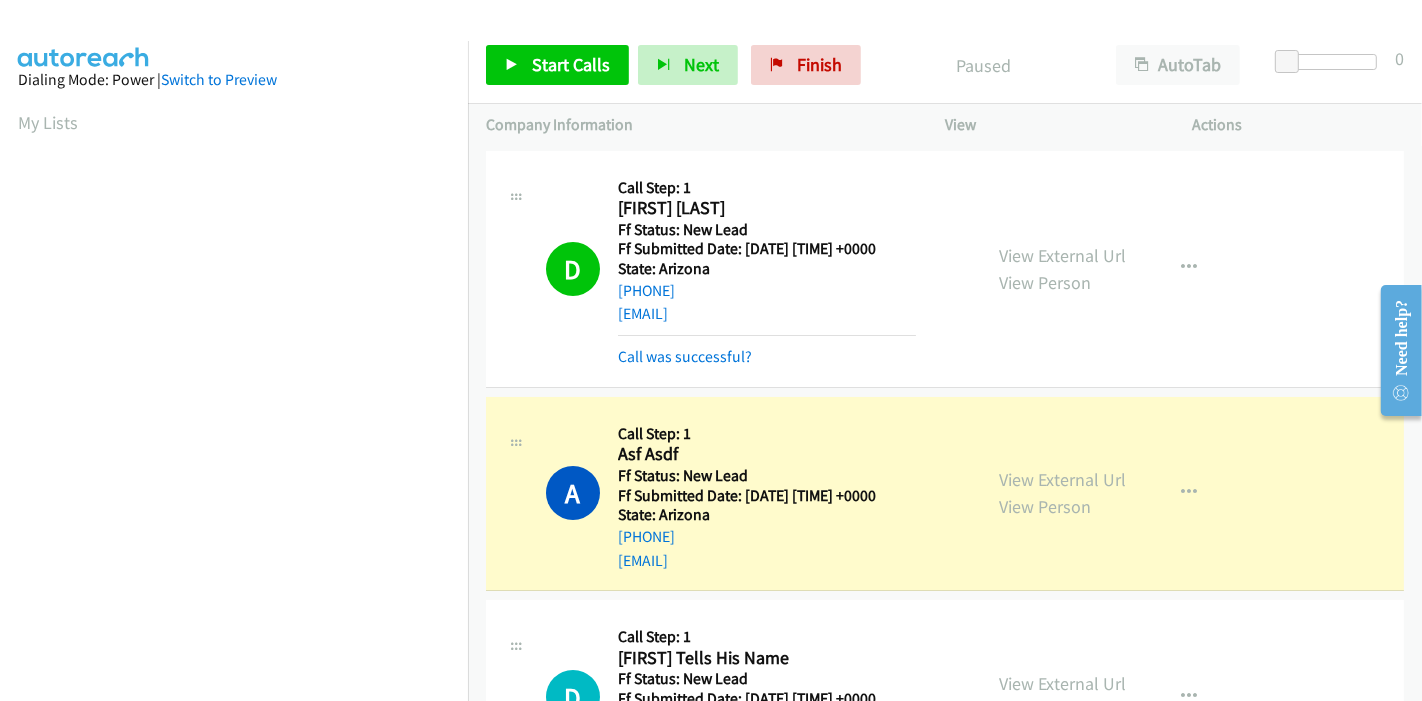 scroll, scrollTop: 422, scrollLeft: 0, axis: vertical 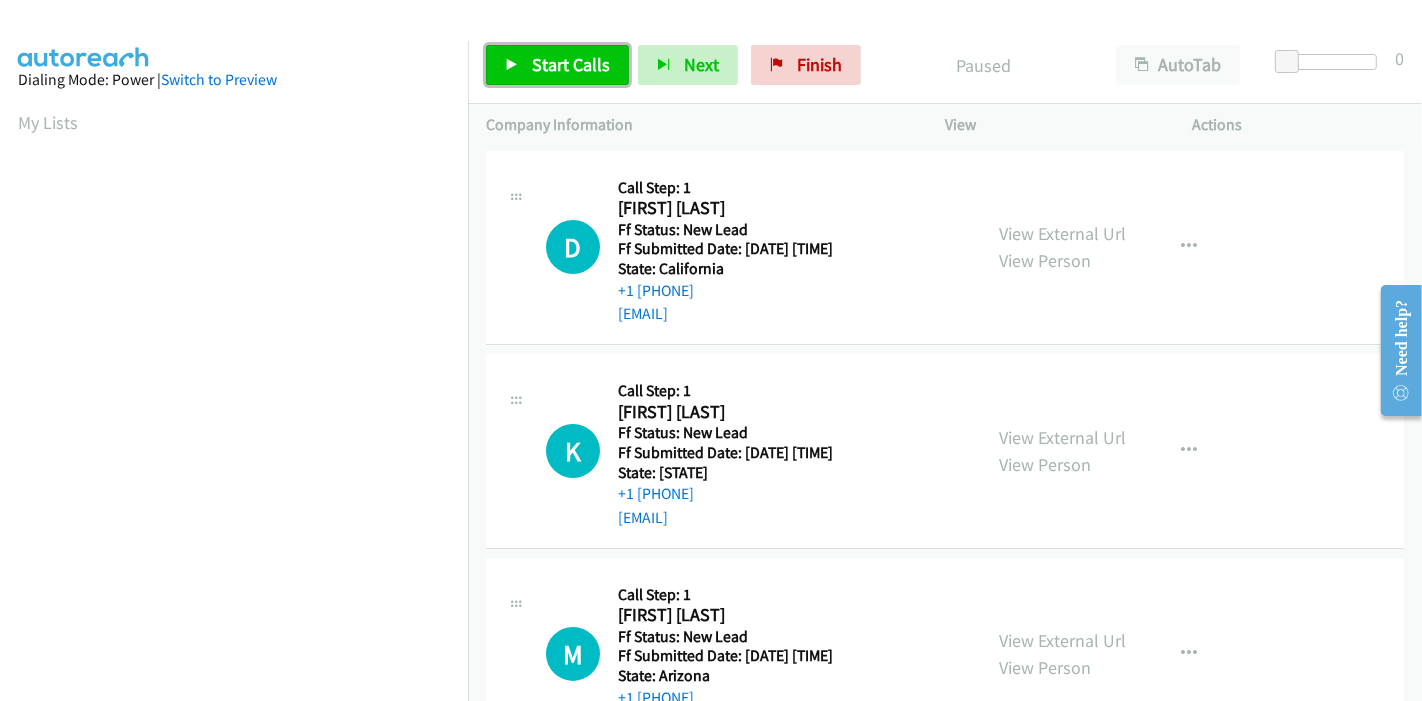 click on "Start Calls" at bounding box center [571, 64] 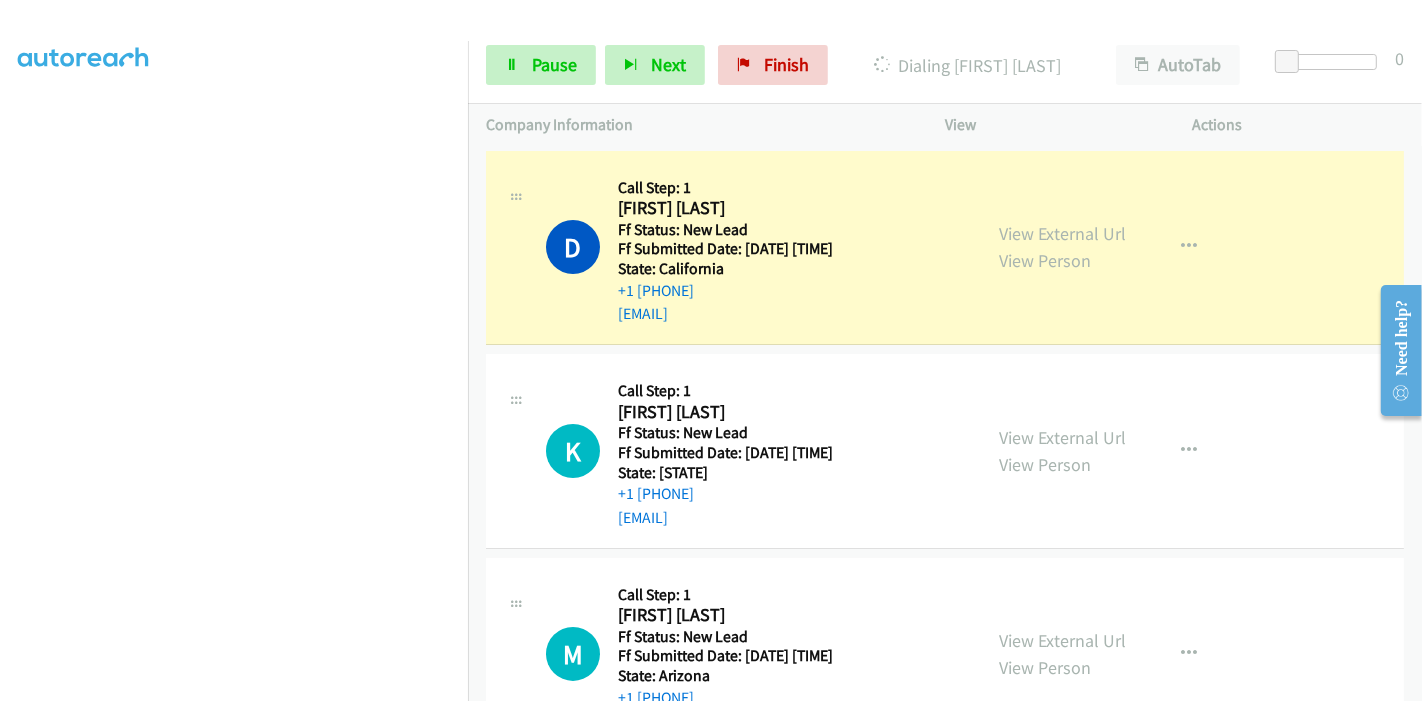 scroll, scrollTop: 0, scrollLeft: 0, axis: both 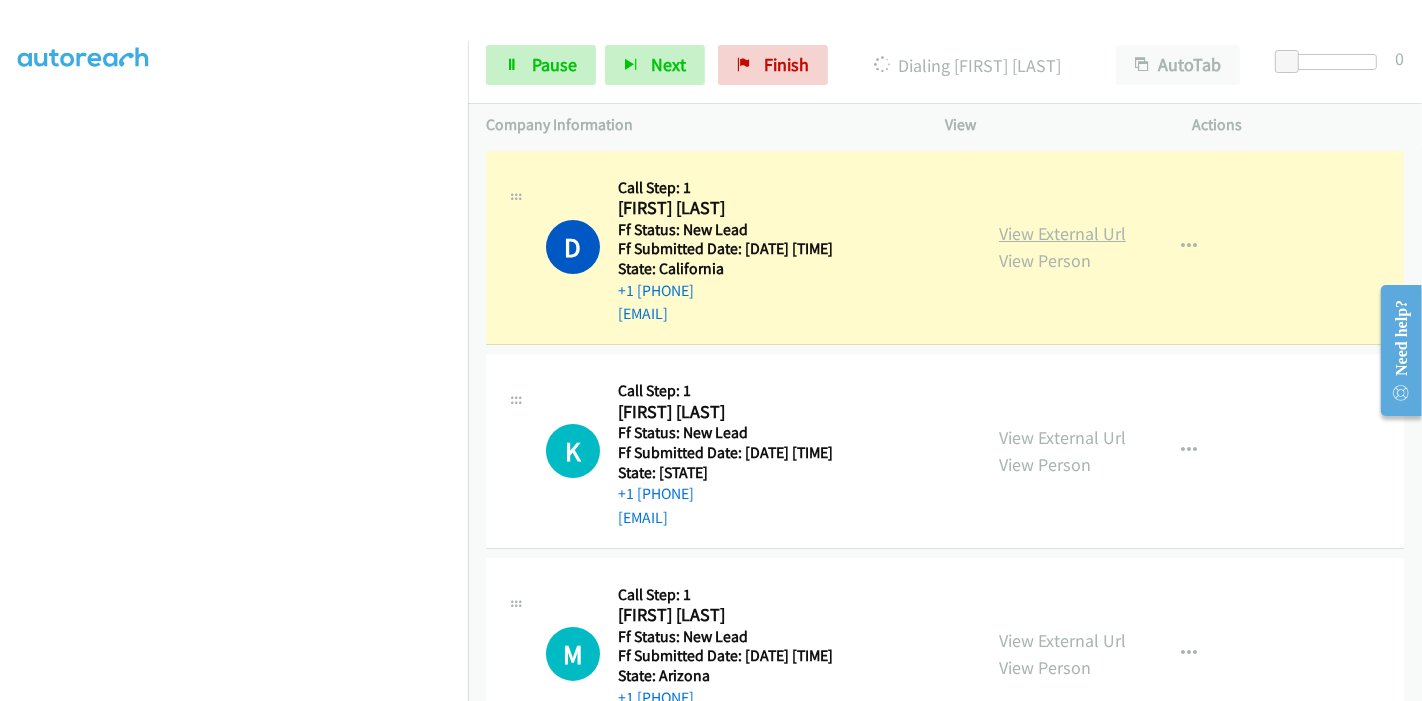 click on "View External Url" at bounding box center [1062, 233] 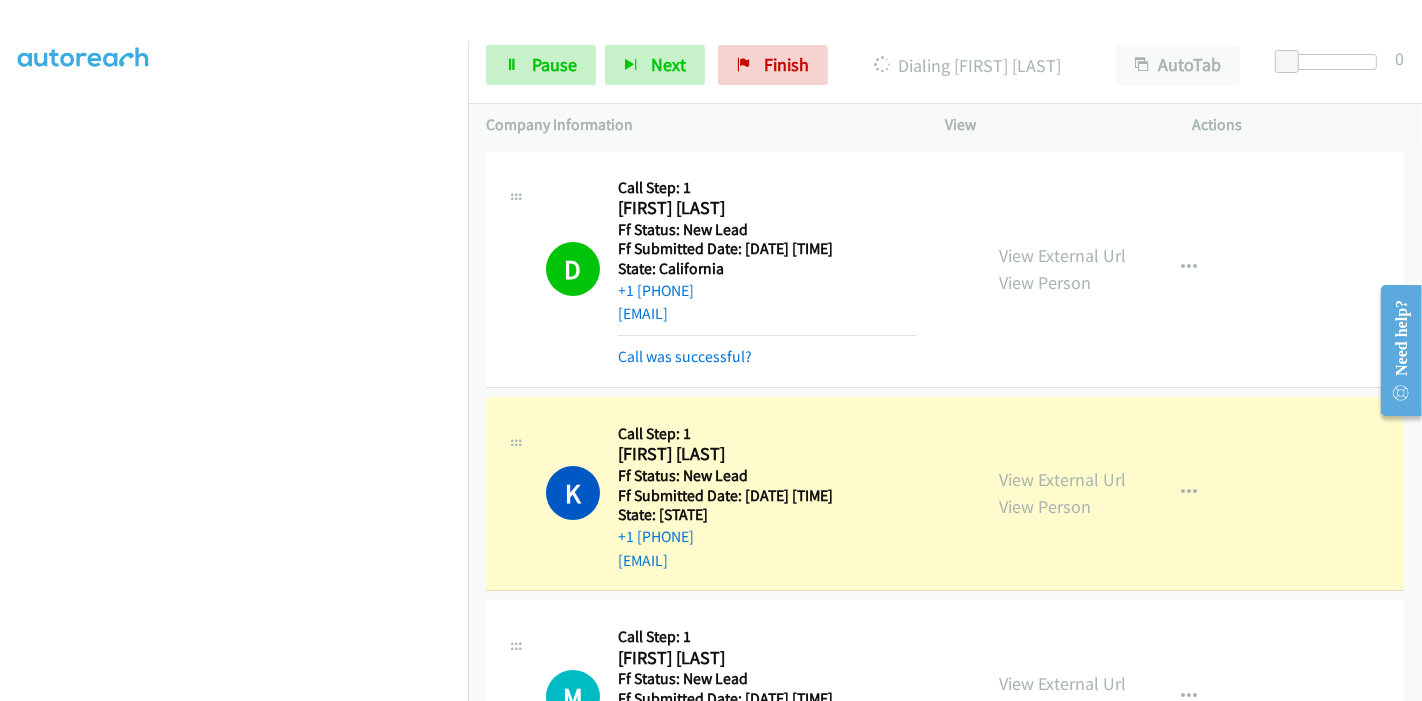 scroll, scrollTop: 0, scrollLeft: 0, axis: both 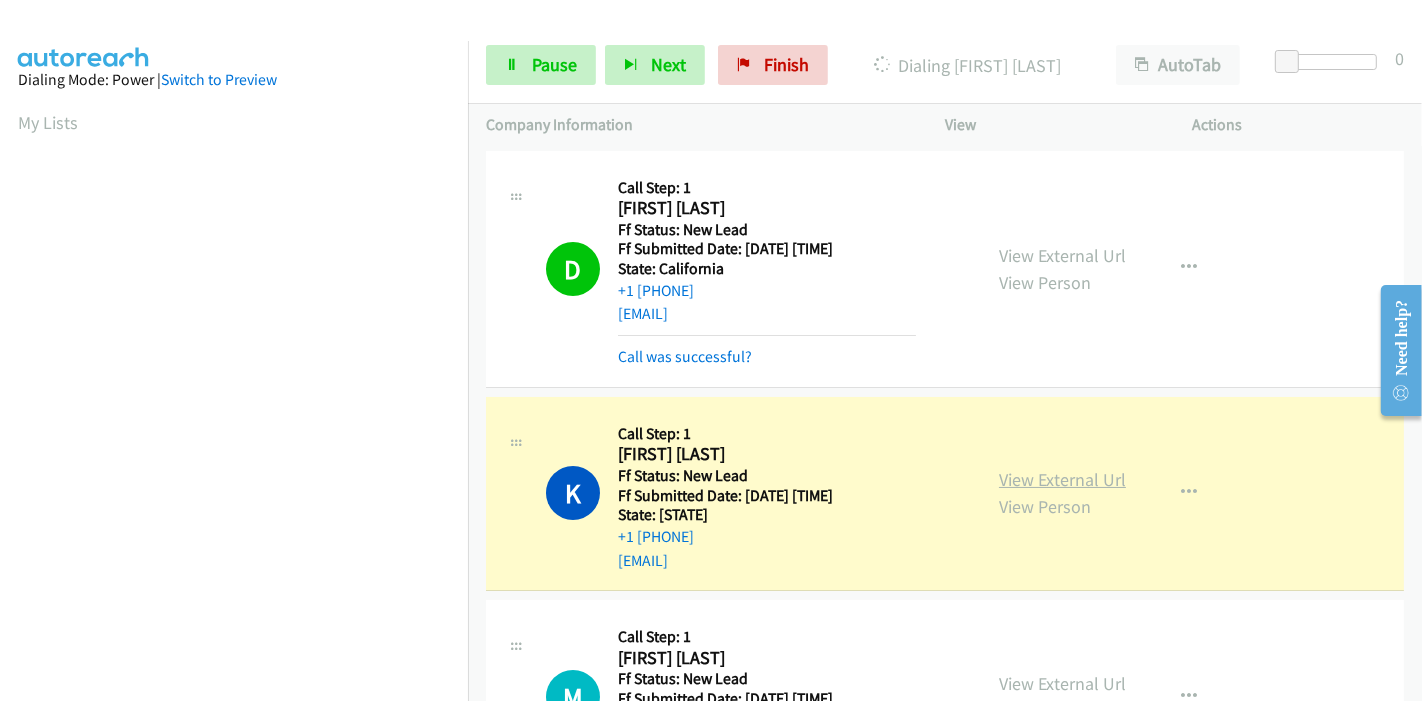 click on "View External Url" at bounding box center (1062, 479) 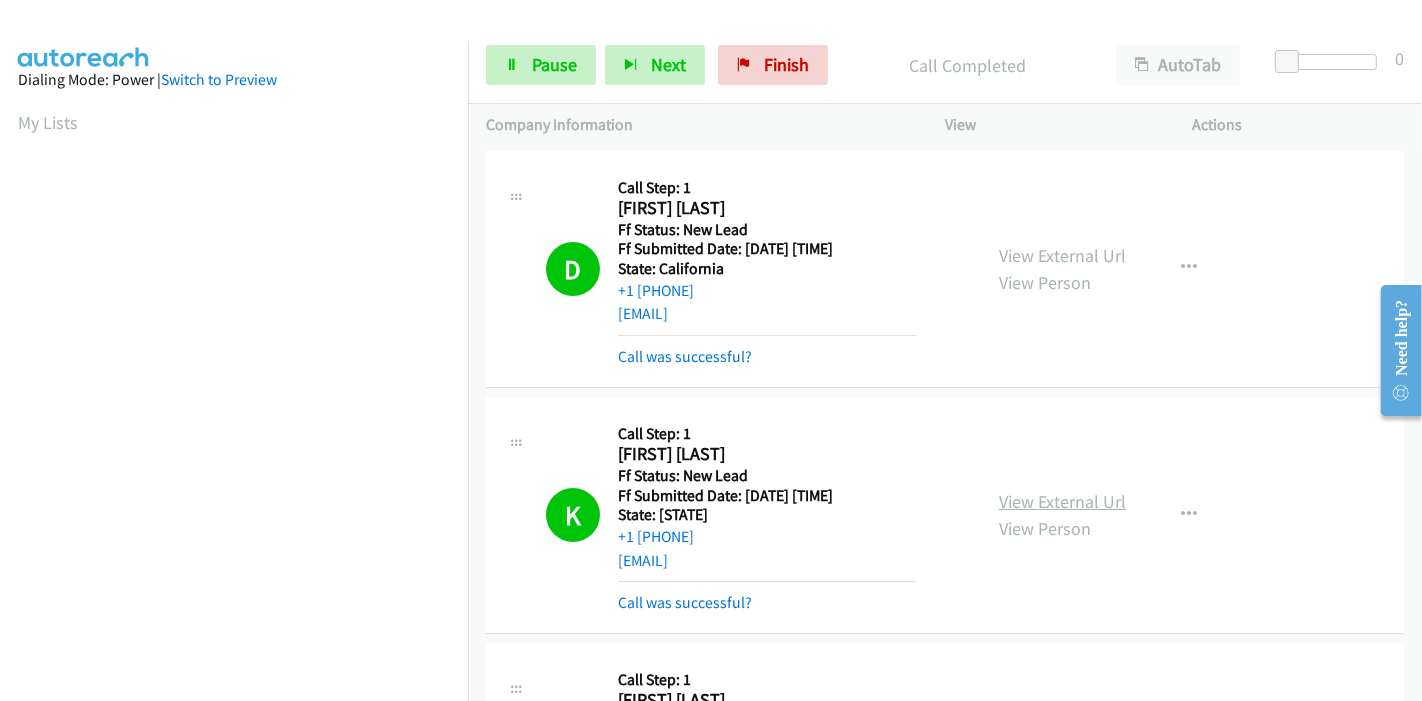 scroll, scrollTop: 422, scrollLeft: 0, axis: vertical 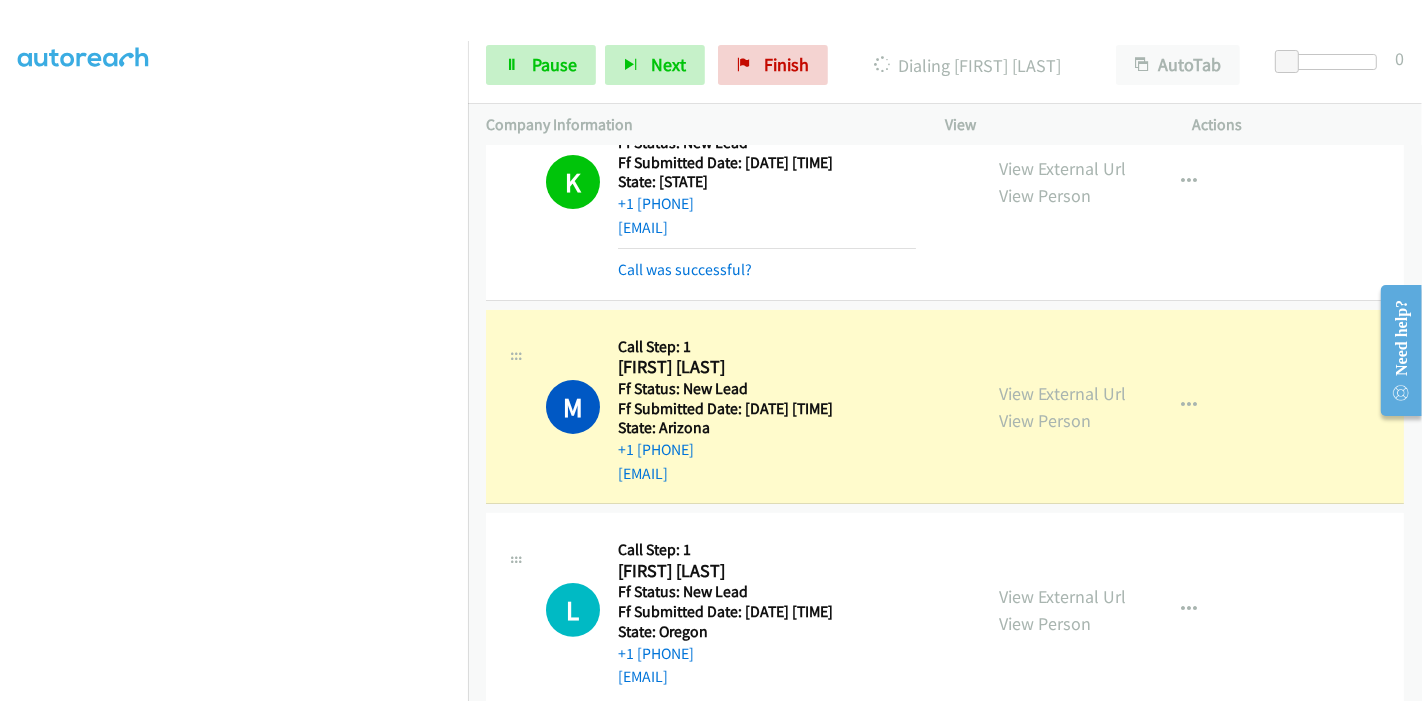 click on "View External Url
View Person
View External Url
Email
Schedule/Manage Callback
Skip Call
Add to do not call list" at bounding box center (1114, 407) 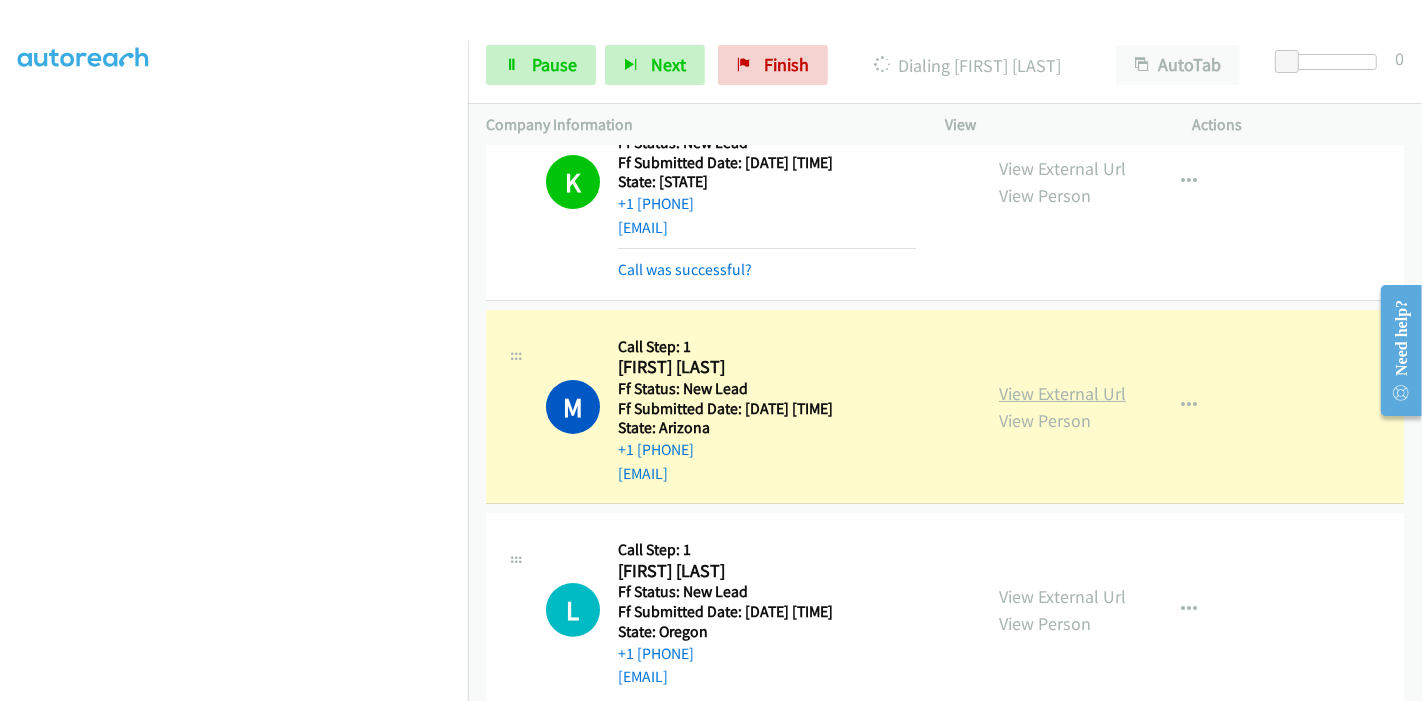 click on "View External Url" at bounding box center (1062, 393) 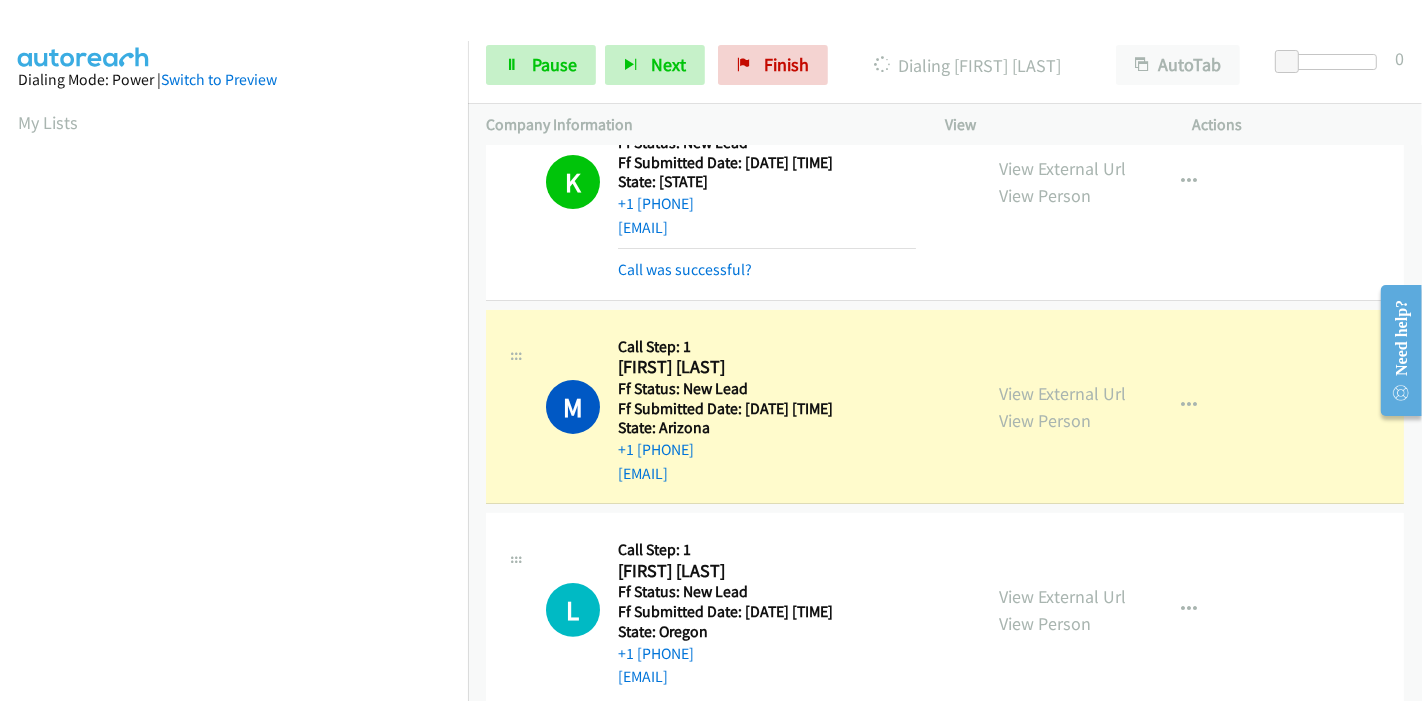 scroll, scrollTop: 422, scrollLeft: 0, axis: vertical 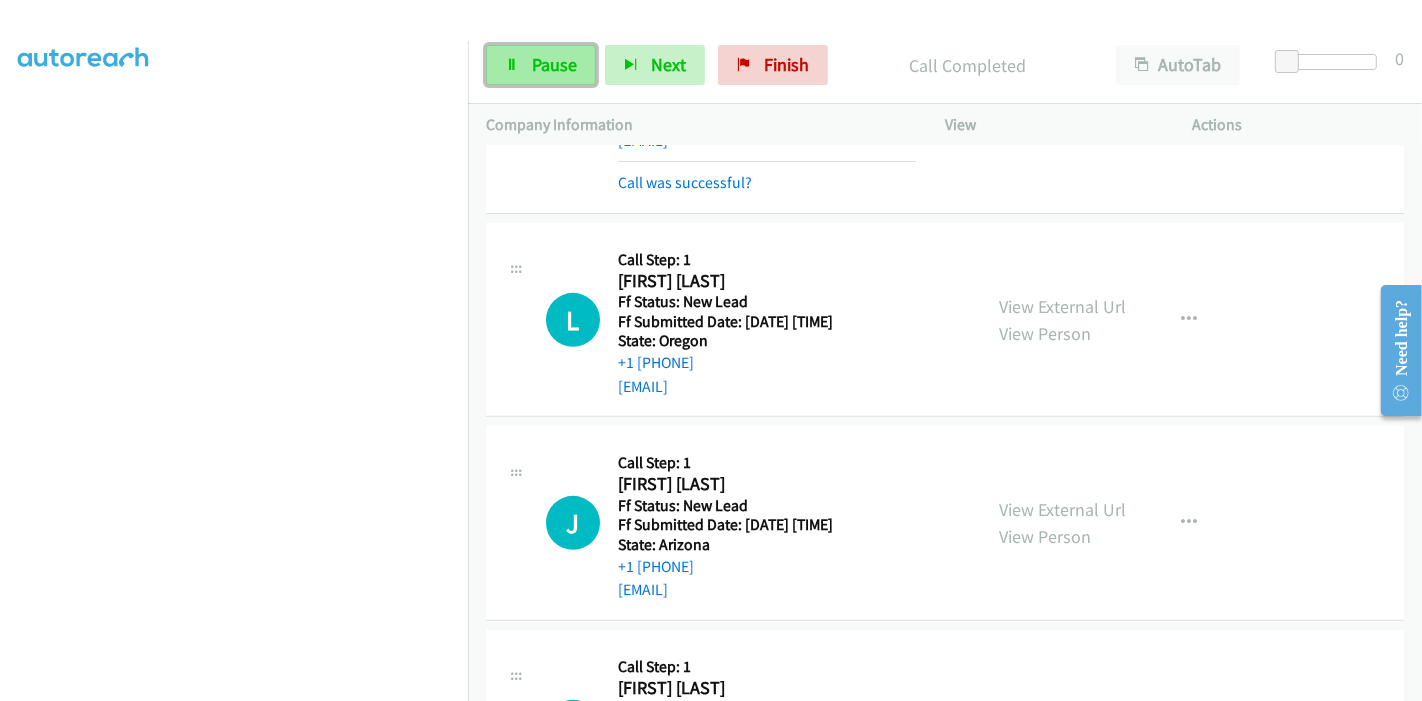 click on "Pause" at bounding box center (541, 65) 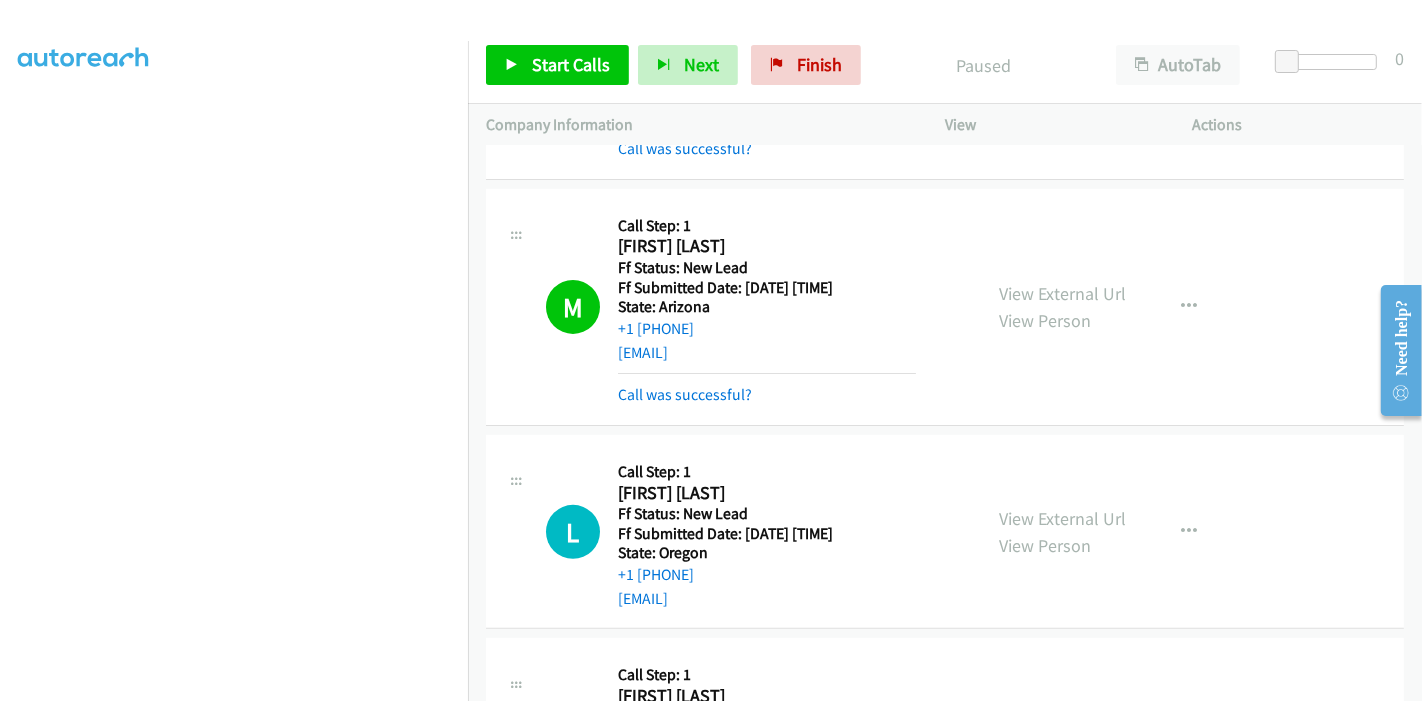 scroll, scrollTop: 444, scrollLeft: 0, axis: vertical 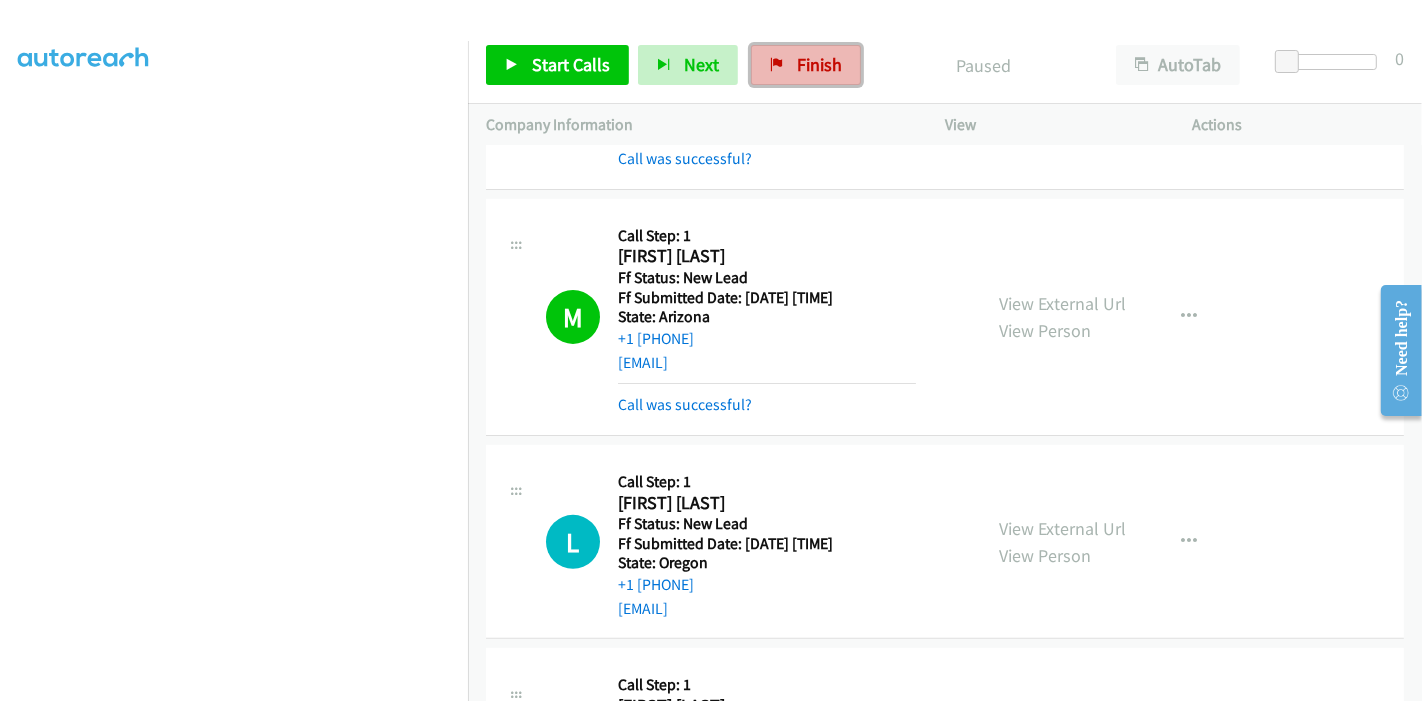 click on "Finish" at bounding box center (819, 64) 